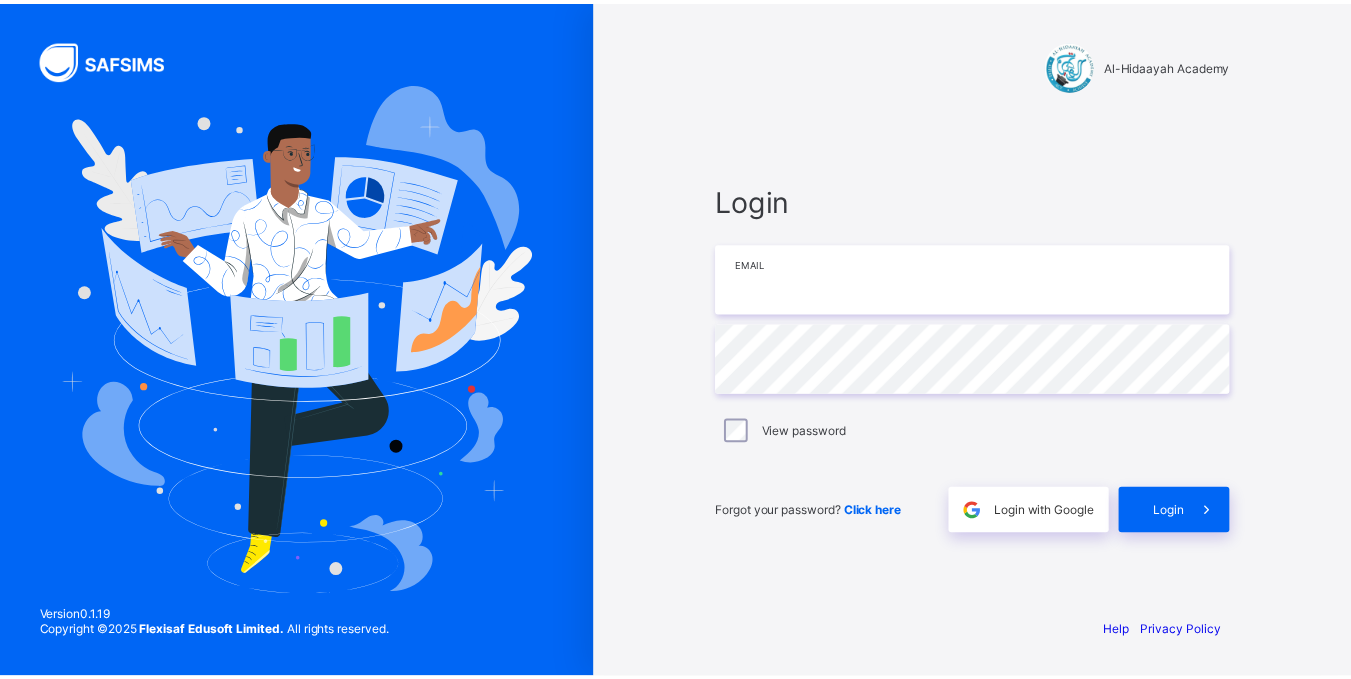 scroll, scrollTop: 0, scrollLeft: 0, axis: both 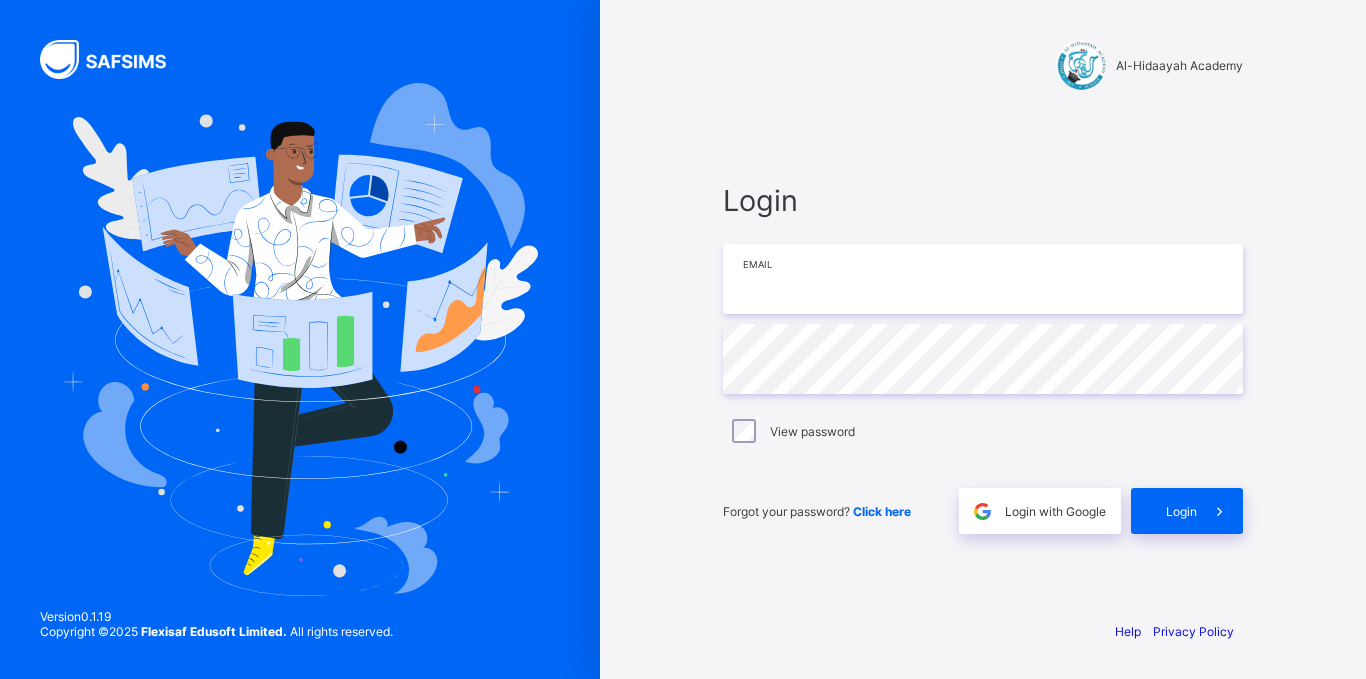 type on "**********" 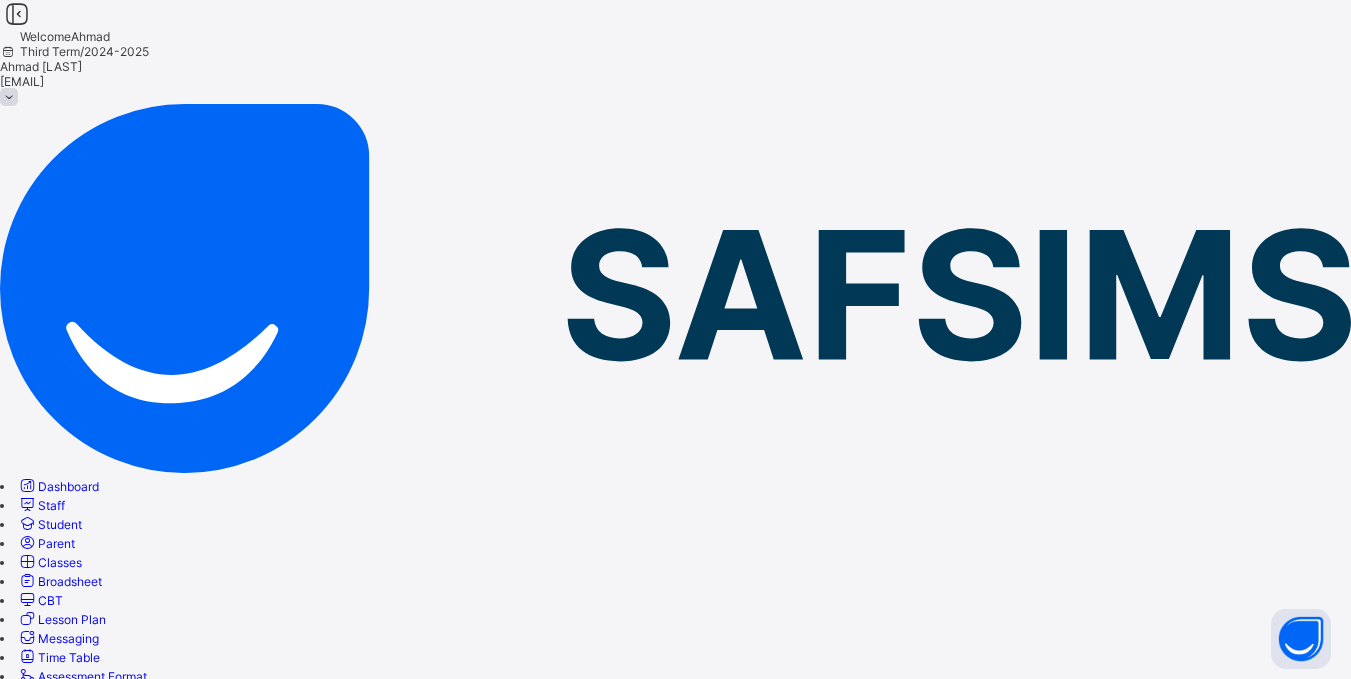 click on "Classes" at bounding box center (60, 562) 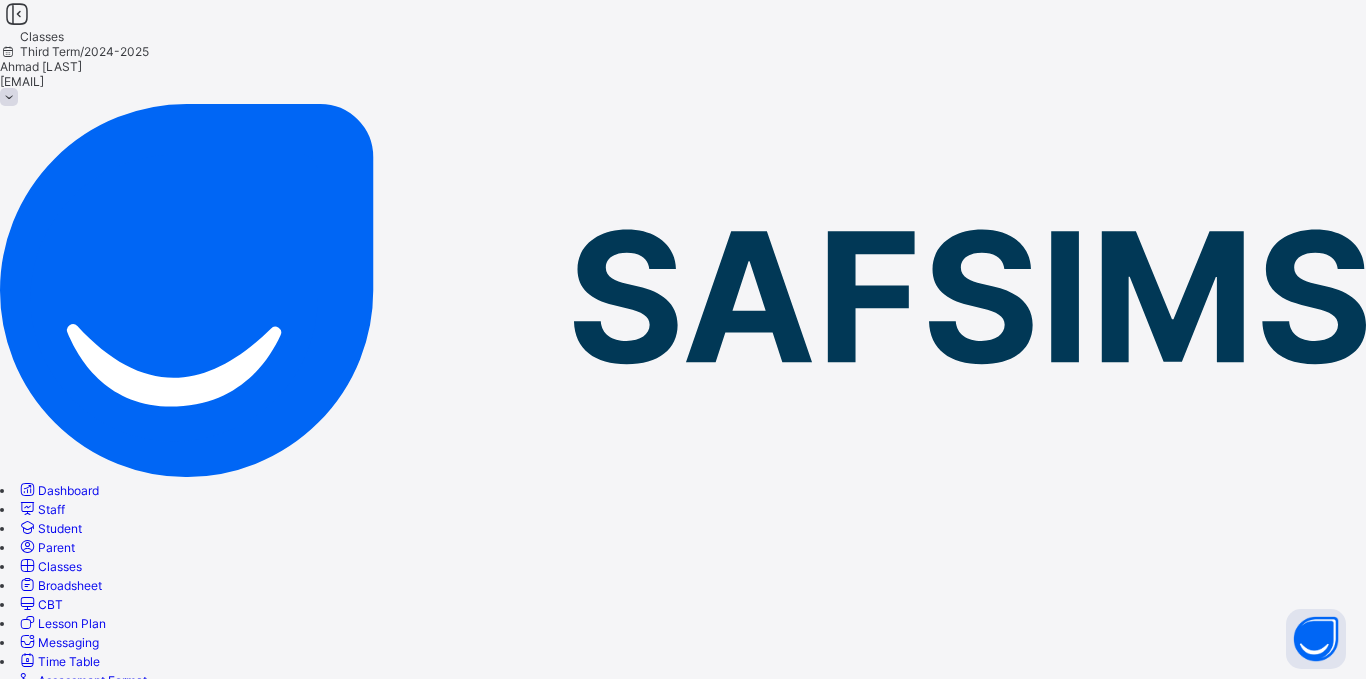 click on "Year 7" at bounding box center [76, 967] 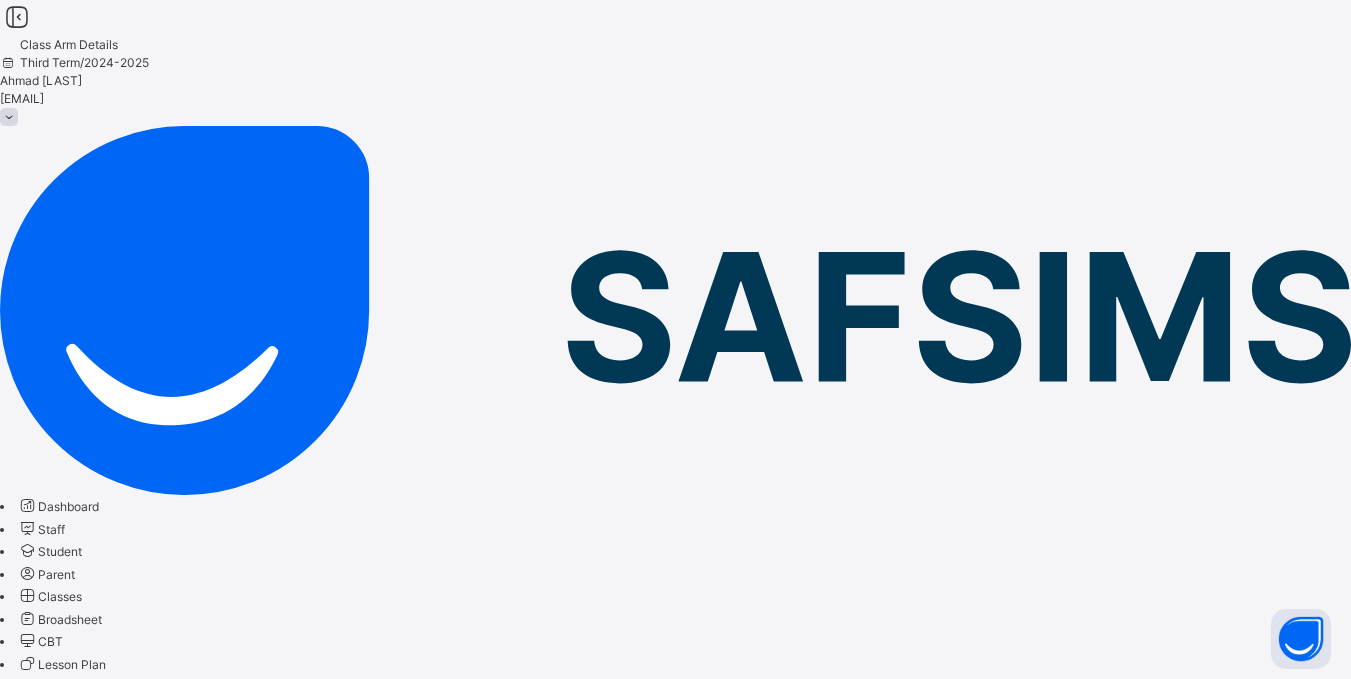 click on "Results" at bounding box center (20, 859) 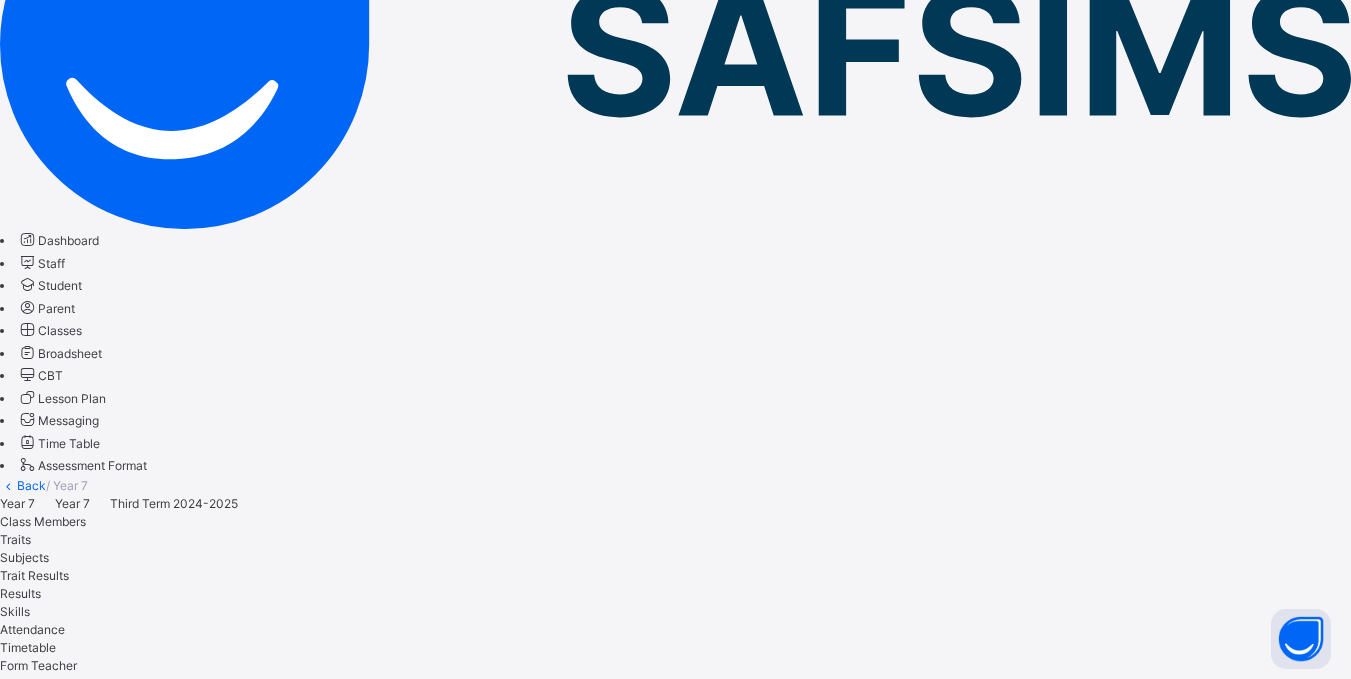 scroll, scrollTop: 268, scrollLeft: 0, axis: vertical 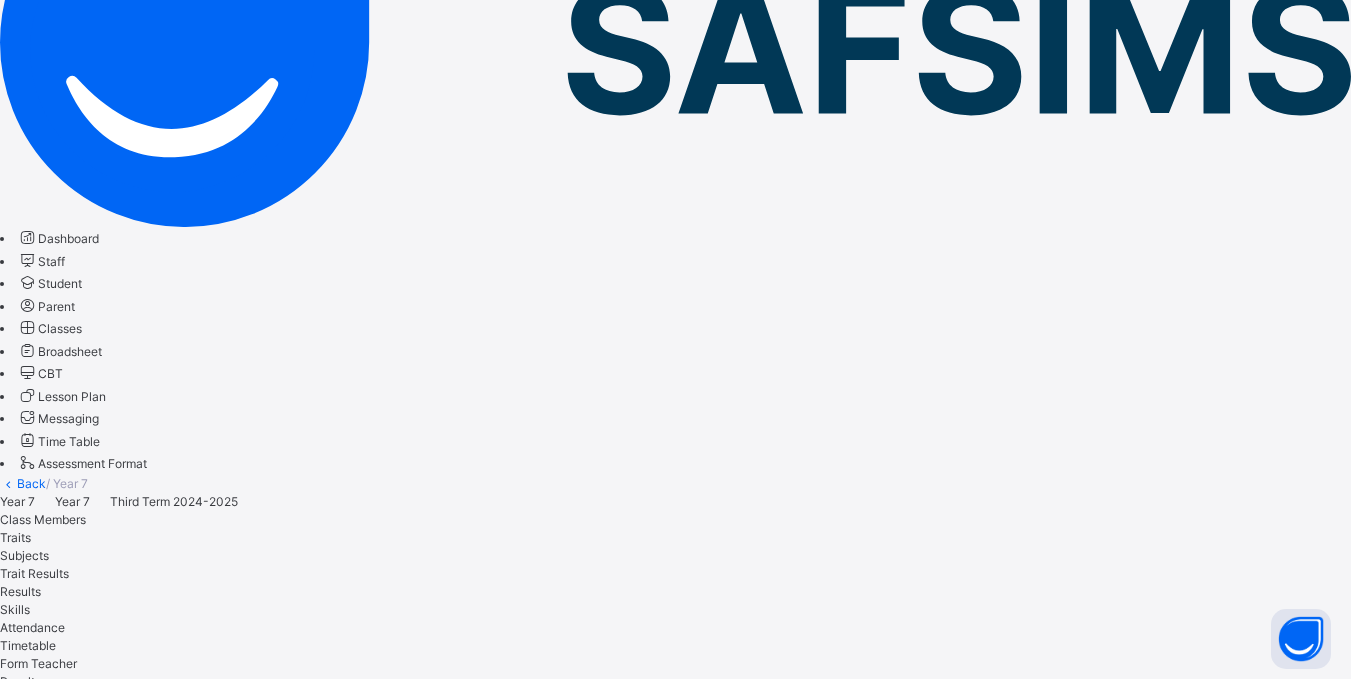 click on "Select a Student Select a student from the list to the left to view records" at bounding box center (675, 6432) 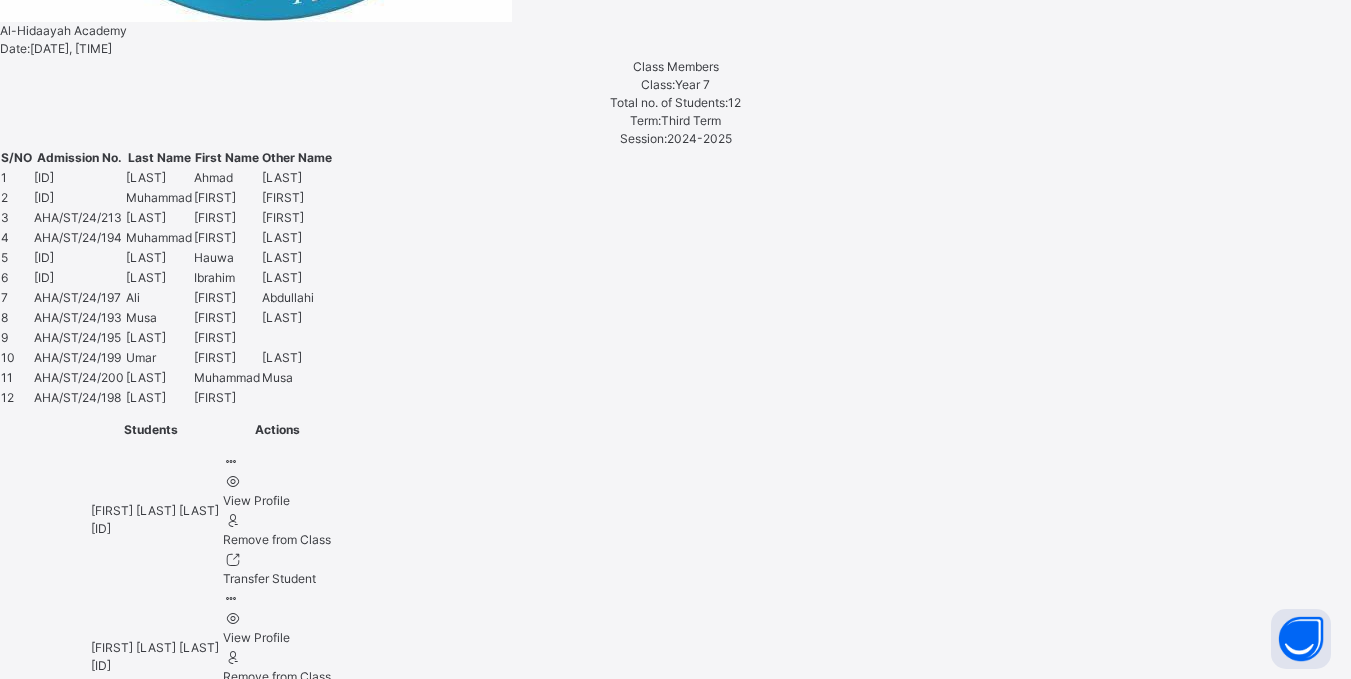 scroll, scrollTop: 1656, scrollLeft: 0, axis: vertical 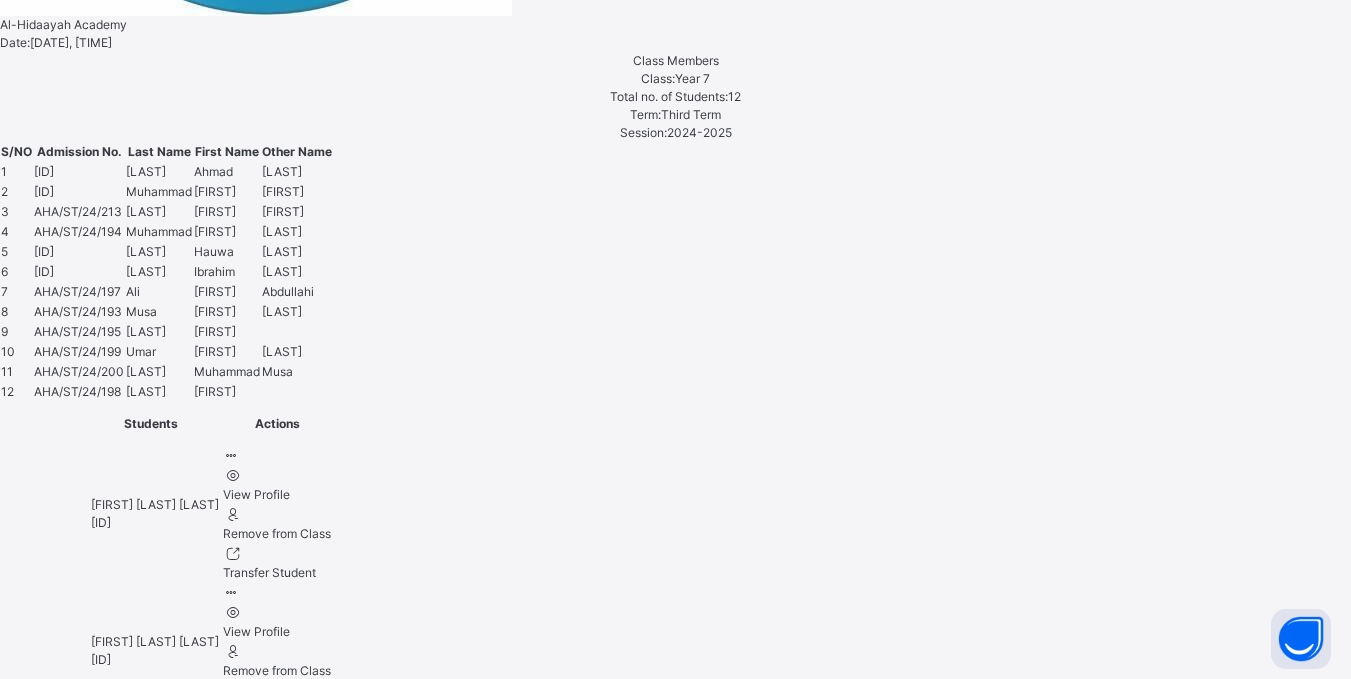 click on "**********" at bounding box center [205, 5791] 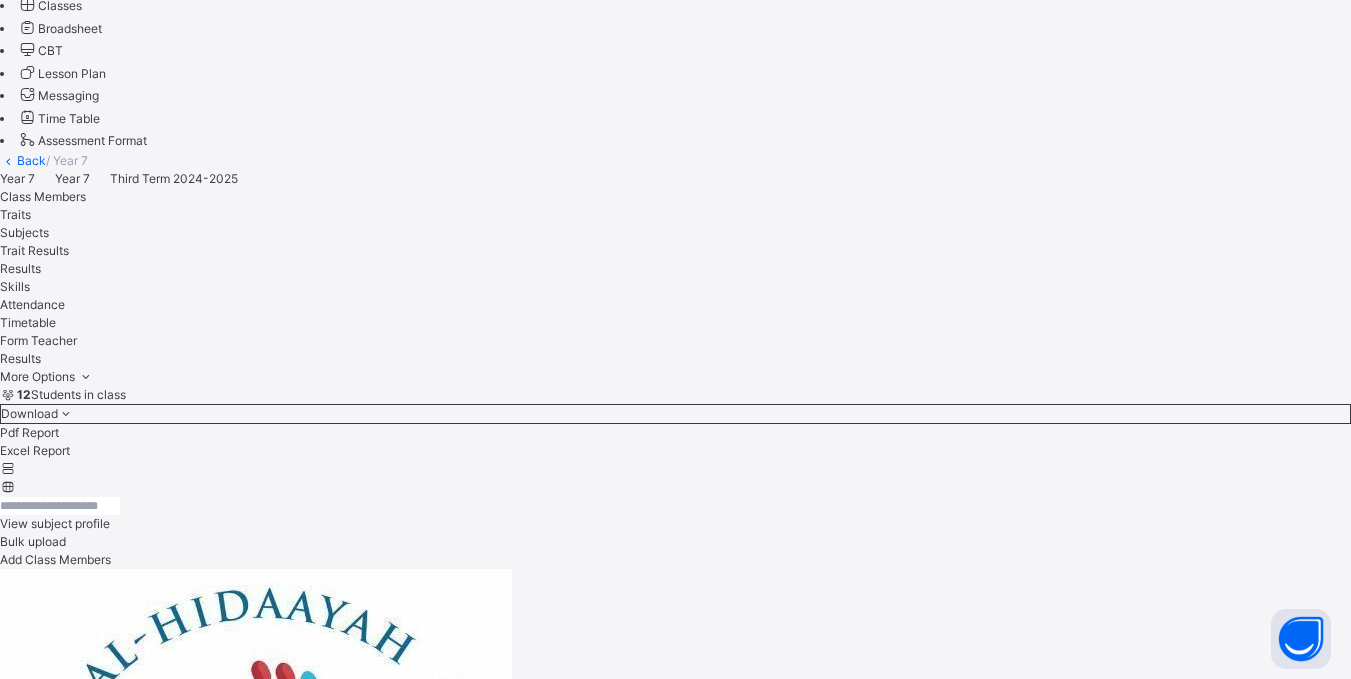 click on "Fatima Diya'udeen Muhammad" at bounding box center [675, 5303] 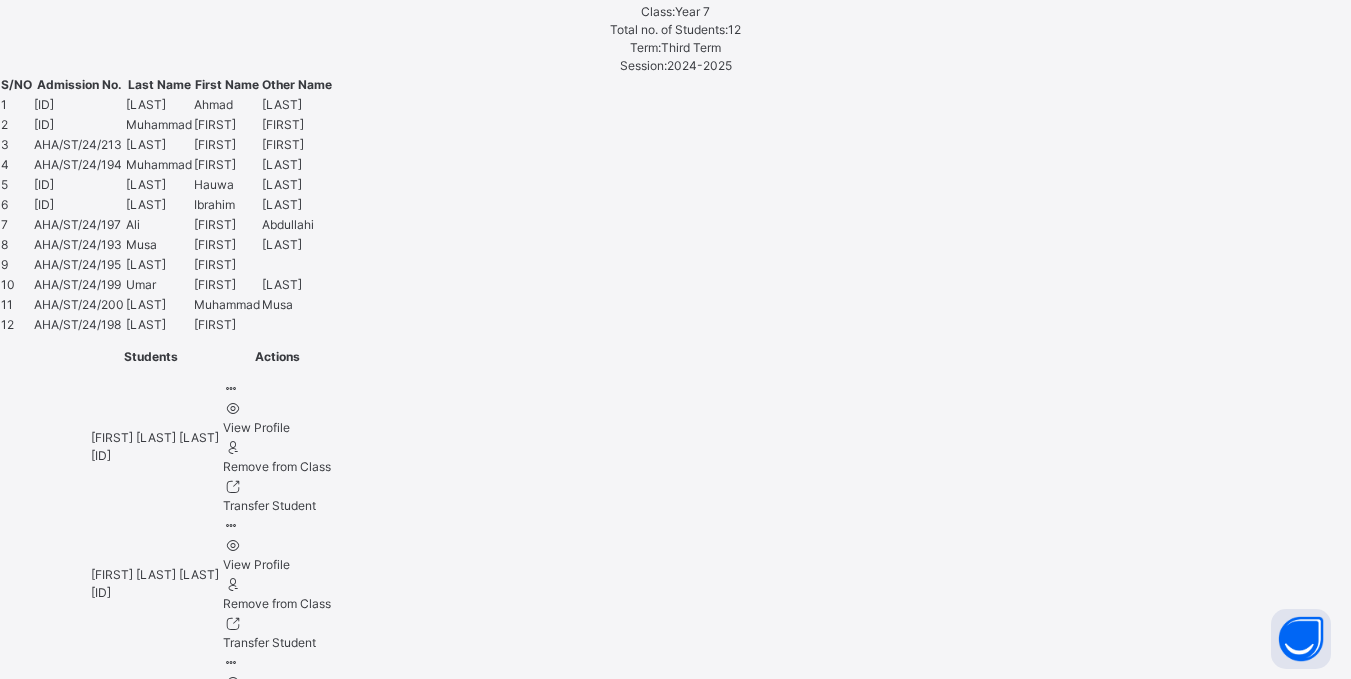 scroll, scrollTop: 1737, scrollLeft: 0, axis: vertical 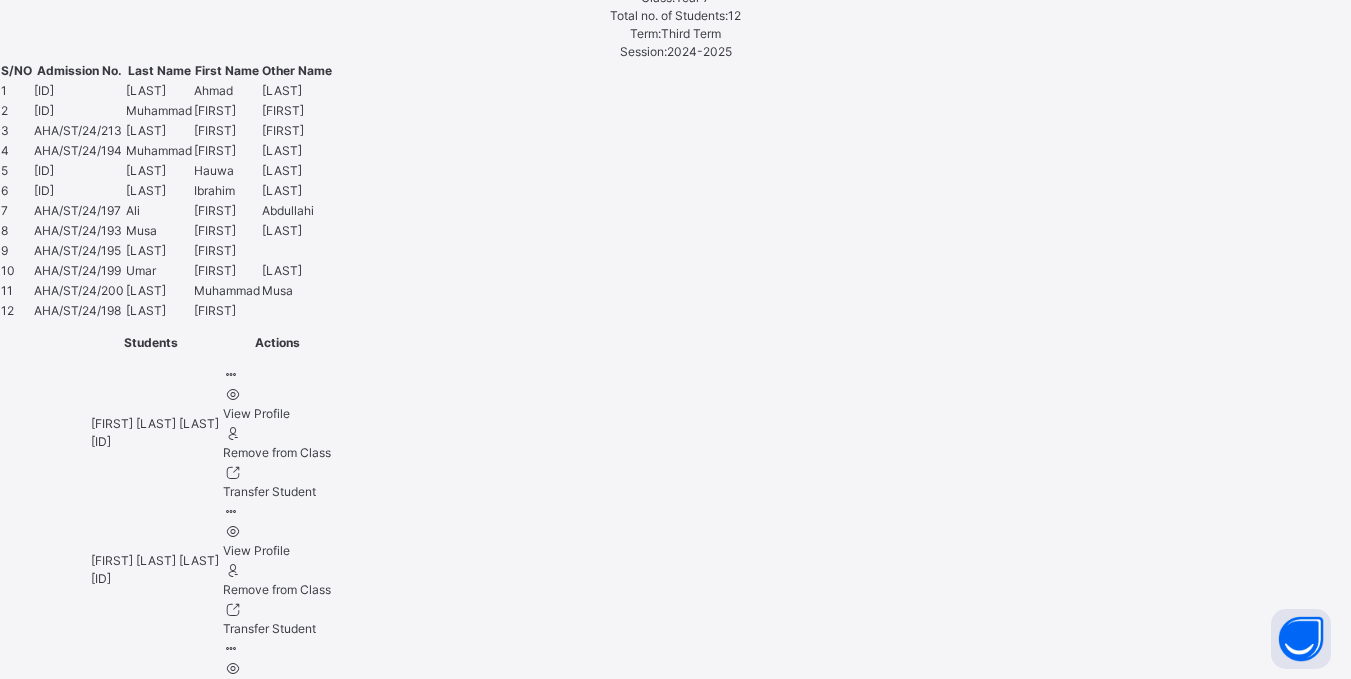 click on "**********" at bounding box center [205, 5710] 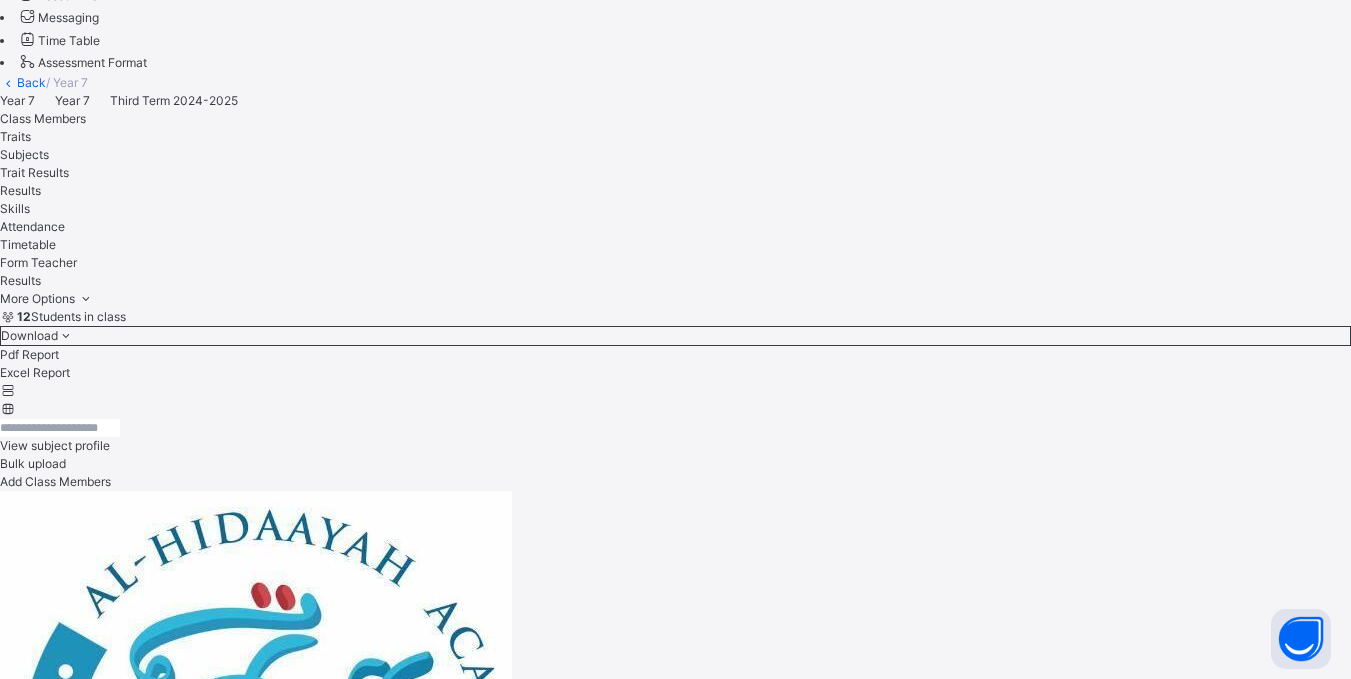 scroll, scrollTop: 668, scrollLeft: 0, axis: vertical 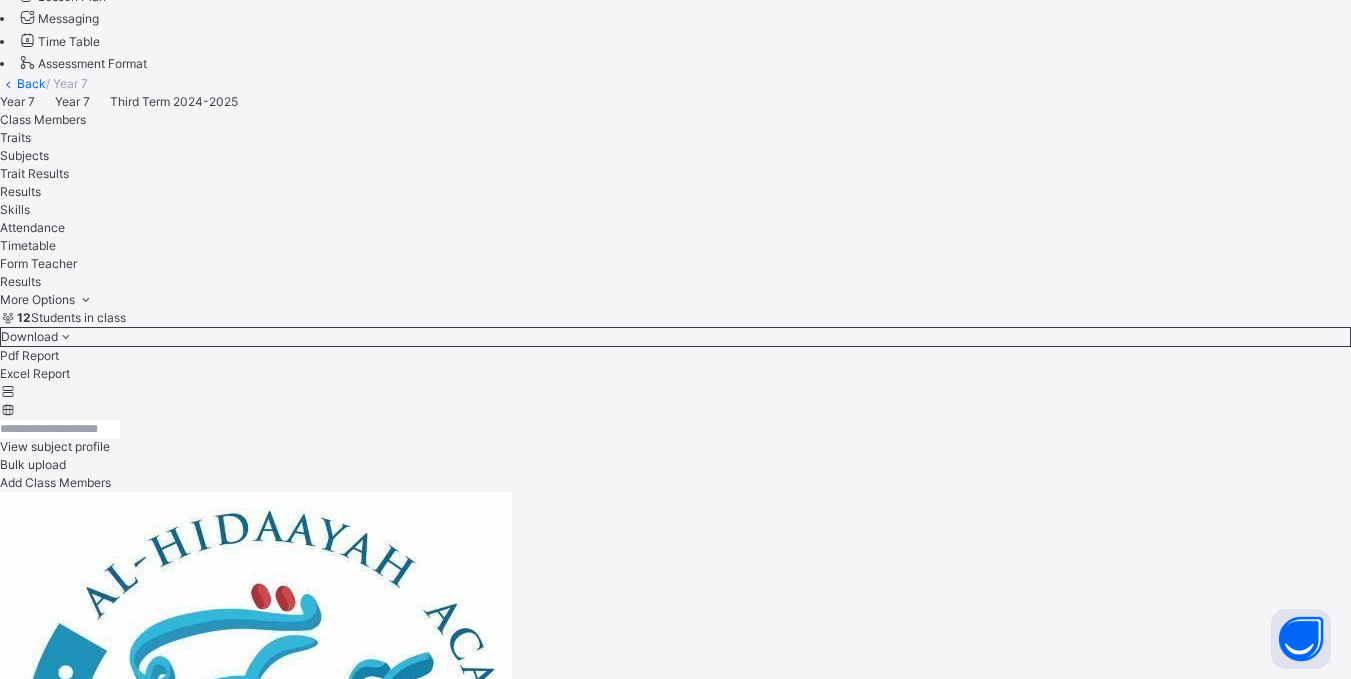 click on "Fatima Fareedah Hayatu" at bounding box center [675, 5292] 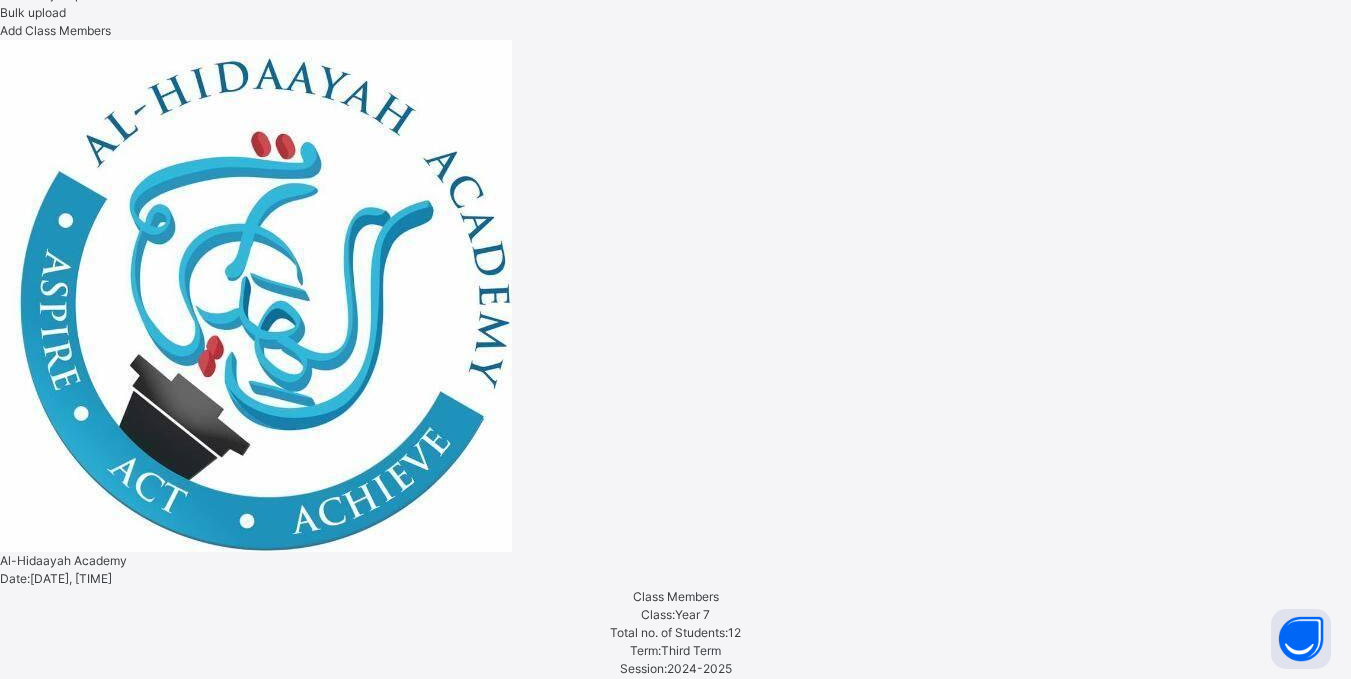 scroll, scrollTop: 1737, scrollLeft: 0, axis: vertical 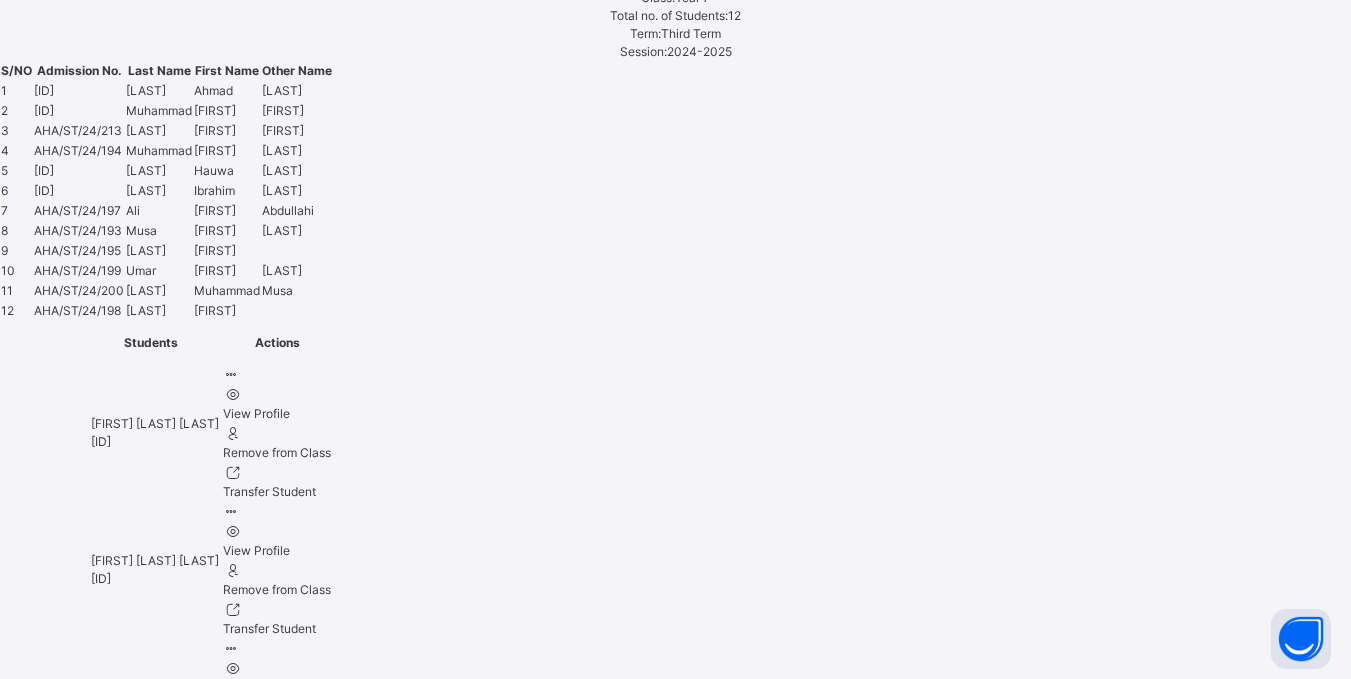 click on "**********" at bounding box center (205, 5710) 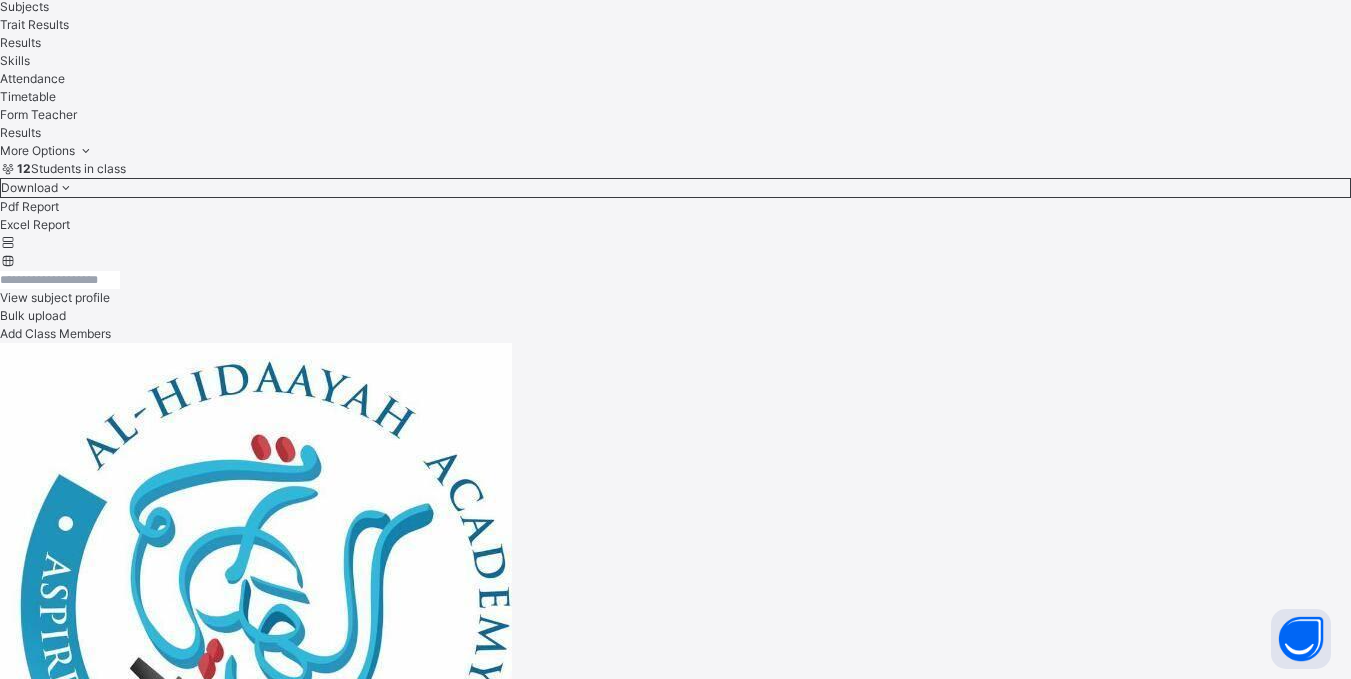 scroll, scrollTop: 815, scrollLeft: 0, axis: vertical 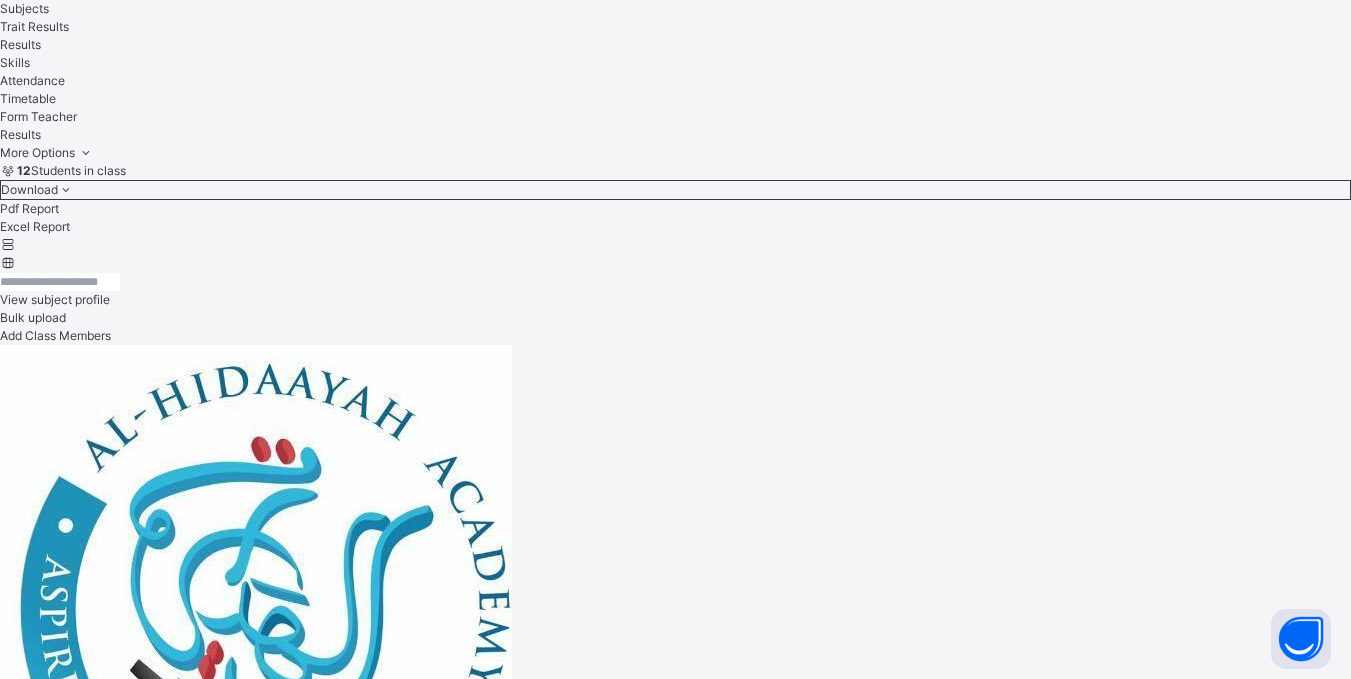 click on "Halima Awak Muhammad" at bounding box center [675, 5211] 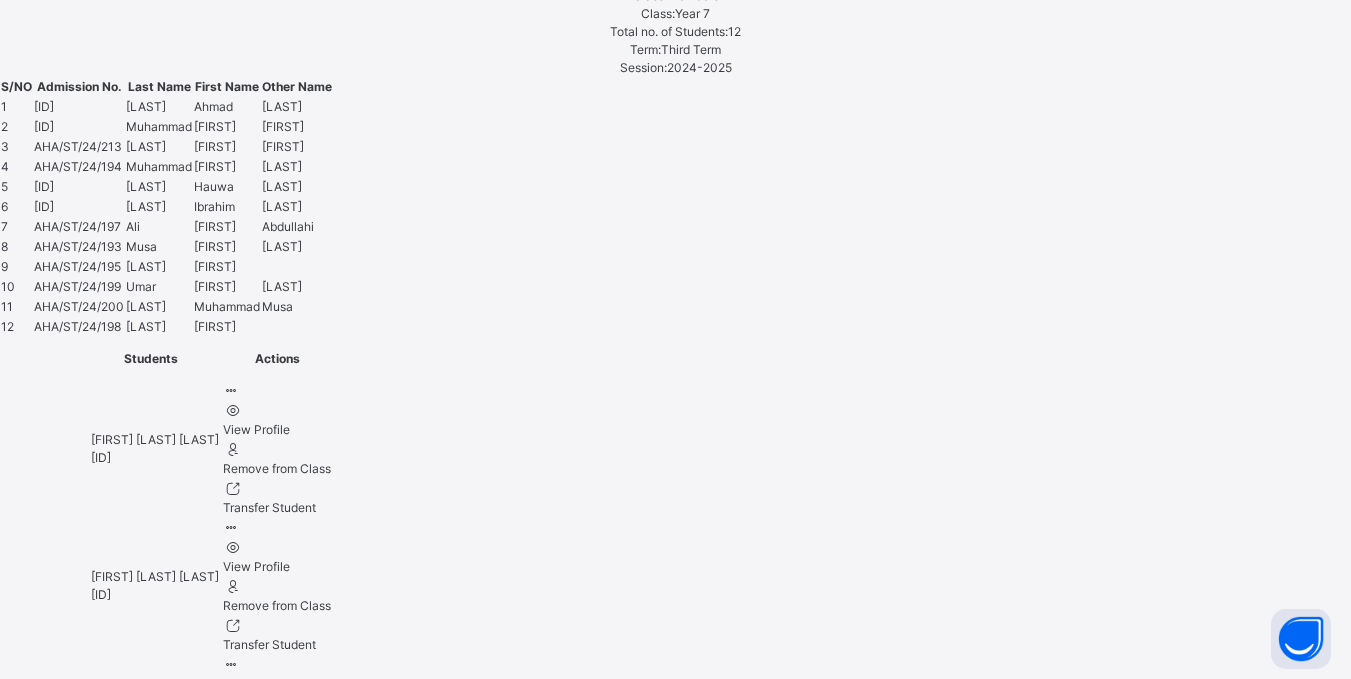 scroll, scrollTop: 1737, scrollLeft: 0, axis: vertical 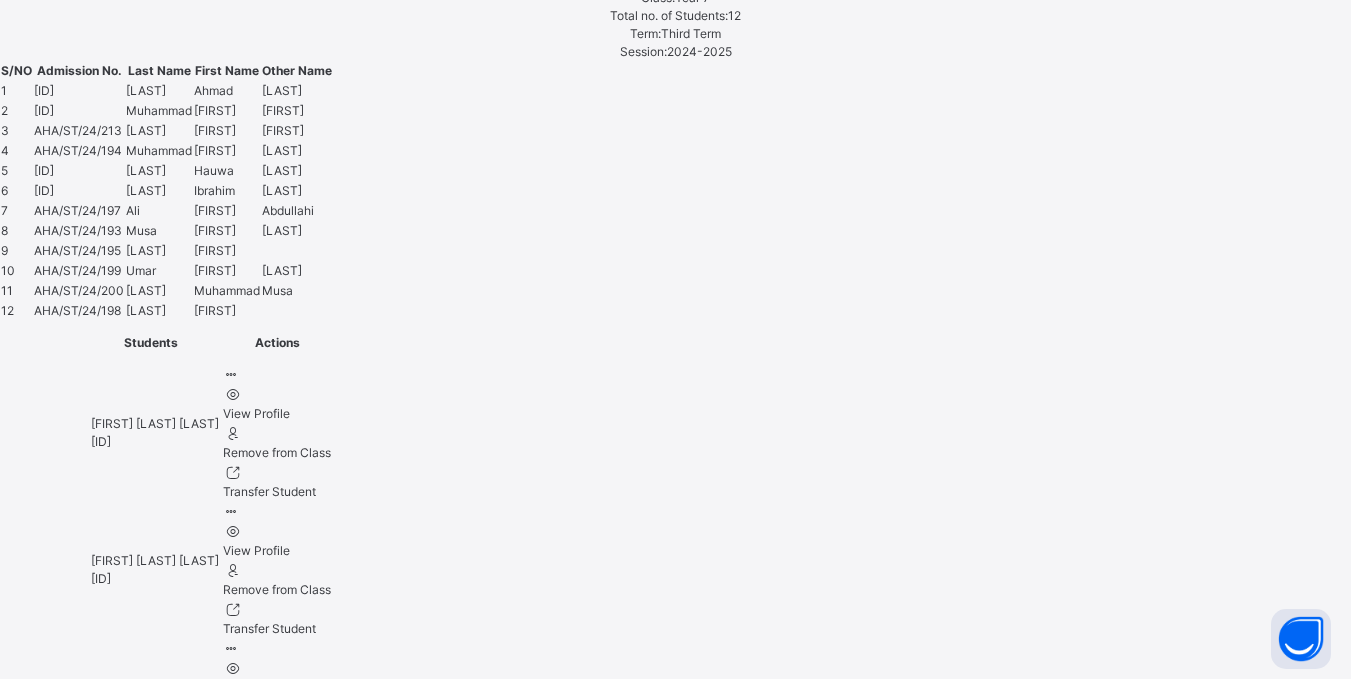 click on "**********" at bounding box center [205, 5710] 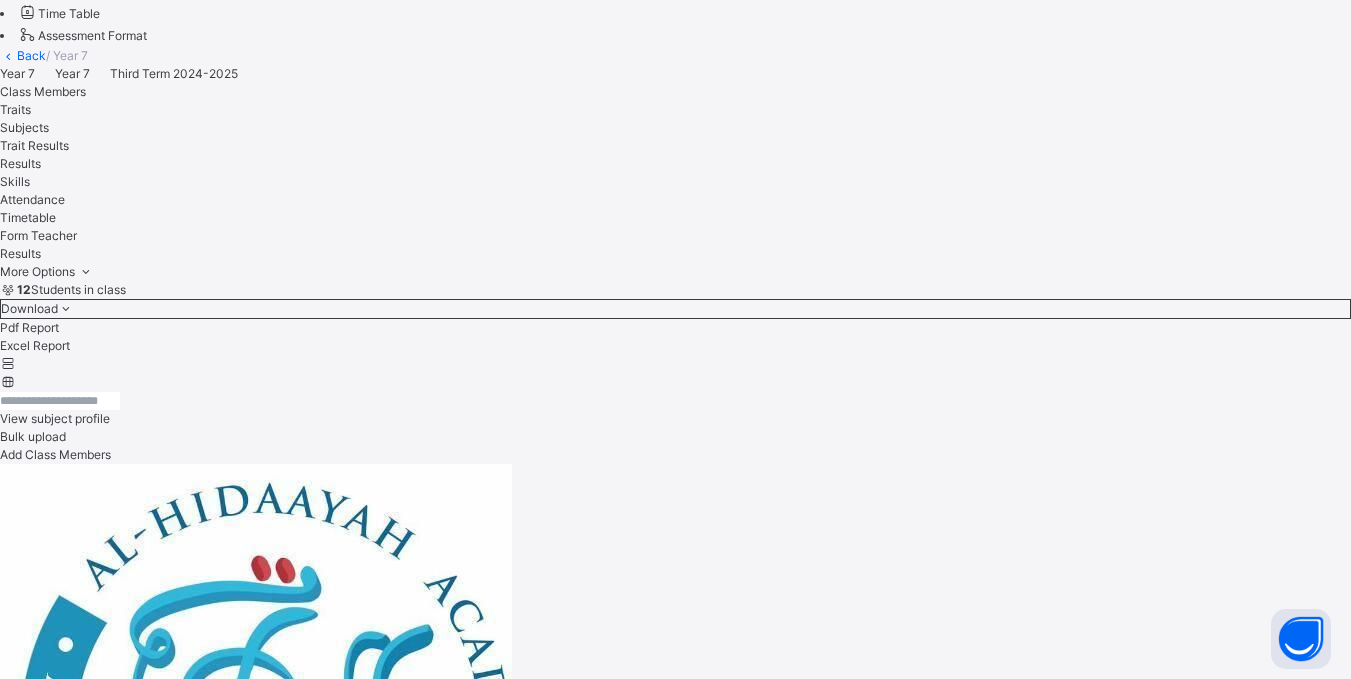 scroll, scrollTop: 695, scrollLeft: 0, axis: vertical 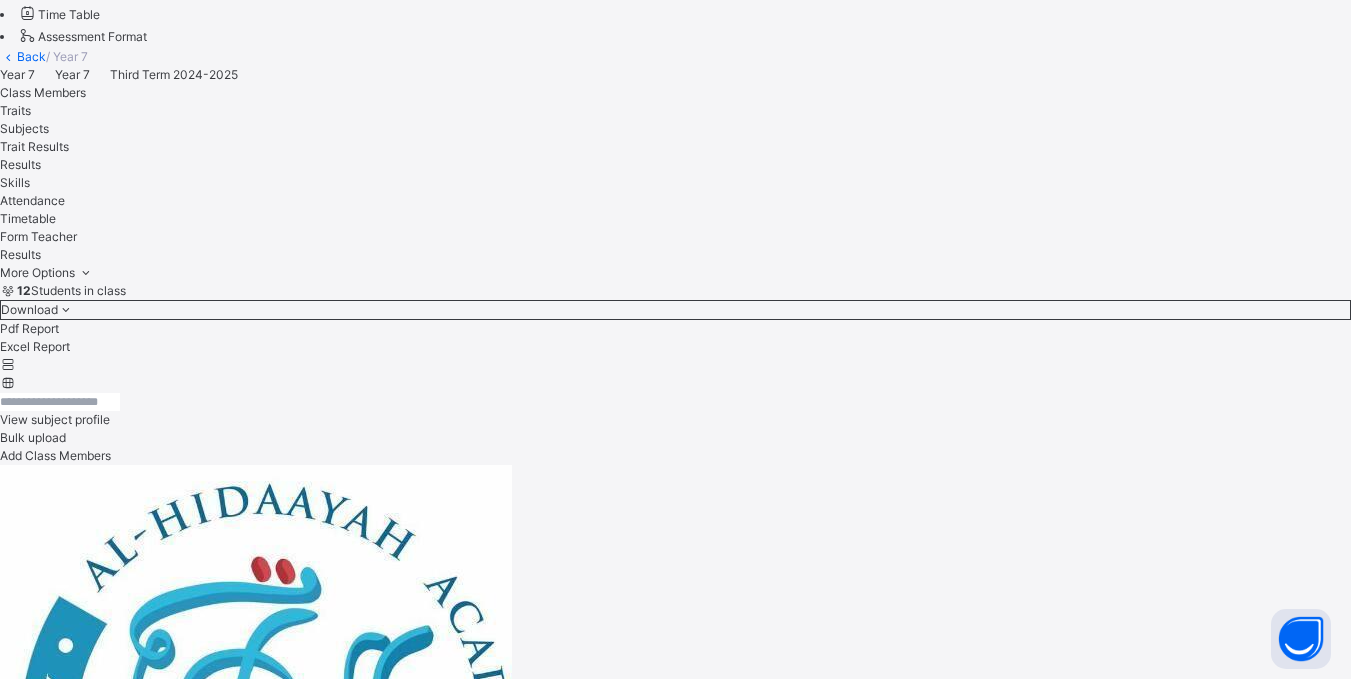 click on "Hauwa Mohammed Sageer" at bounding box center (675, 5397) 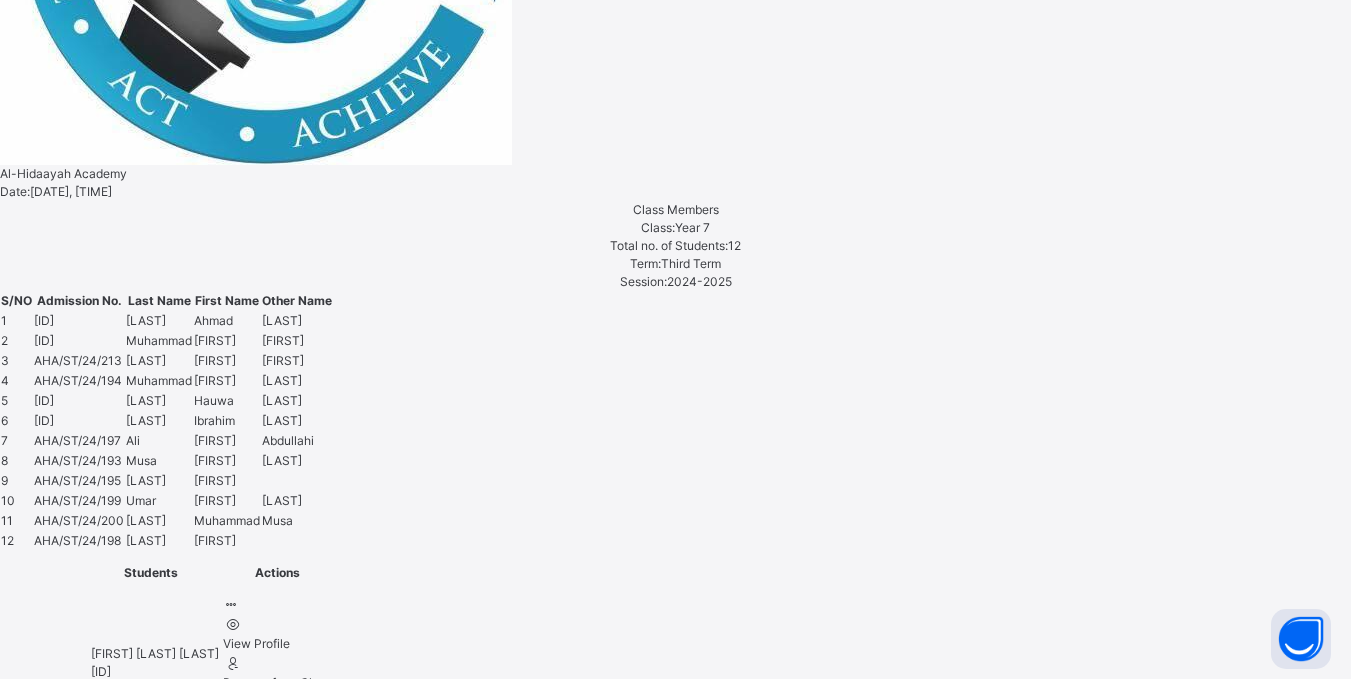 scroll, scrollTop: 1737, scrollLeft: 0, axis: vertical 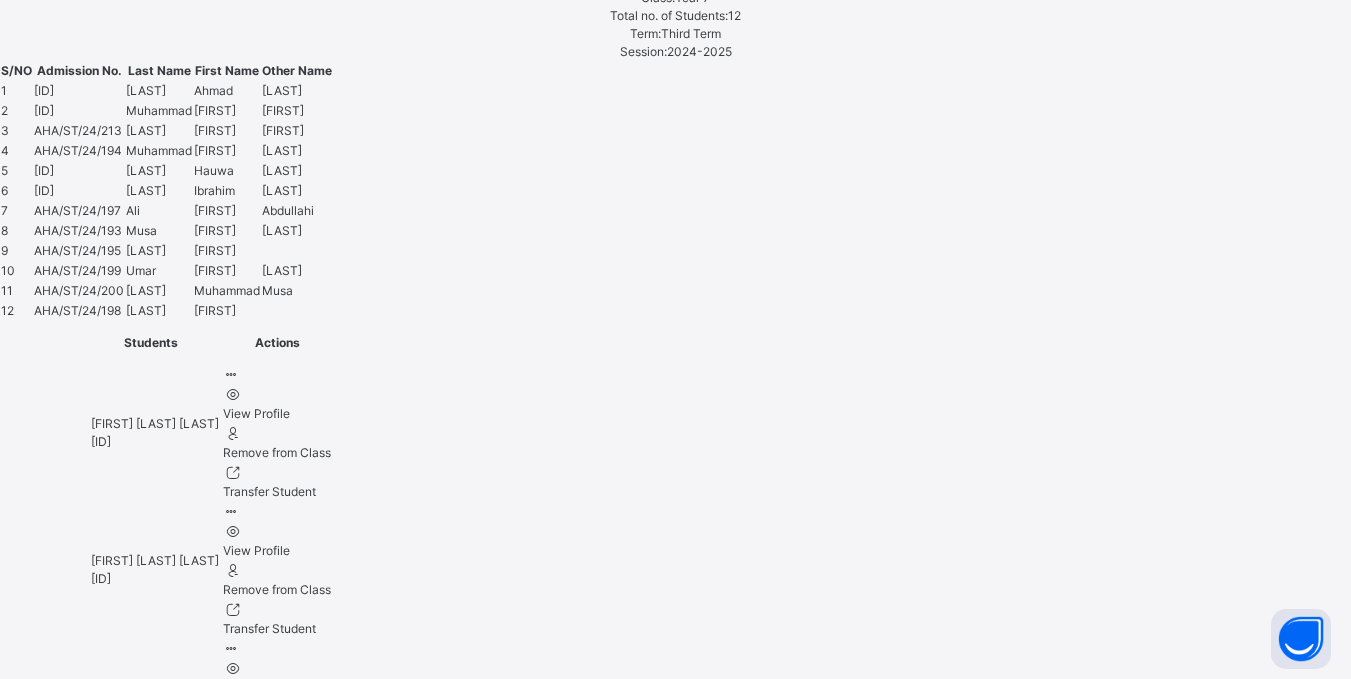 click on "**********" at bounding box center (205, 5710) 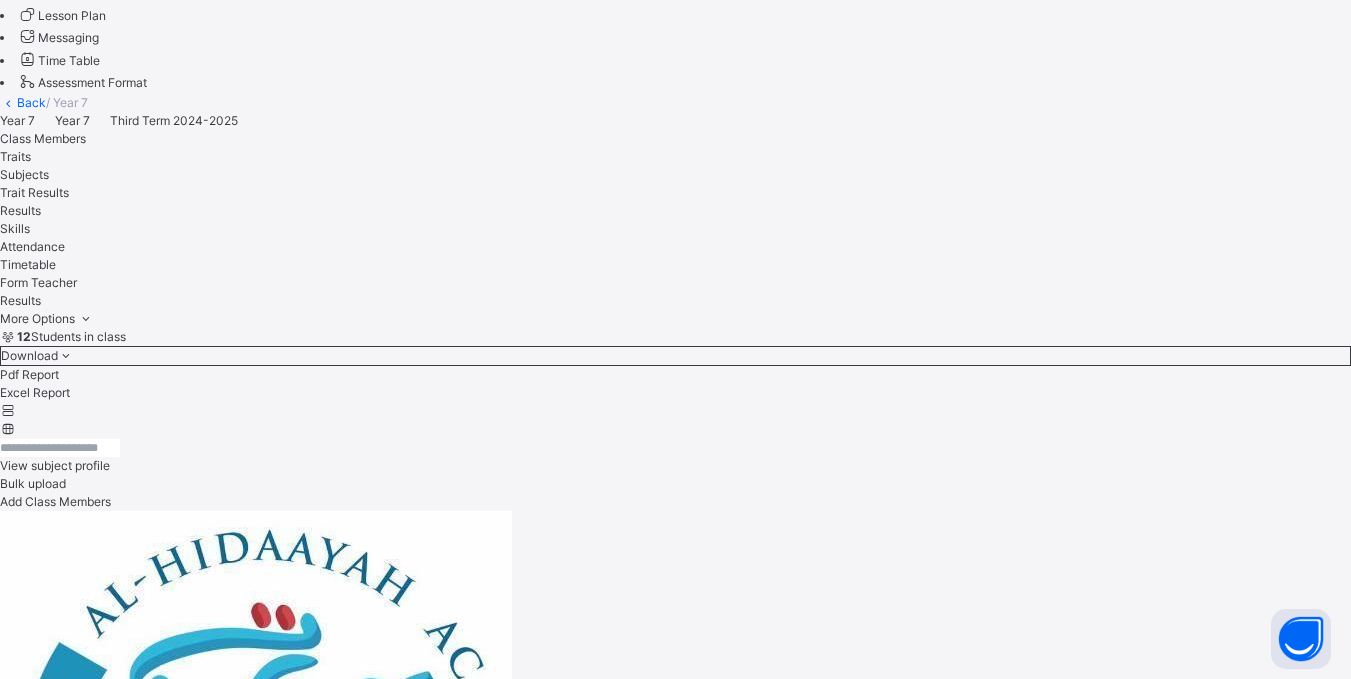 scroll, scrollTop: 634, scrollLeft: 0, axis: vertical 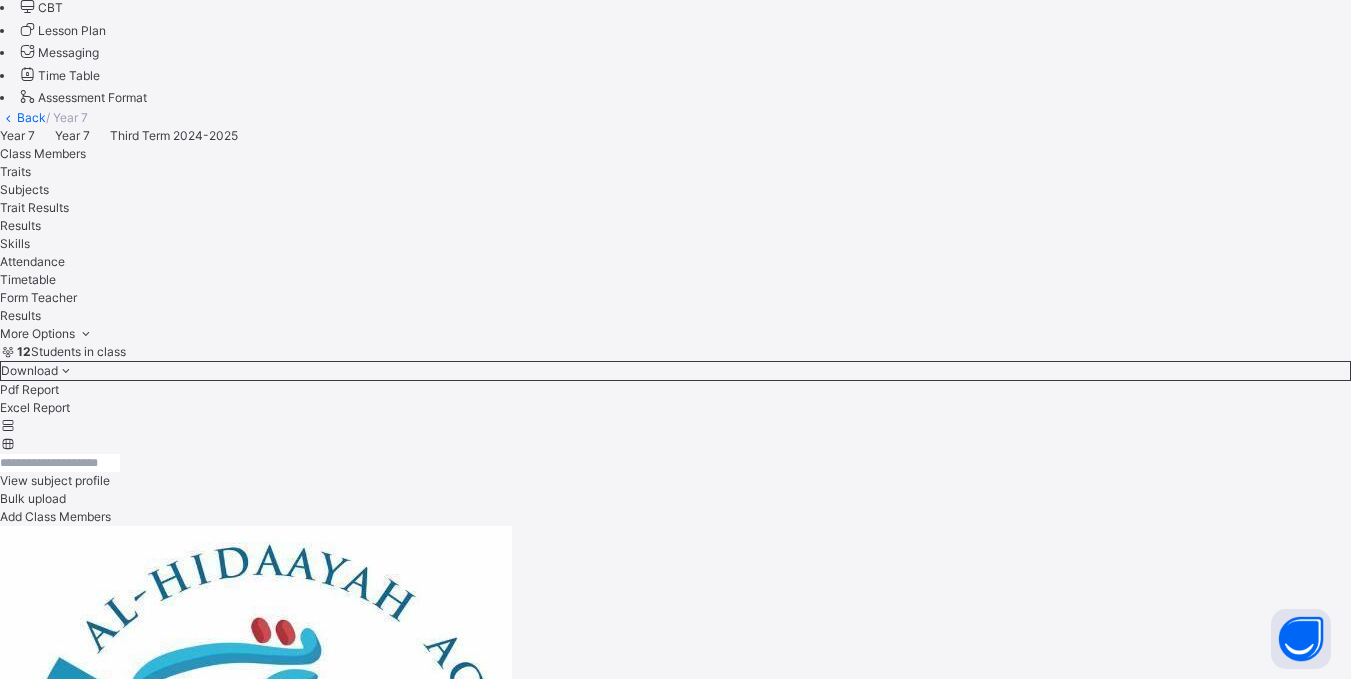 click on "Ibrahim Labaran Adam" at bounding box center [675, 5524] 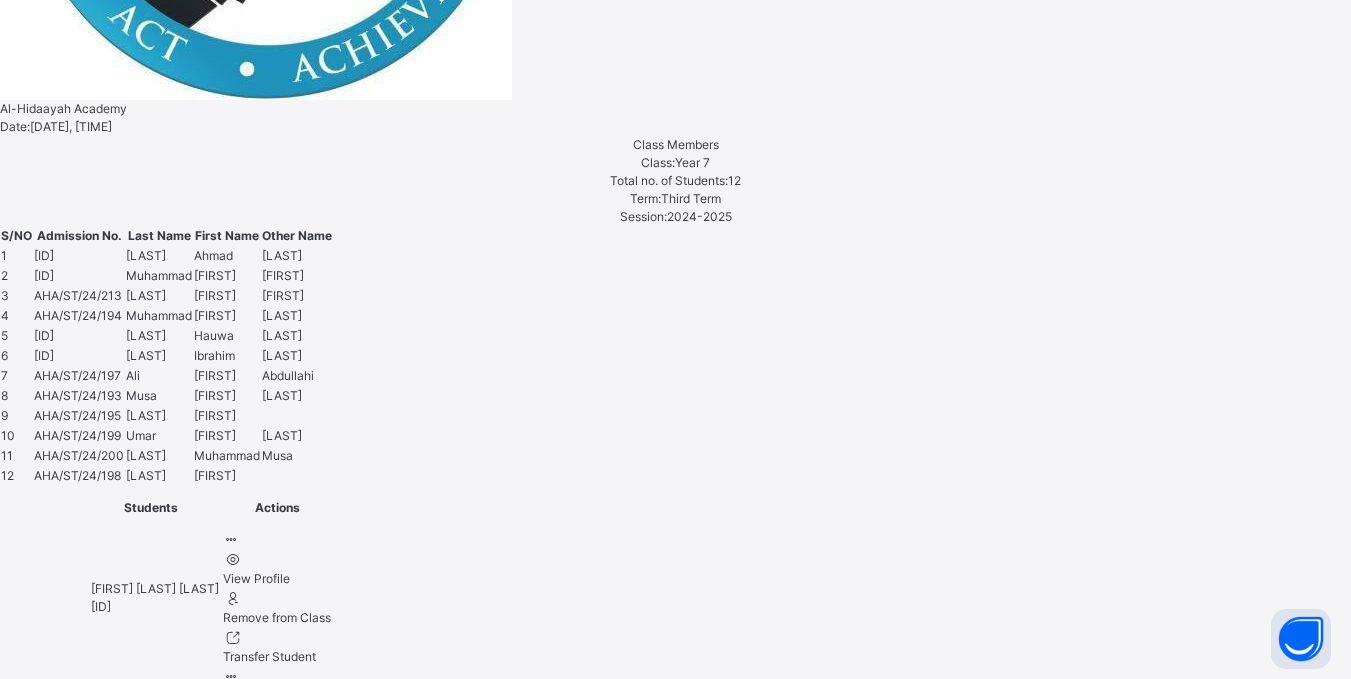 scroll, scrollTop: 1605, scrollLeft: 0, axis: vertical 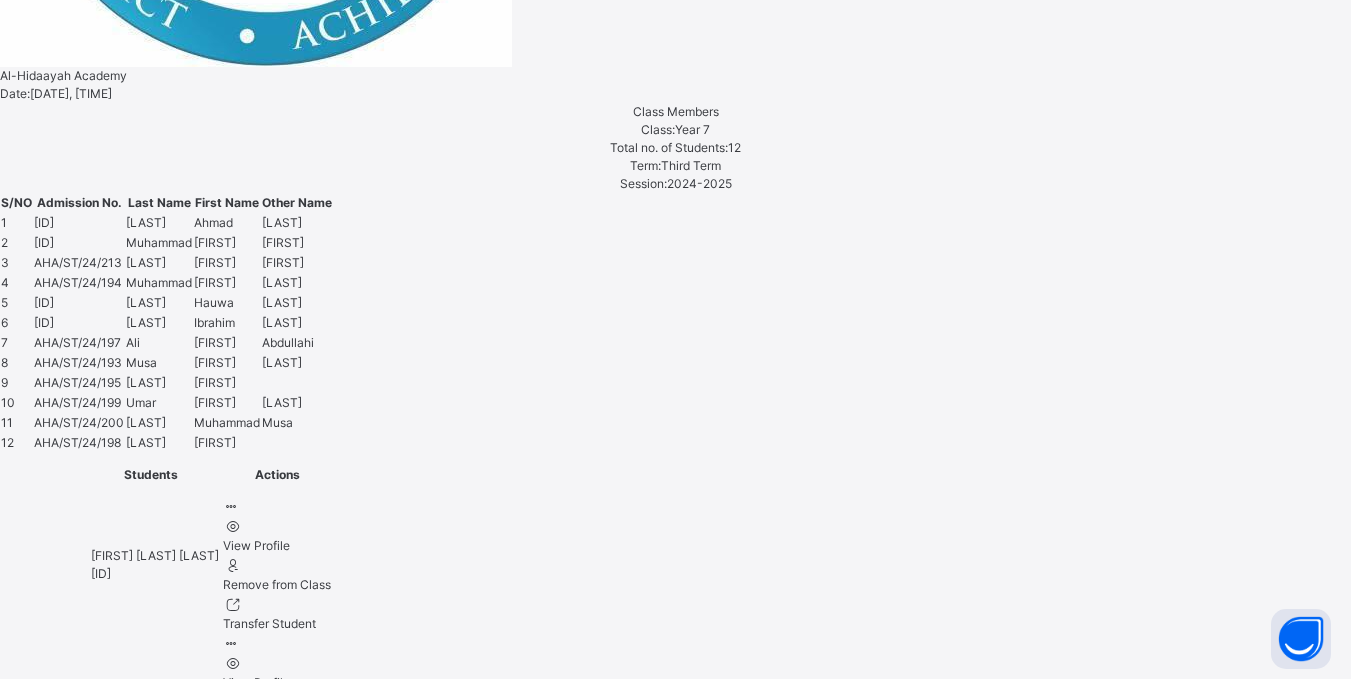 click on "**********" at bounding box center (205, 5842) 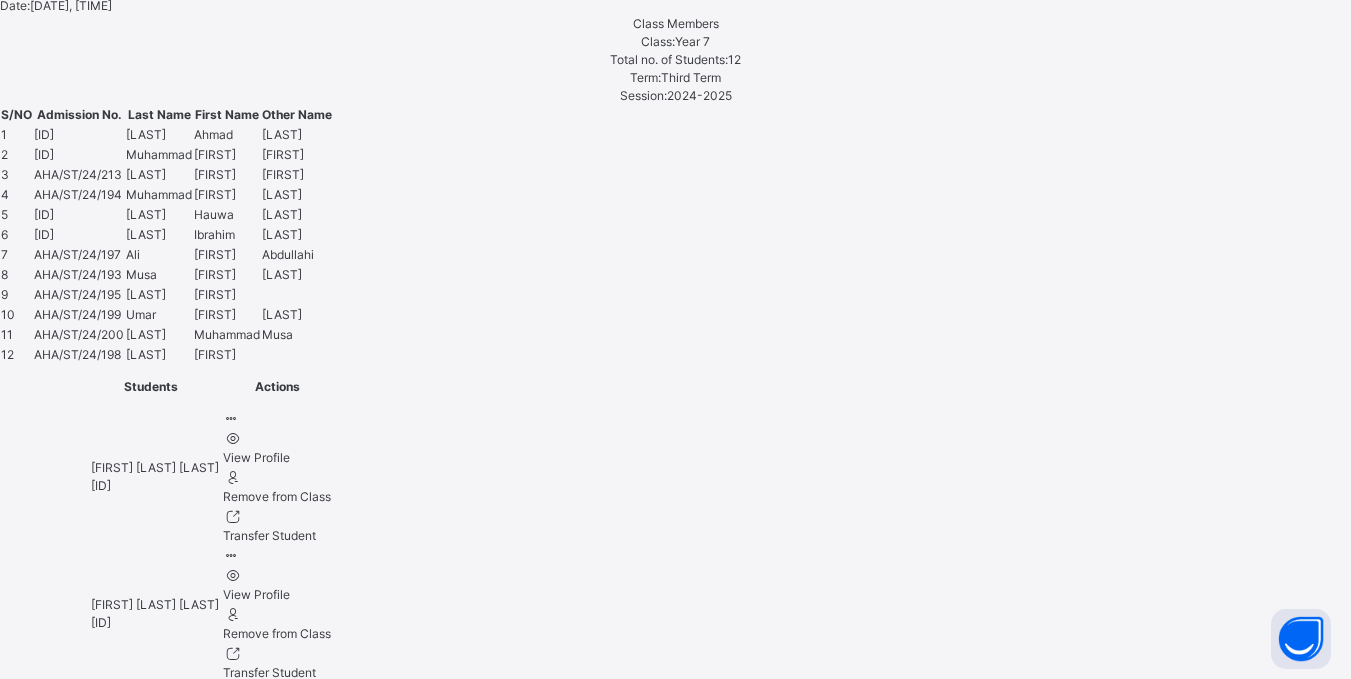 scroll, scrollTop: 1737, scrollLeft: 0, axis: vertical 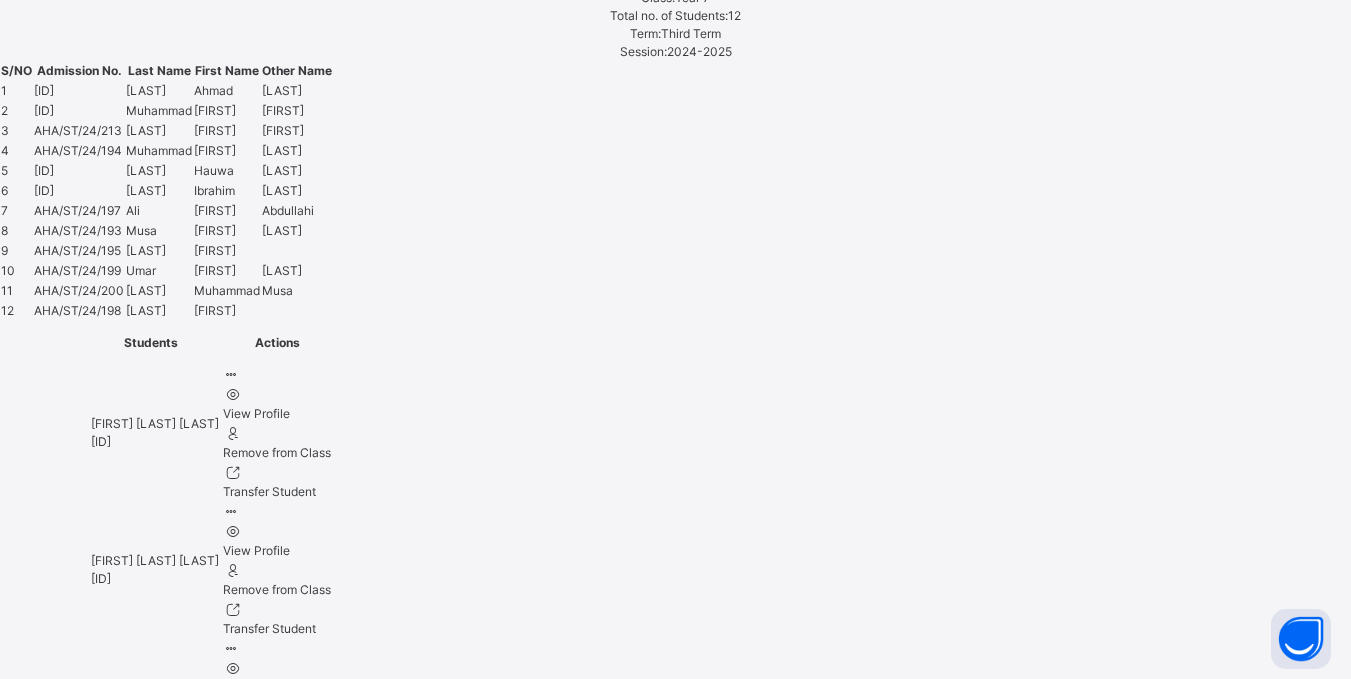 type on "**********" 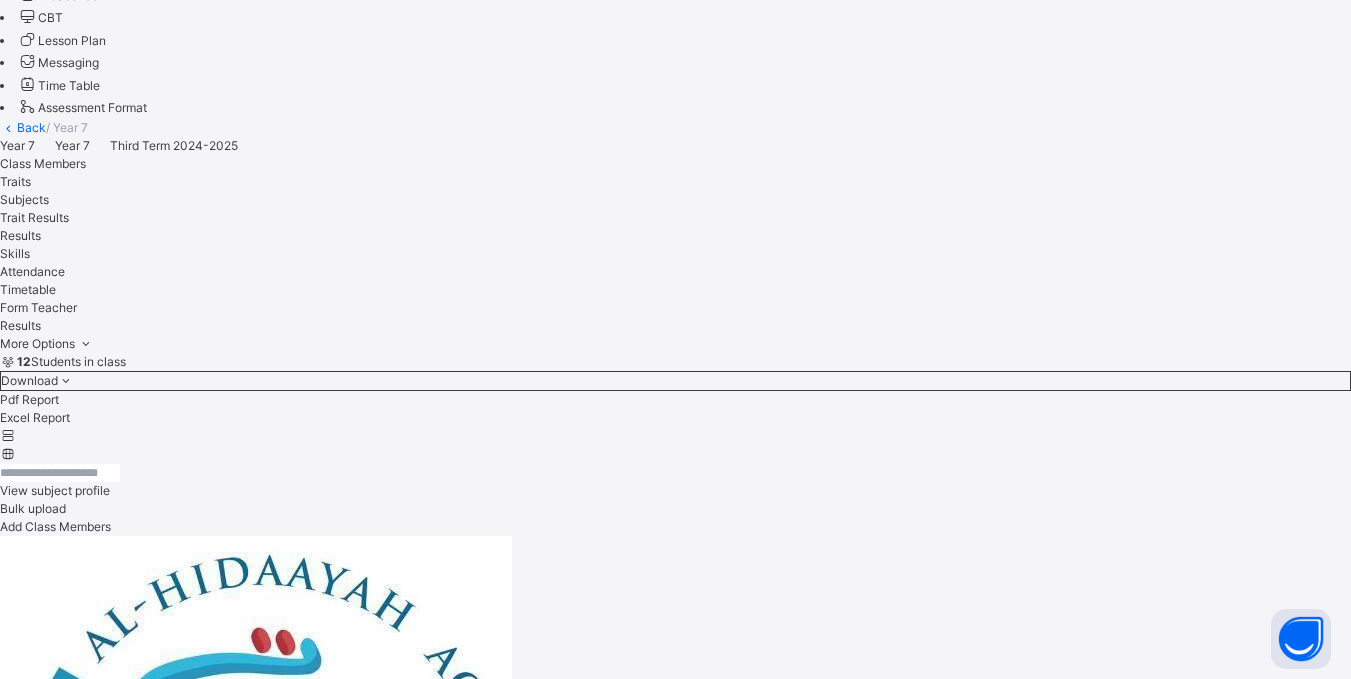 scroll, scrollTop: 613, scrollLeft: 0, axis: vertical 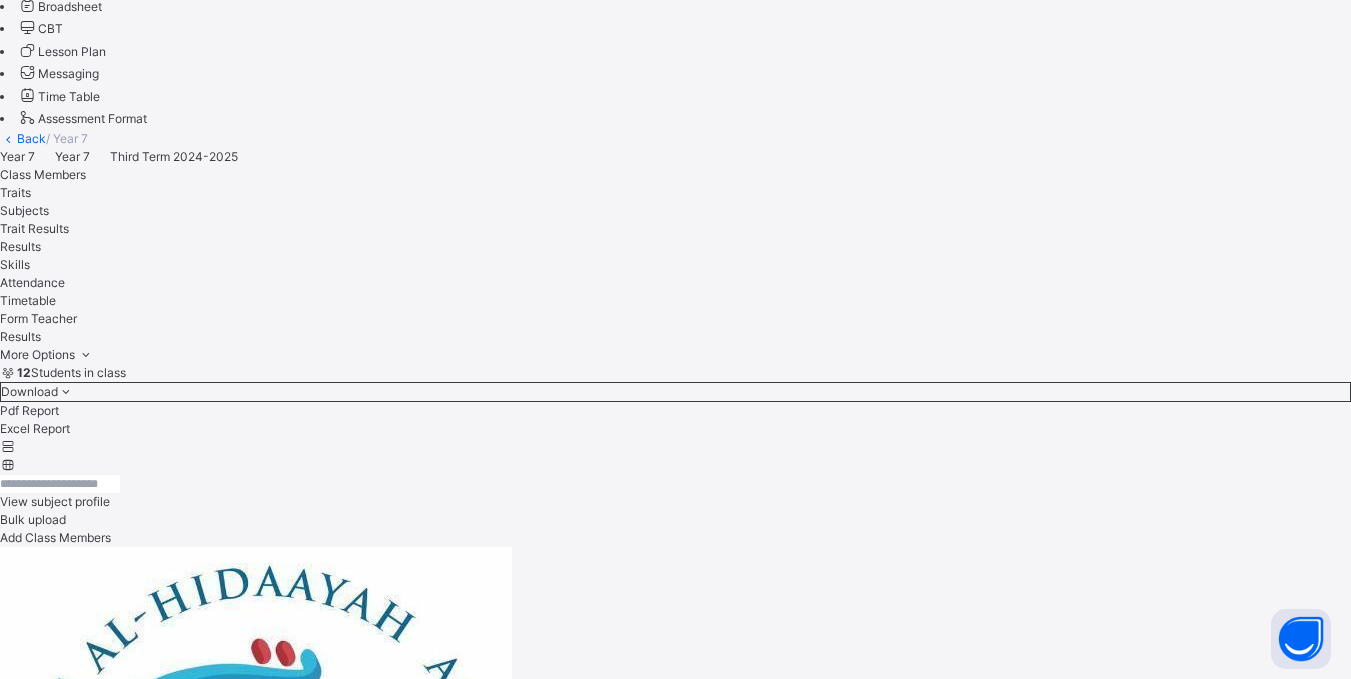 click on "Khalid Abdullahi Ali" at bounding box center [675, 5611] 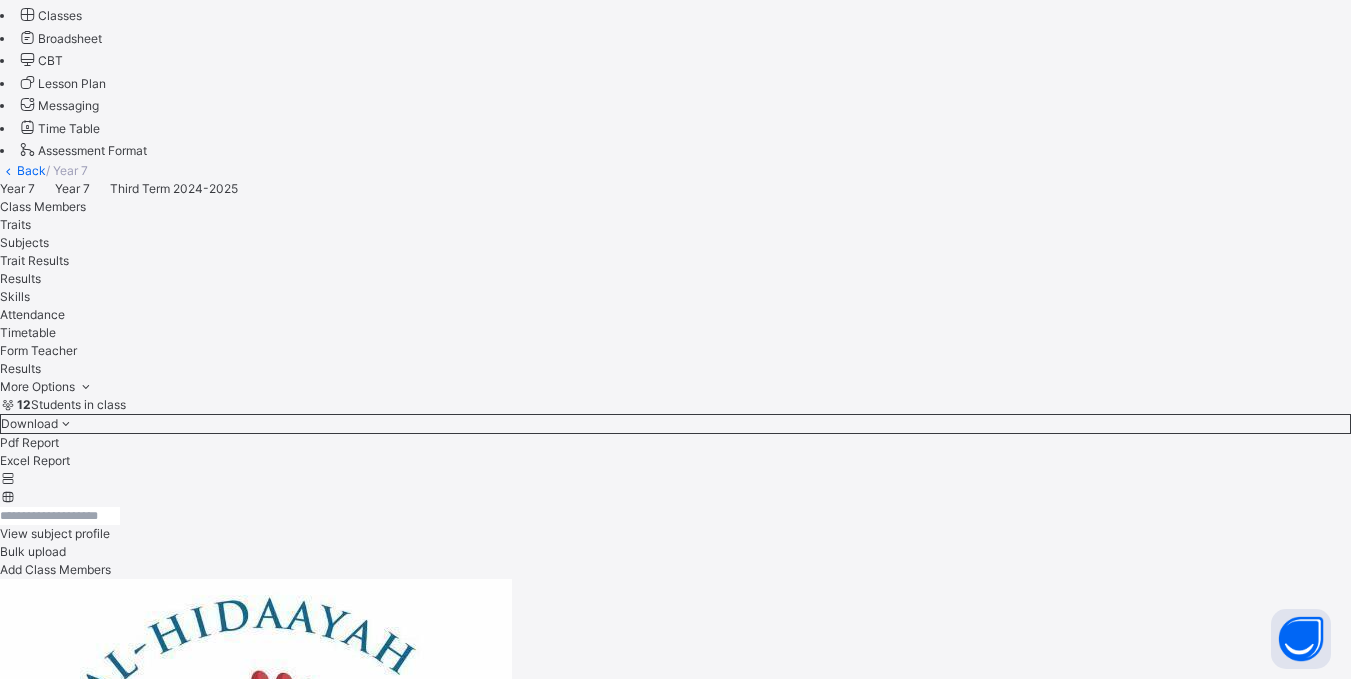 scroll, scrollTop: 195, scrollLeft: 0, axis: vertical 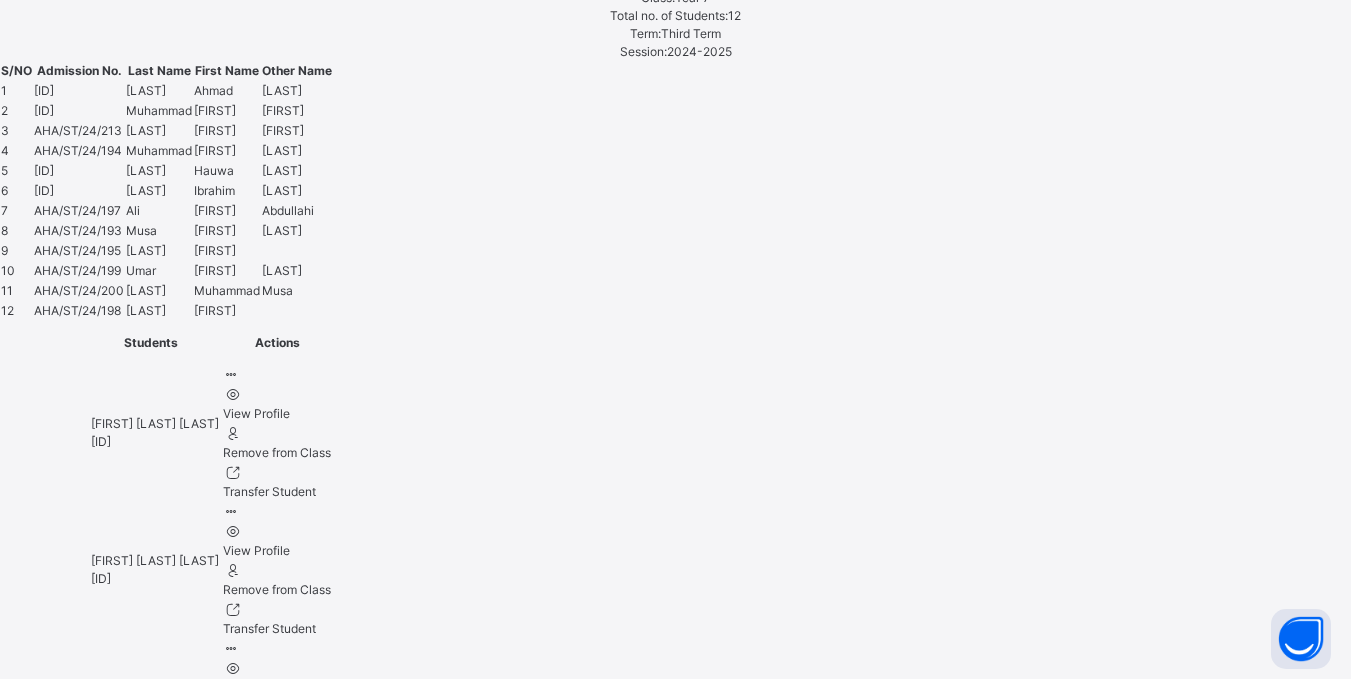 click on "**********" at bounding box center (205, 5710) 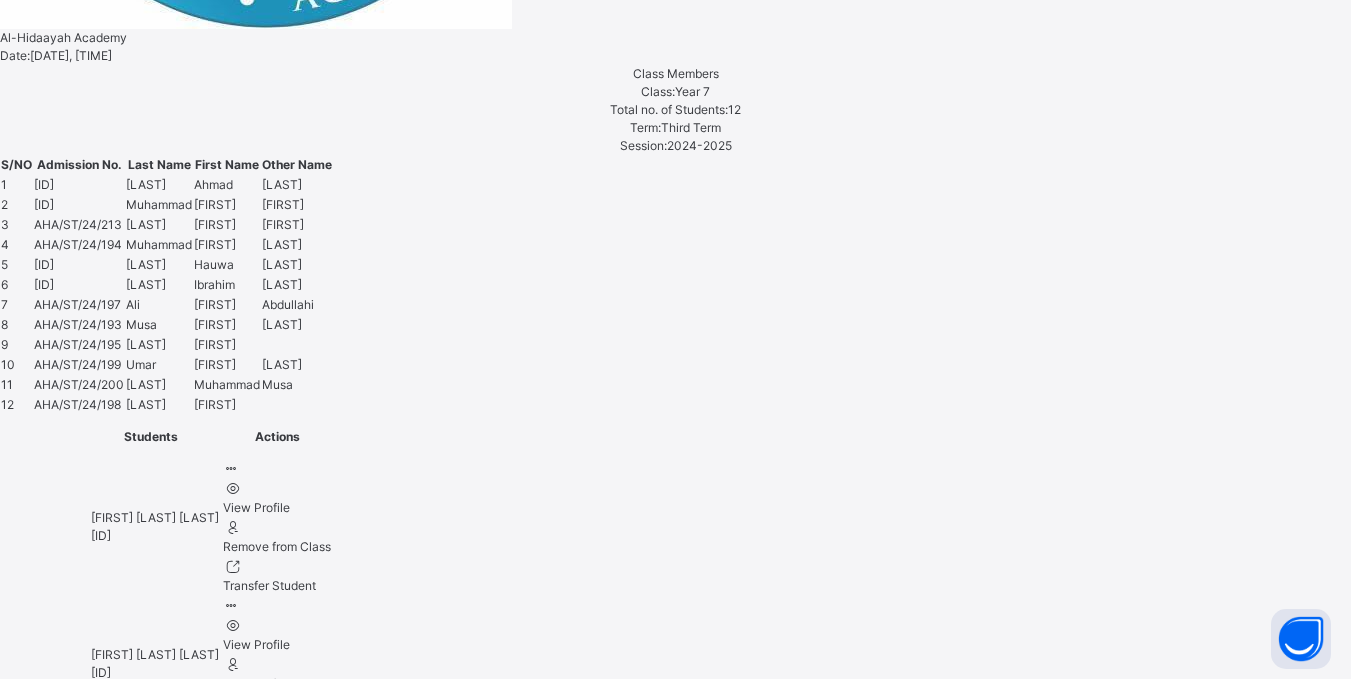 scroll, scrollTop: 1638, scrollLeft: 0, axis: vertical 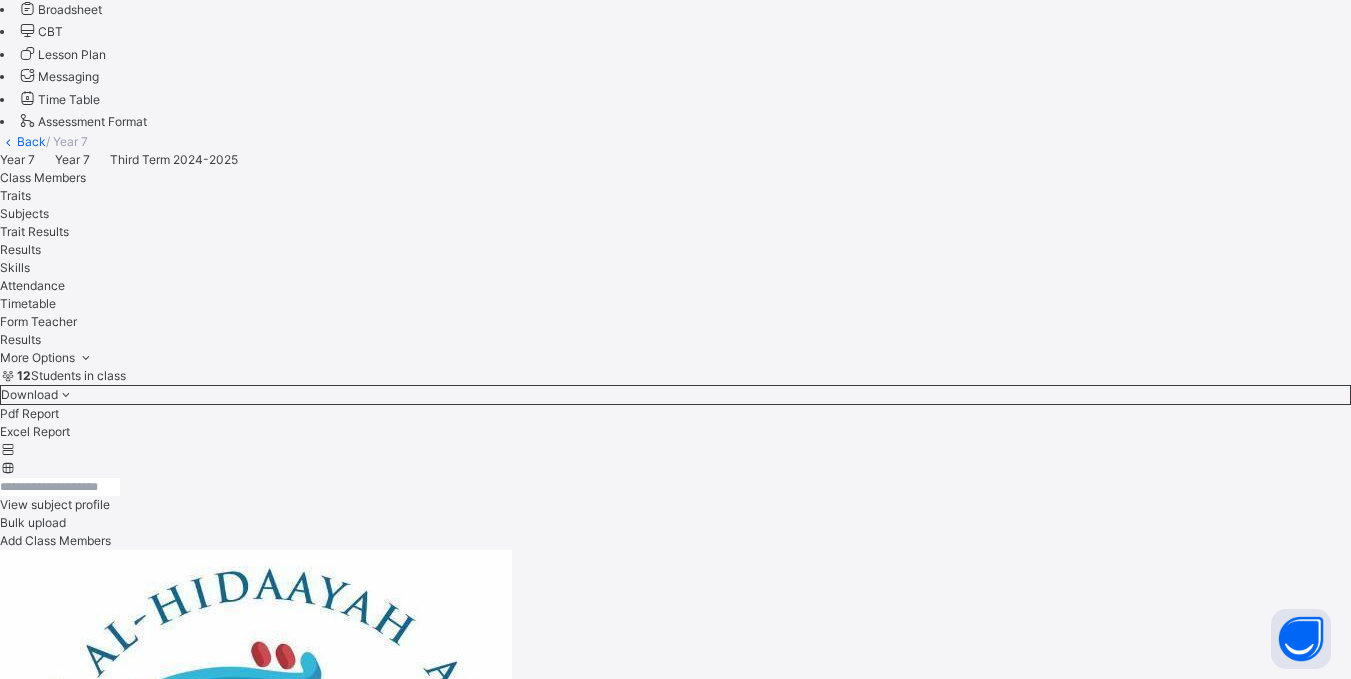 click on "Latifah Daib Musa" at bounding box center (675, 5680) 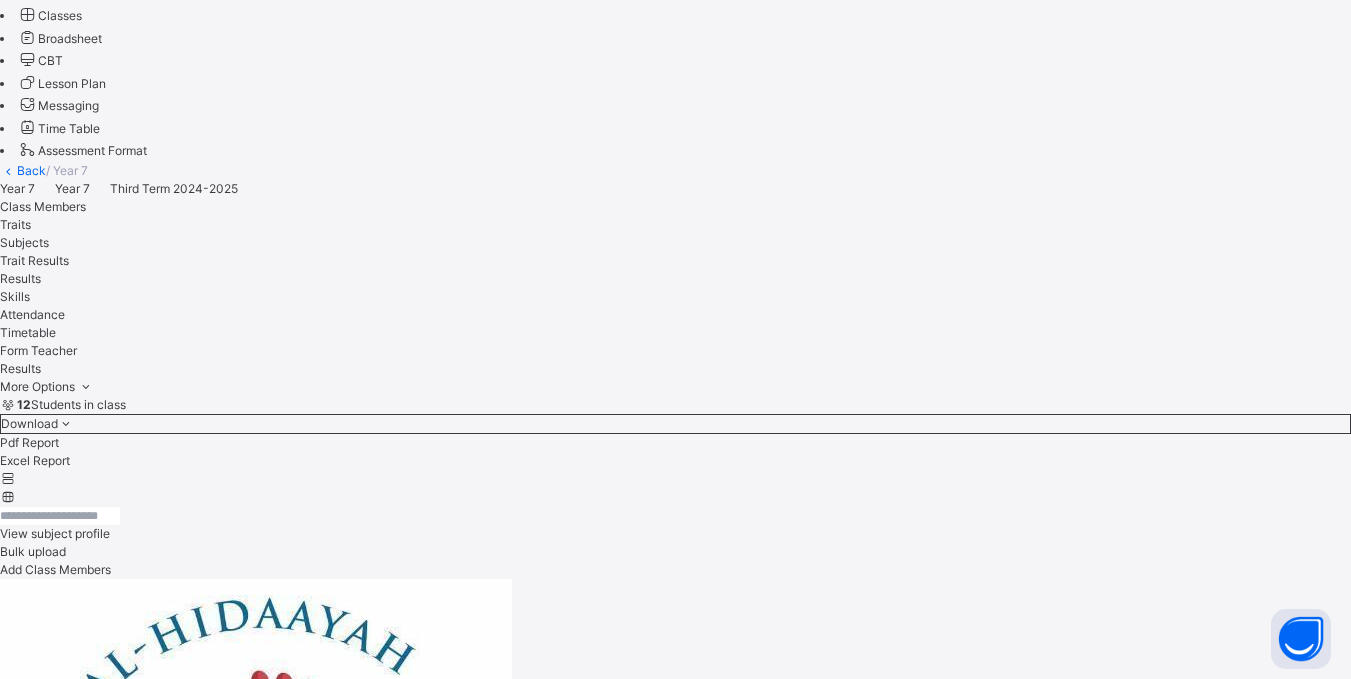 scroll, scrollTop: 195, scrollLeft: 0, axis: vertical 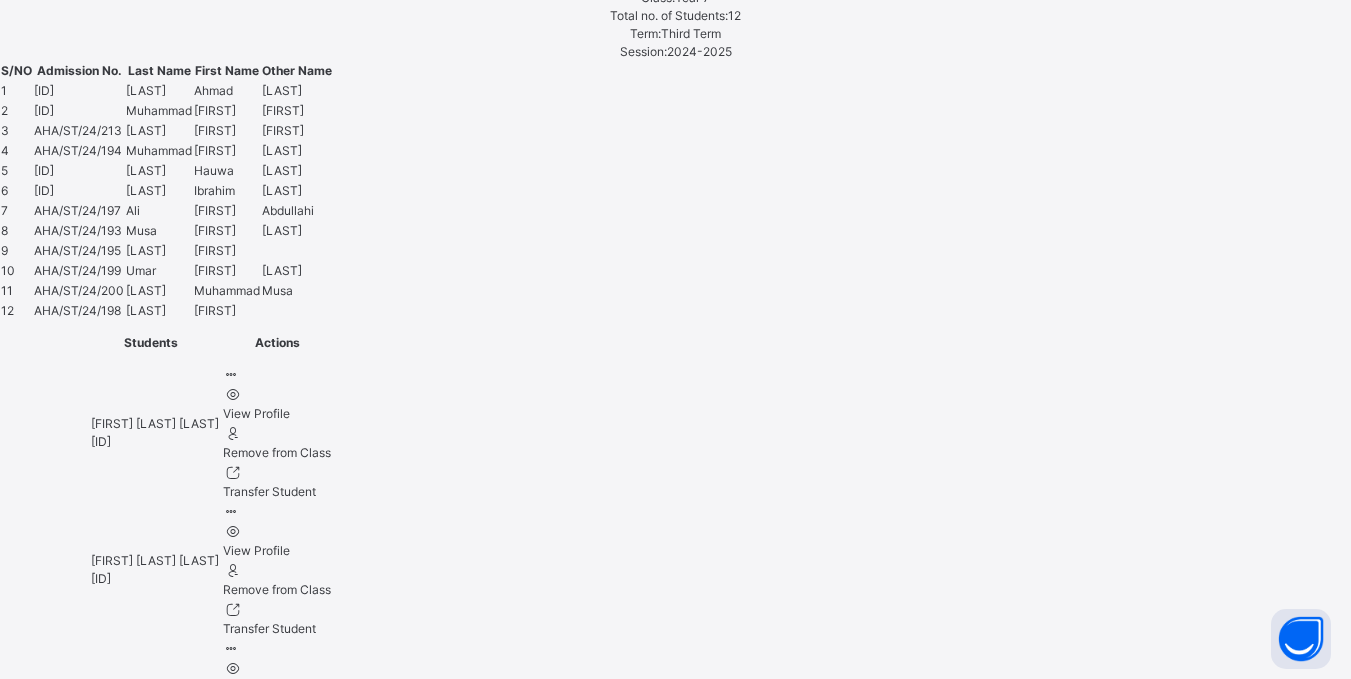 click on "**********" at bounding box center [205, 5710] 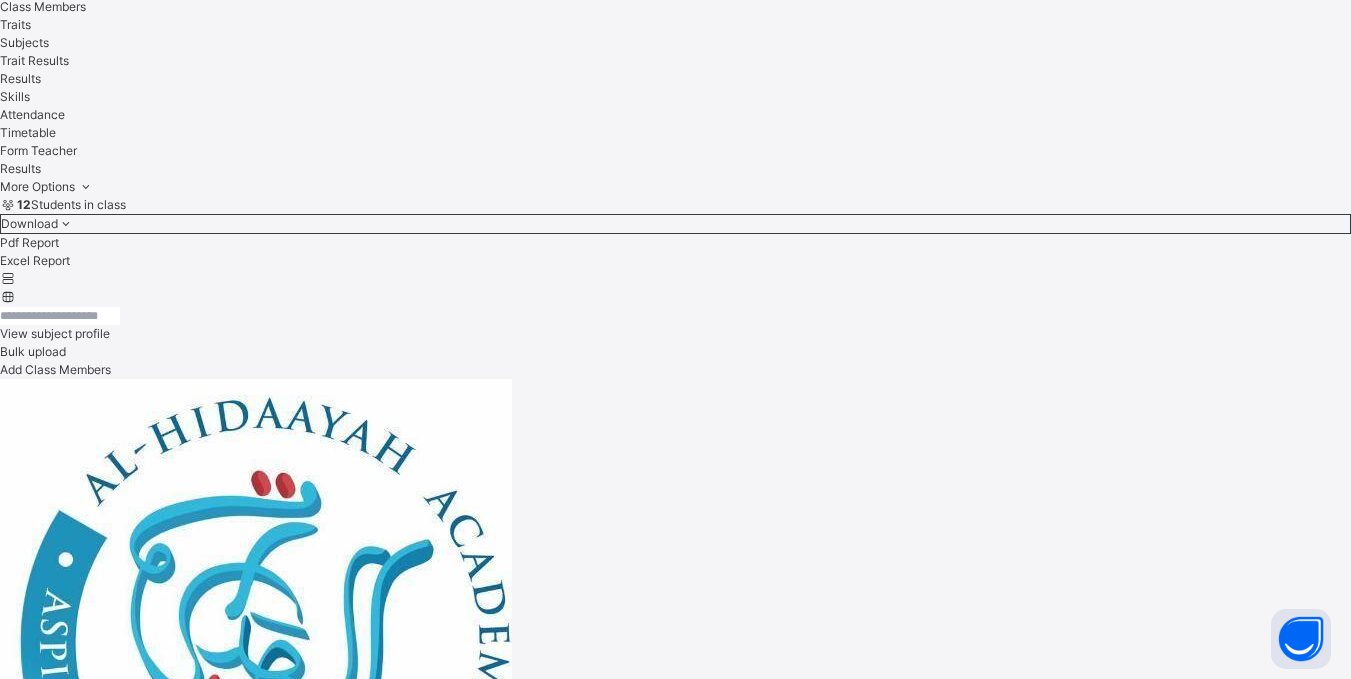 click on "Maryam  Jazuli" at bounding box center (675, 5575) 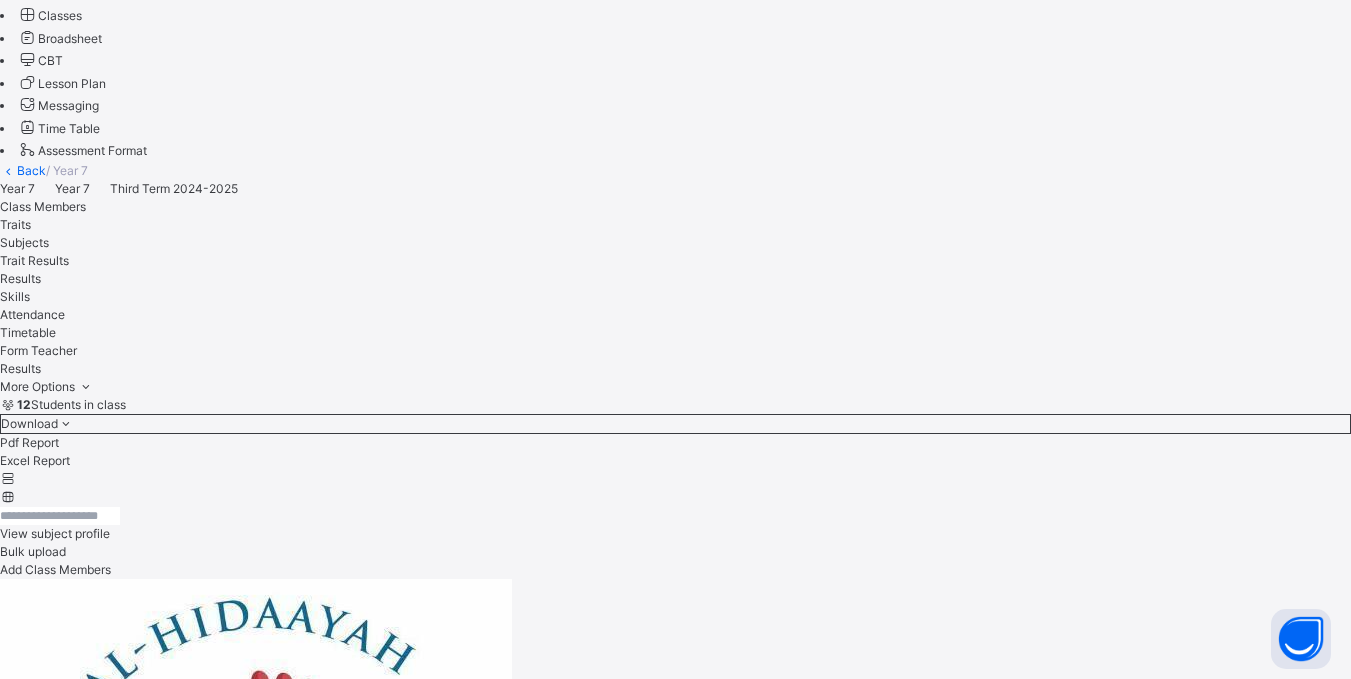 scroll, scrollTop: 195, scrollLeft: 0, axis: vertical 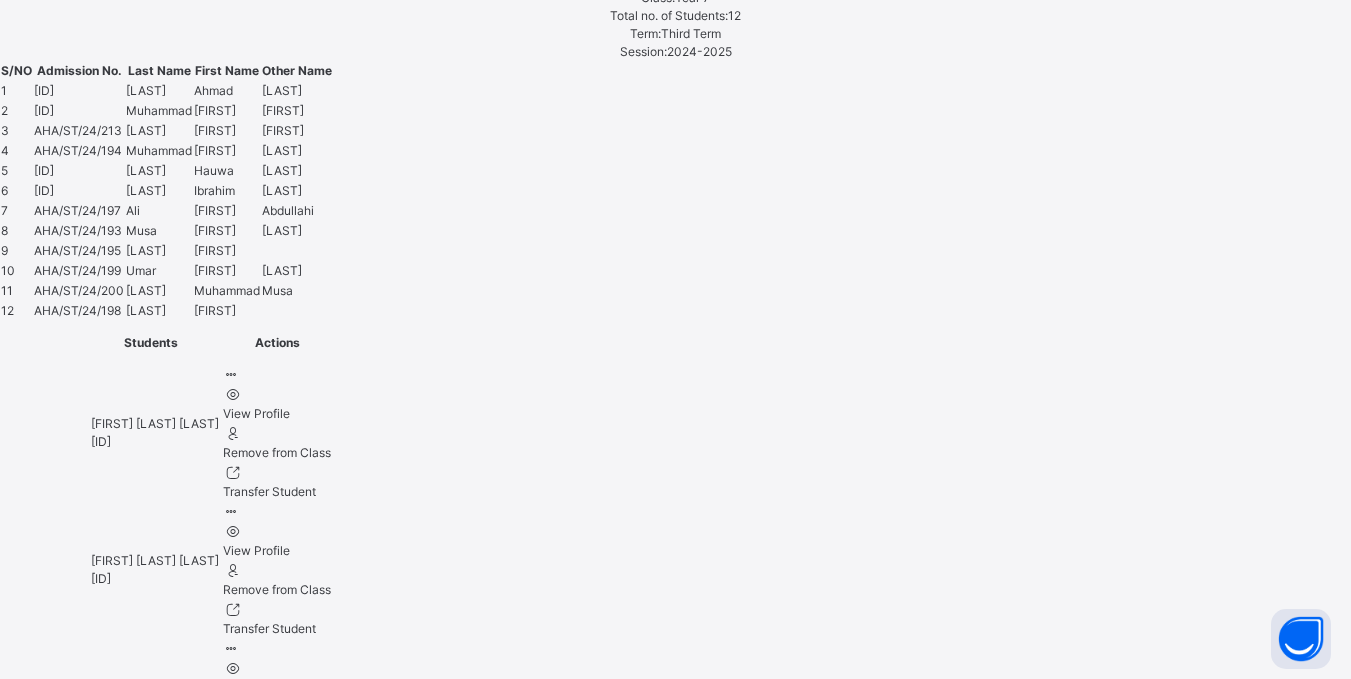 click on "**********" at bounding box center [205, 5710] 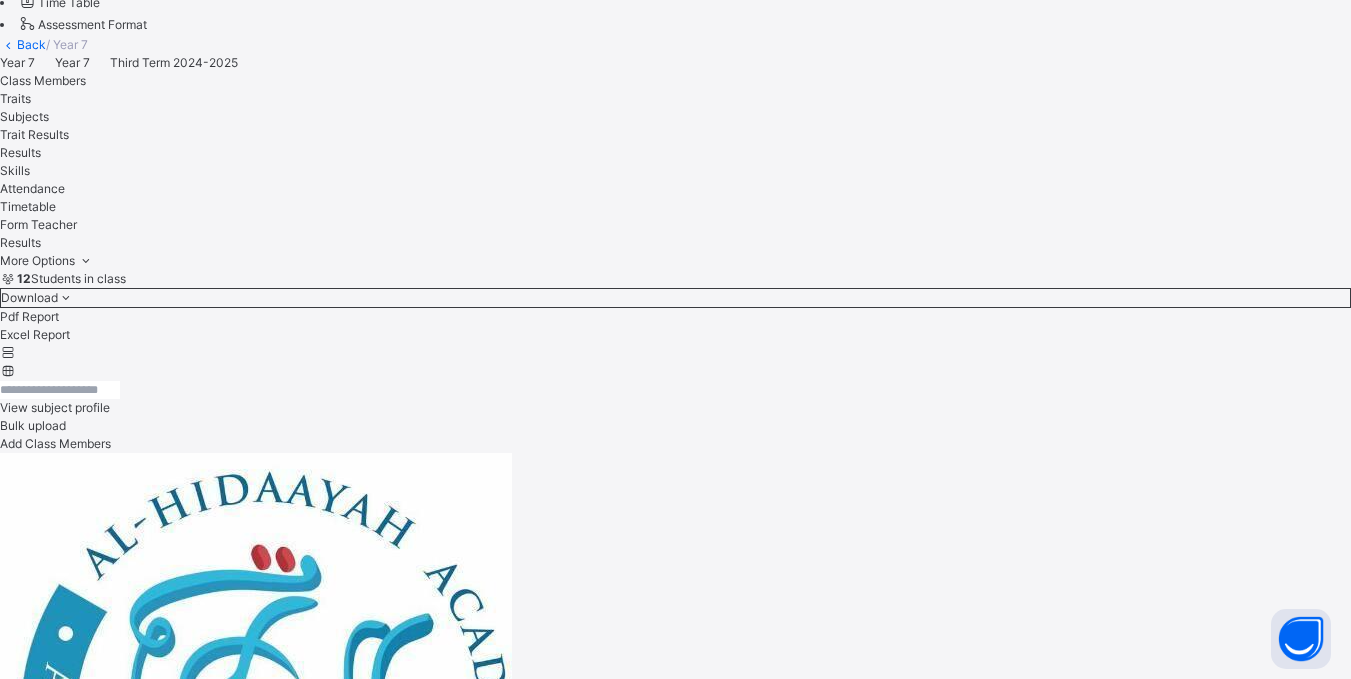 scroll, scrollTop: 706, scrollLeft: 0, axis: vertical 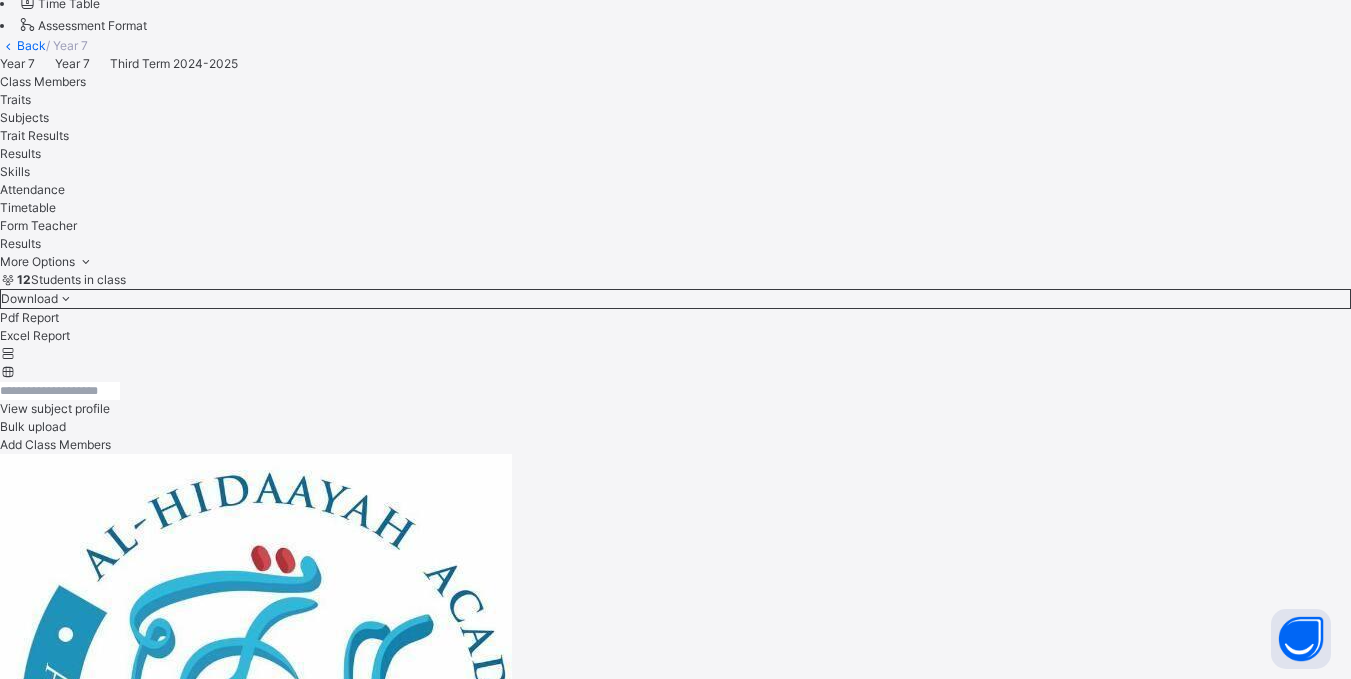 click on "Maryam Bashir Umar" at bounding box center [675, 5716] 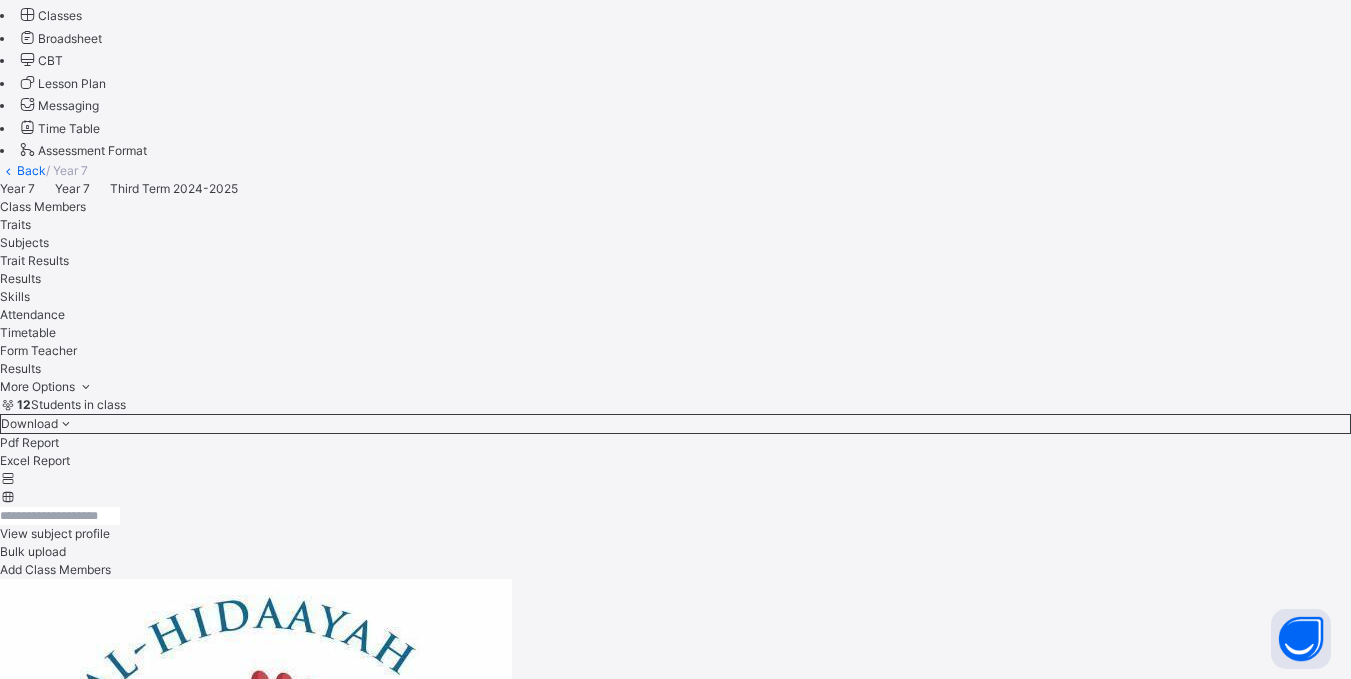 scroll, scrollTop: 195, scrollLeft: 0, axis: vertical 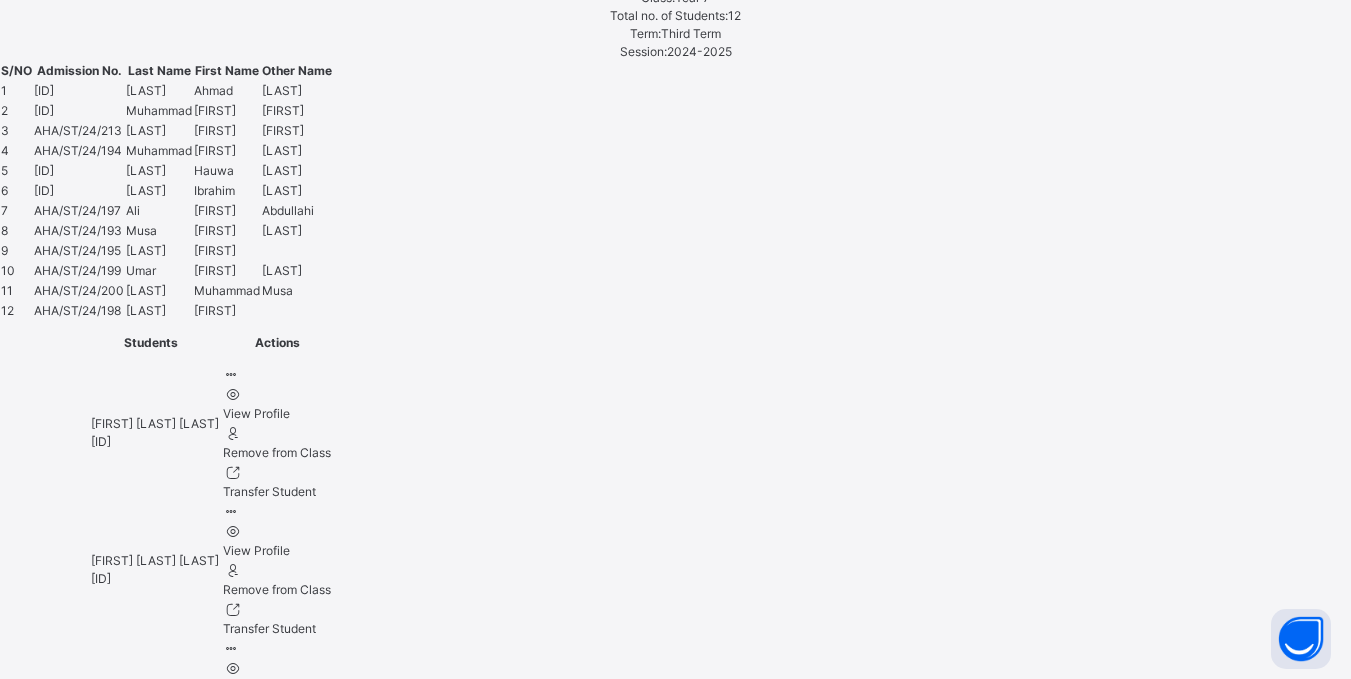 click on "**********" at bounding box center (205, 5710) 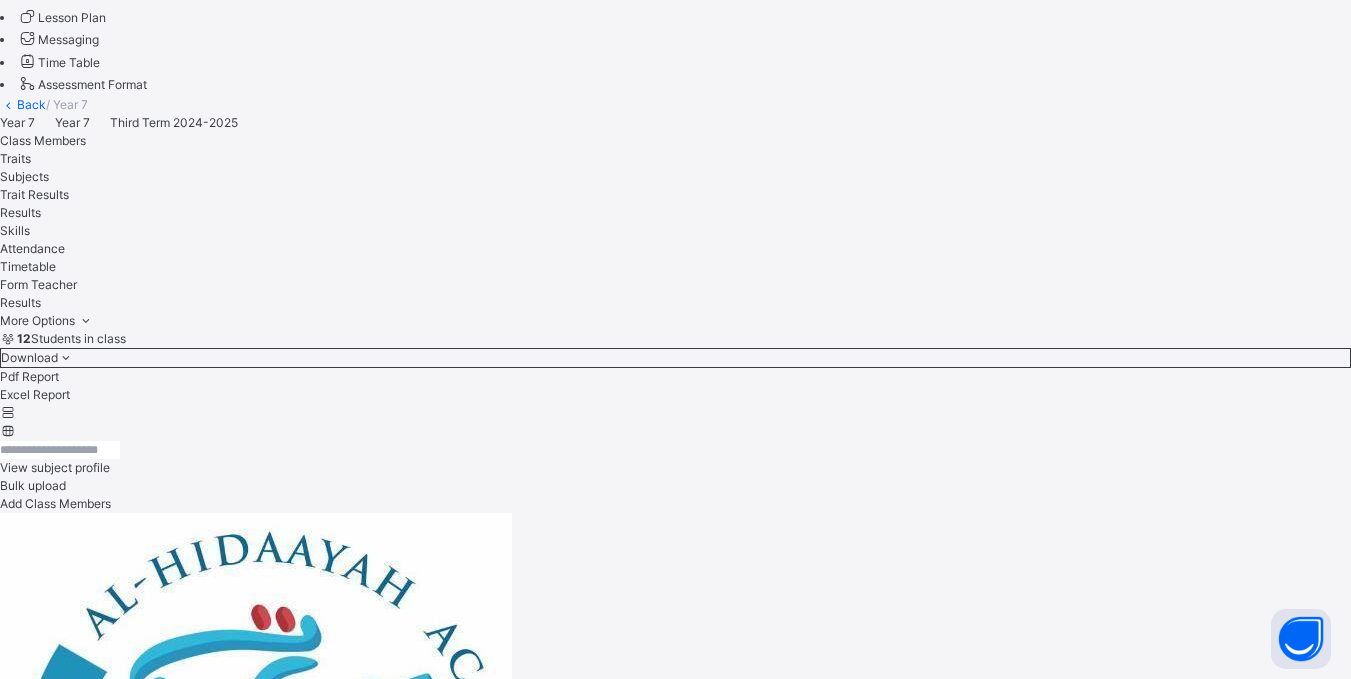 scroll, scrollTop: 625, scrollLeft: 0, axis: vertical 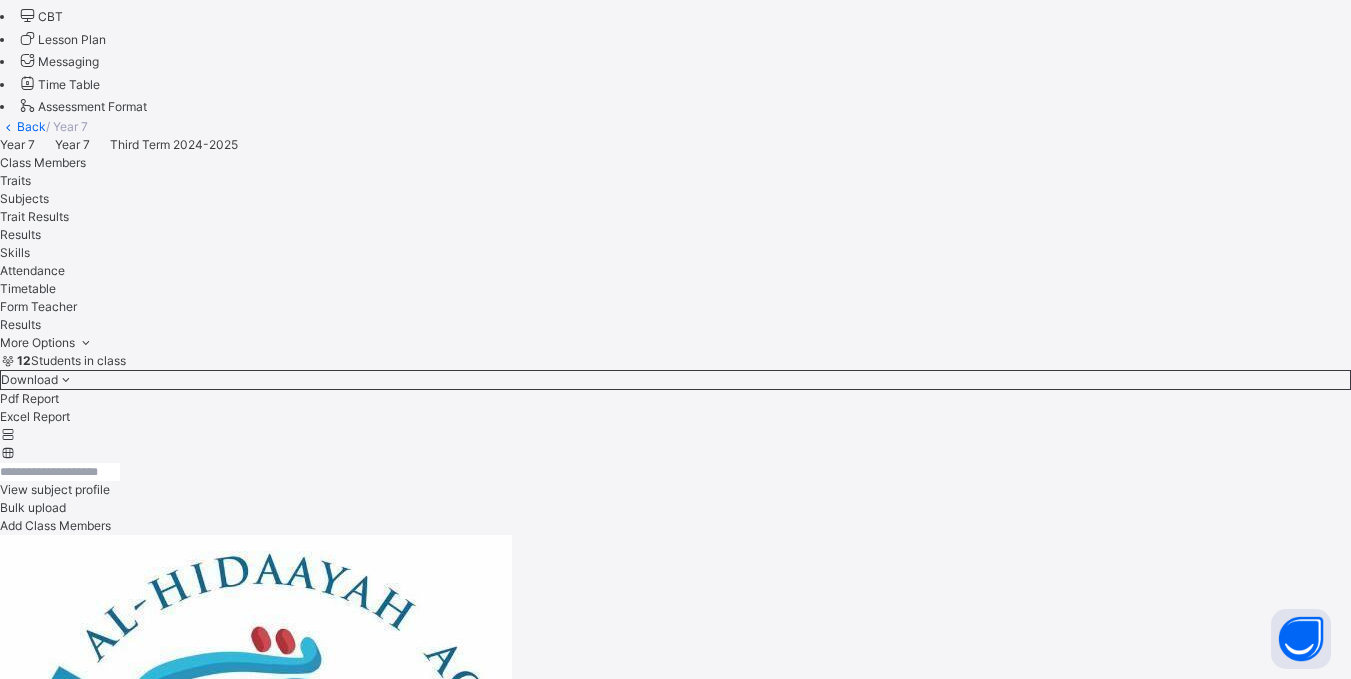 click on "Muhammad Musa Lawal" at bounding box center (675, 5863) 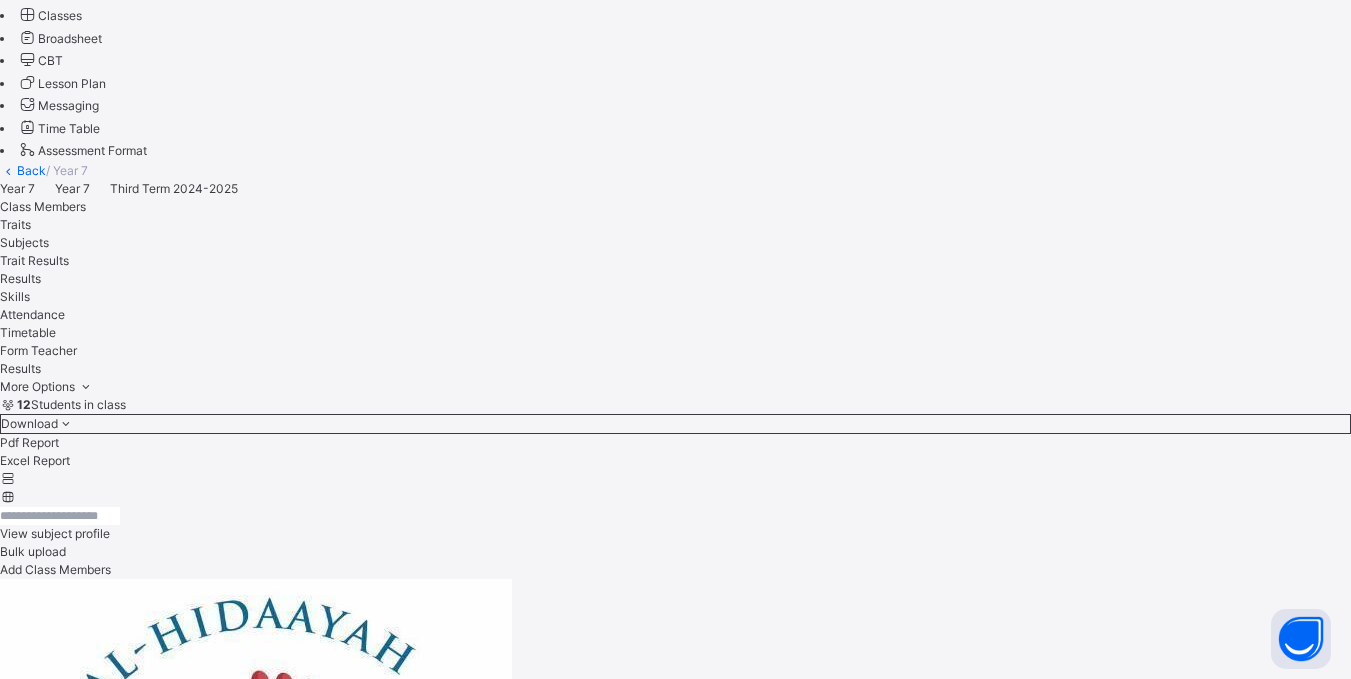 scroll, scrollTop: 339, scrollLeft: 0, axis: vertical 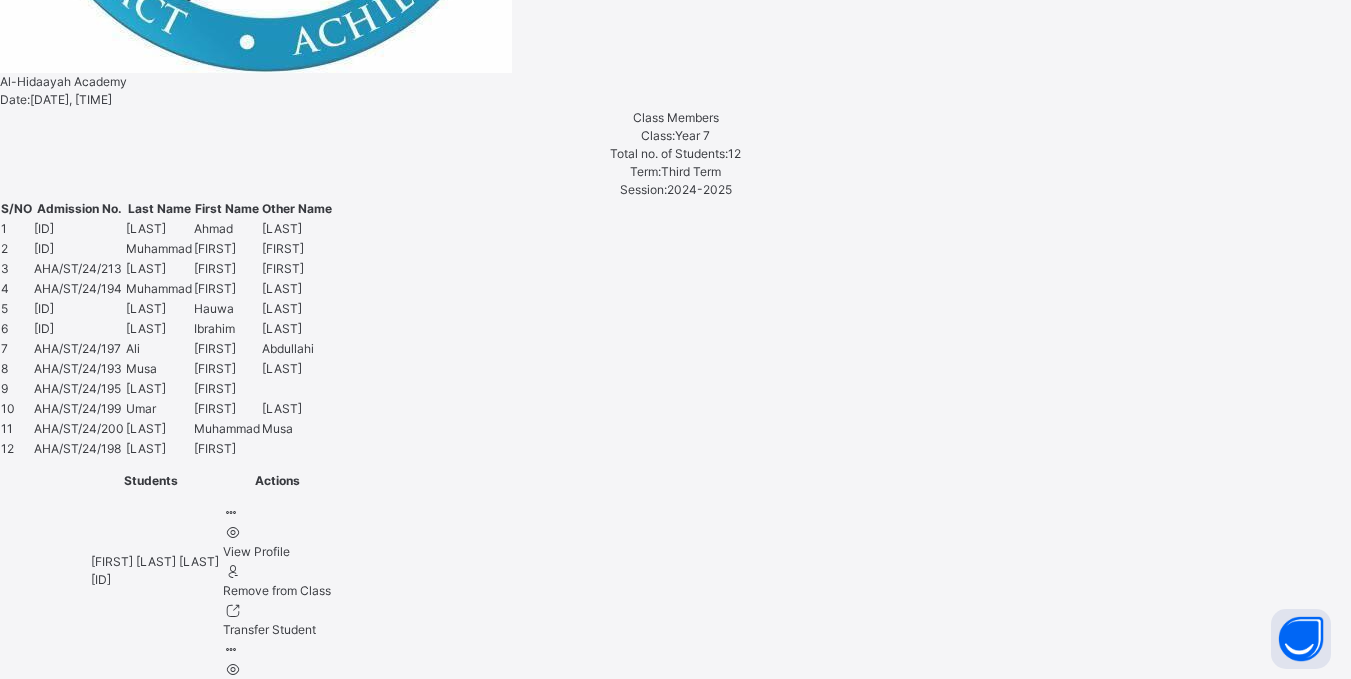 click on "**********" at bounding box center [205, 5848] 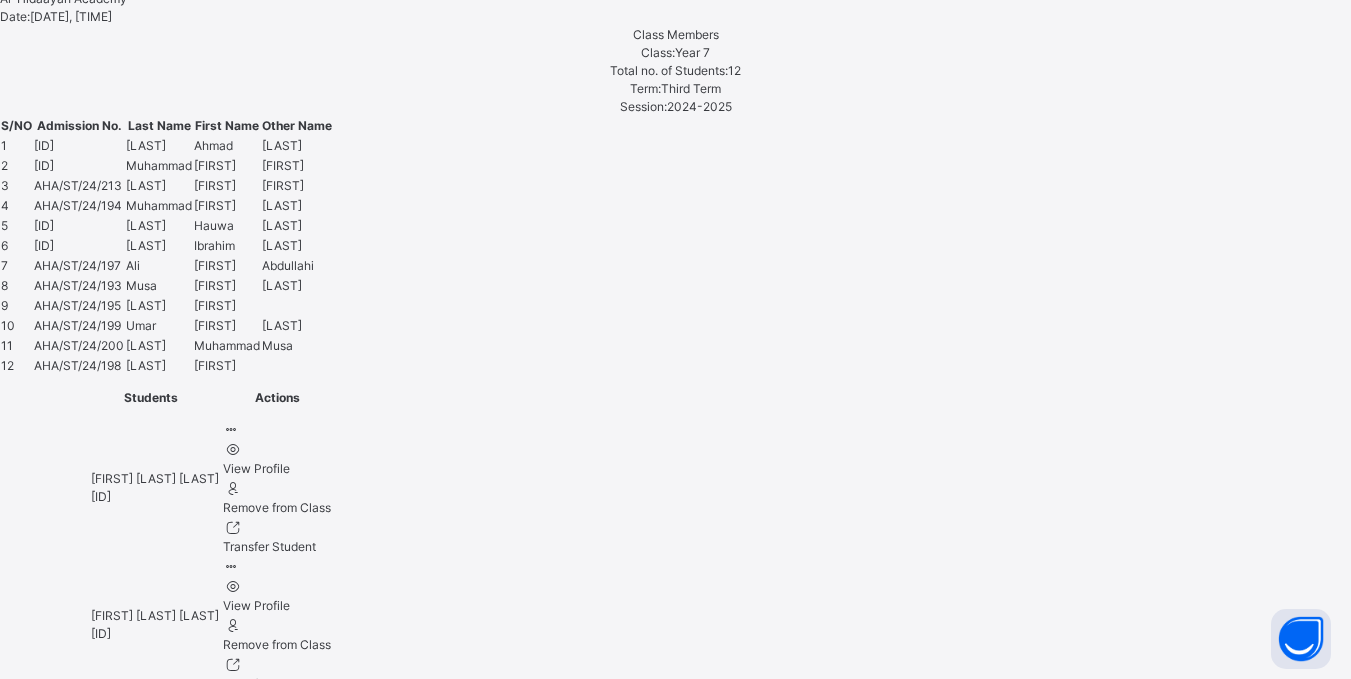 scroll, scrollTop: 1737, scrollLeft: 0, axis: vertical 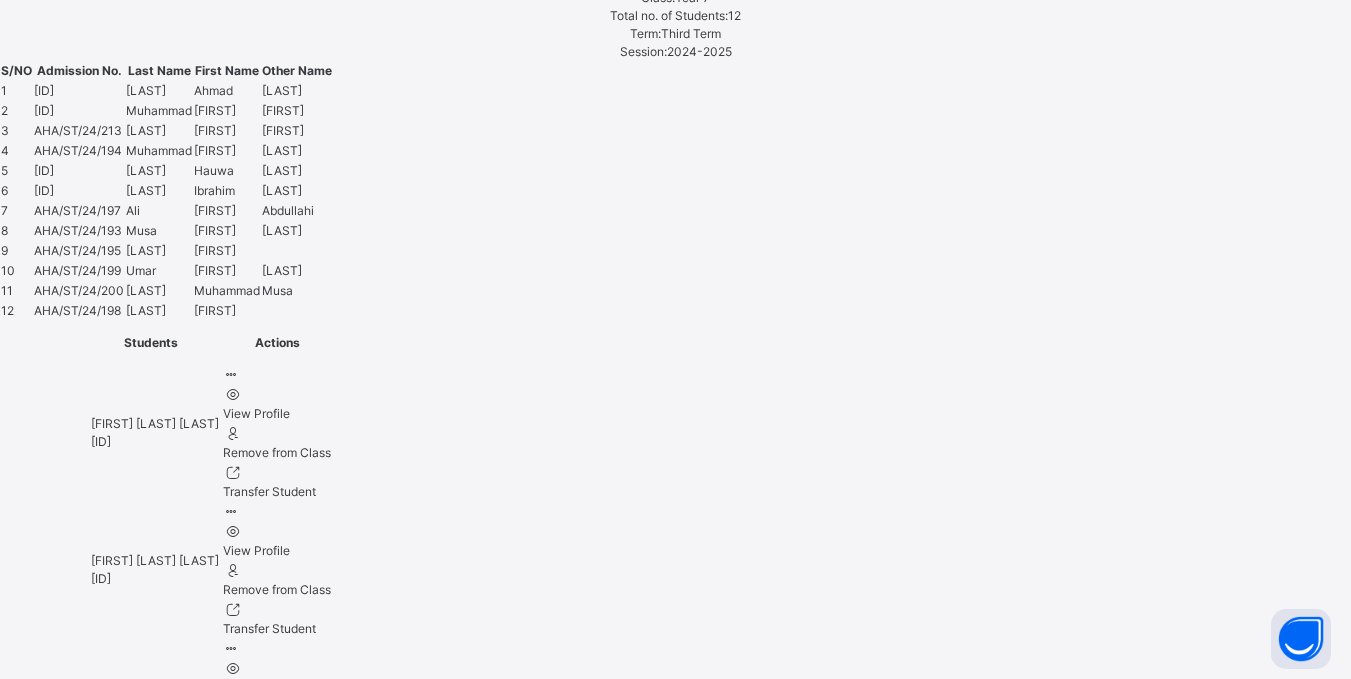 type on "**********" 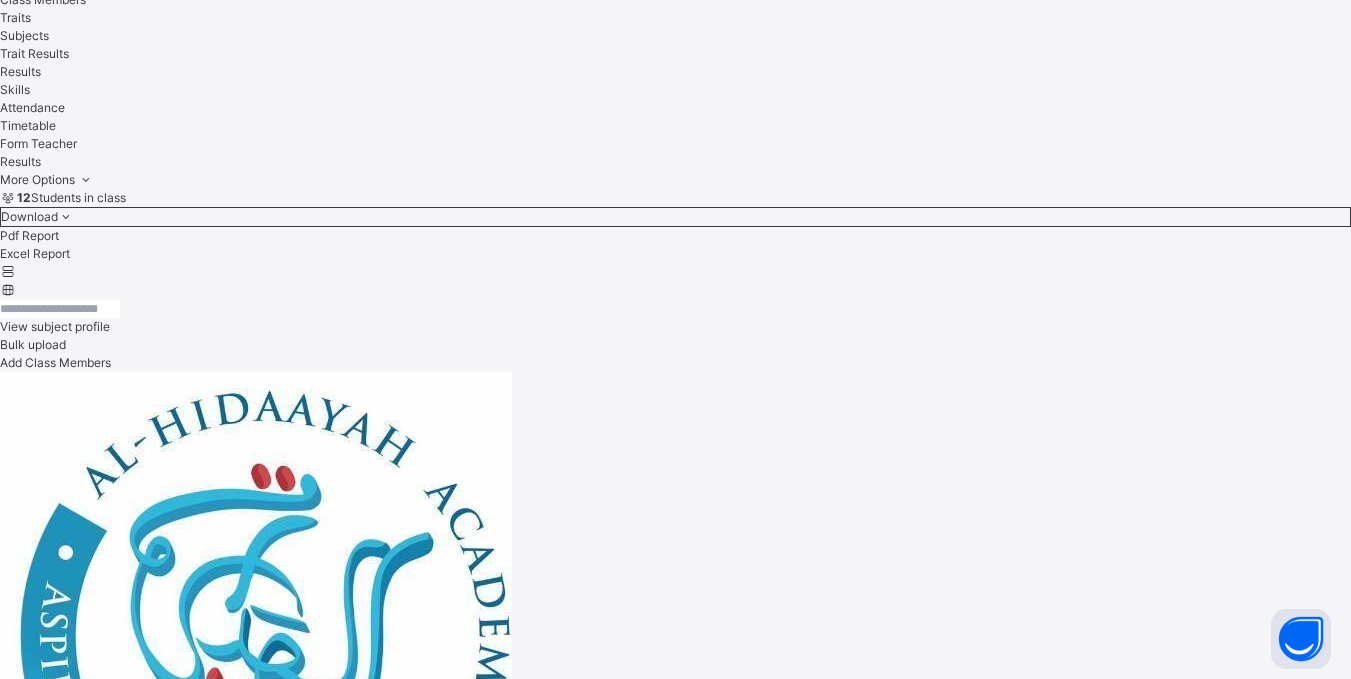scroll, scrollTop: 782, scrollLeft: 0, axis: vertical 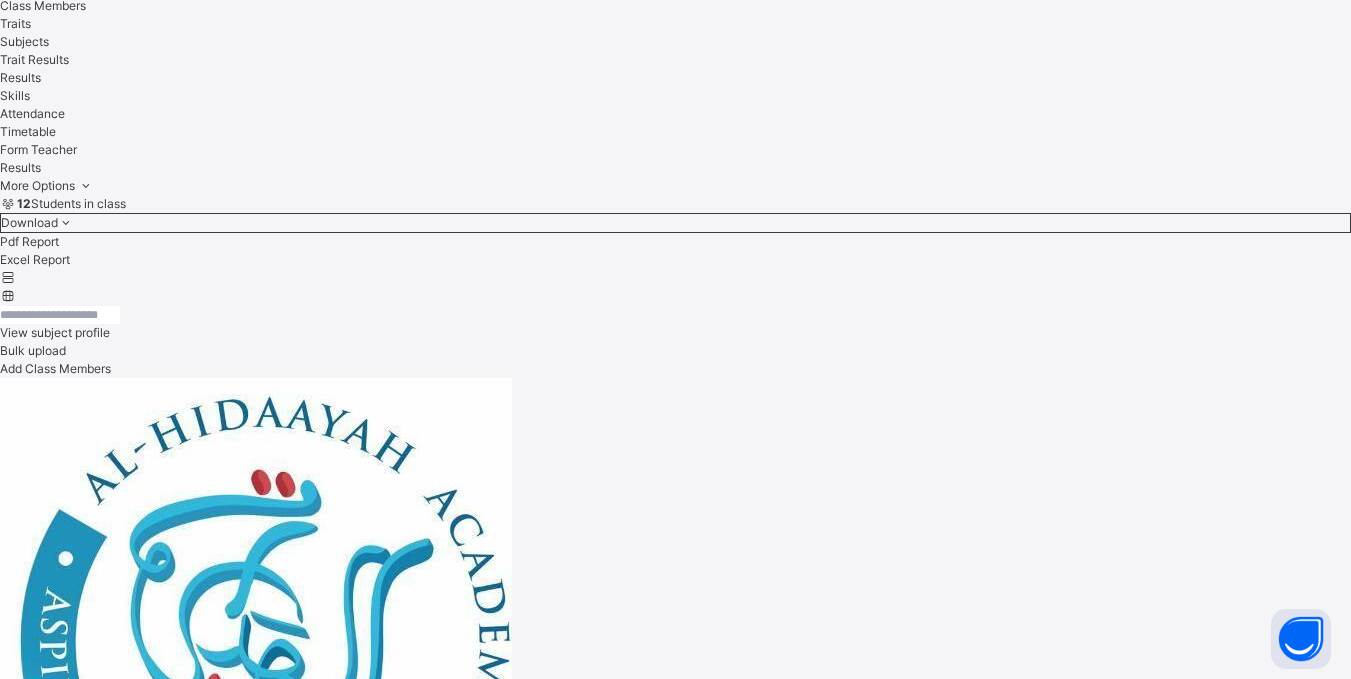 click on "Nadiyya   Zakari" at bounding box center [675, 5772] 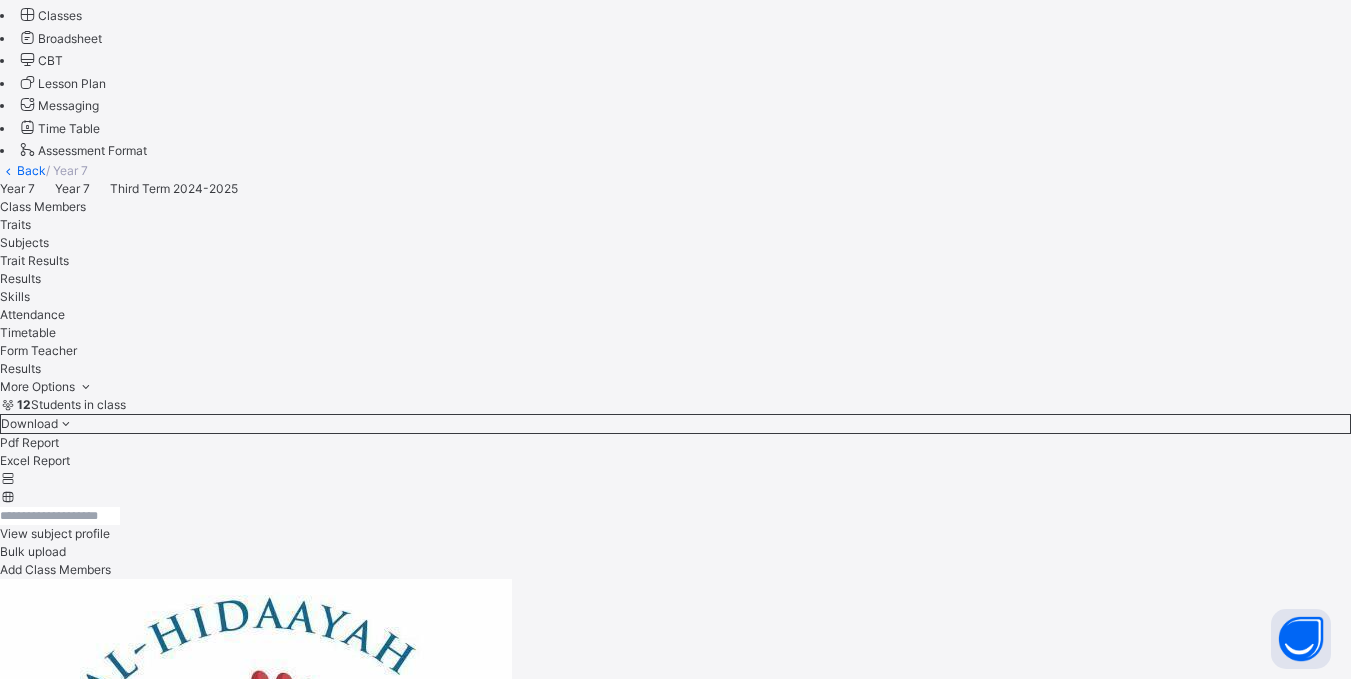 scroll, scrollTop: 339, scrollLeft: 0, axis: vertical 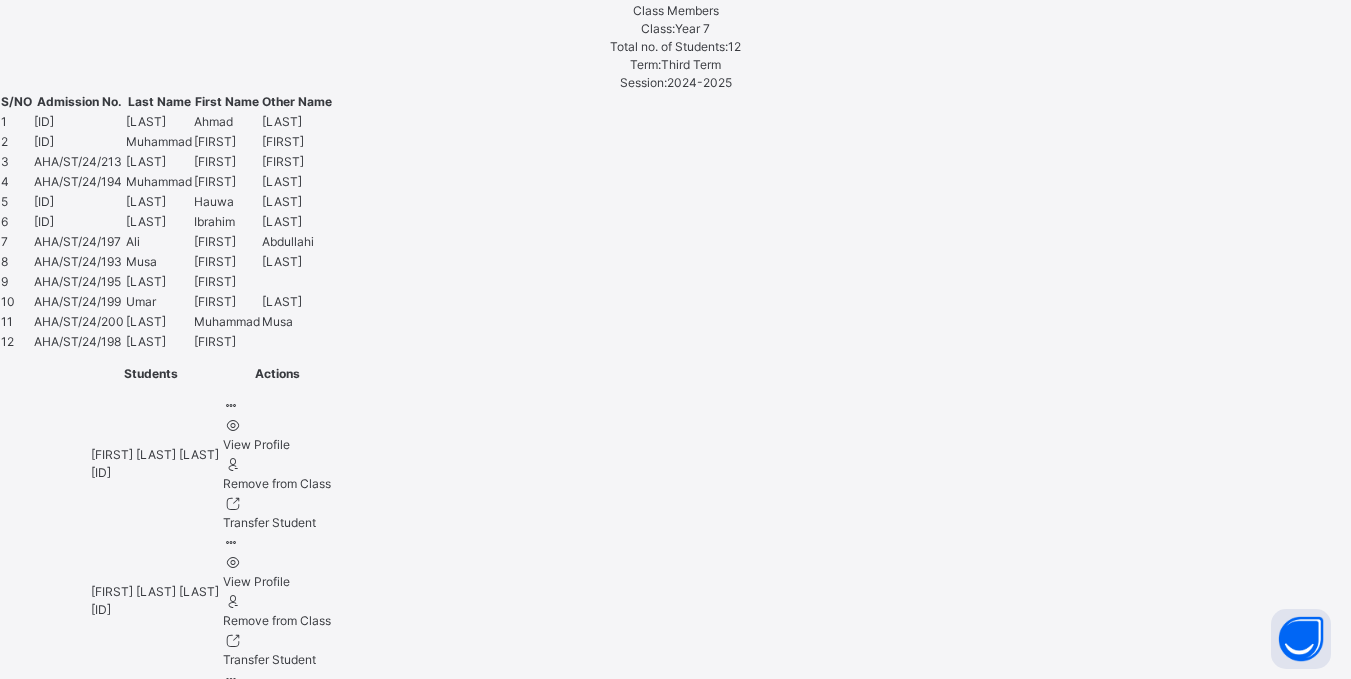 click on "**********" at bounding box center [205, 5741] 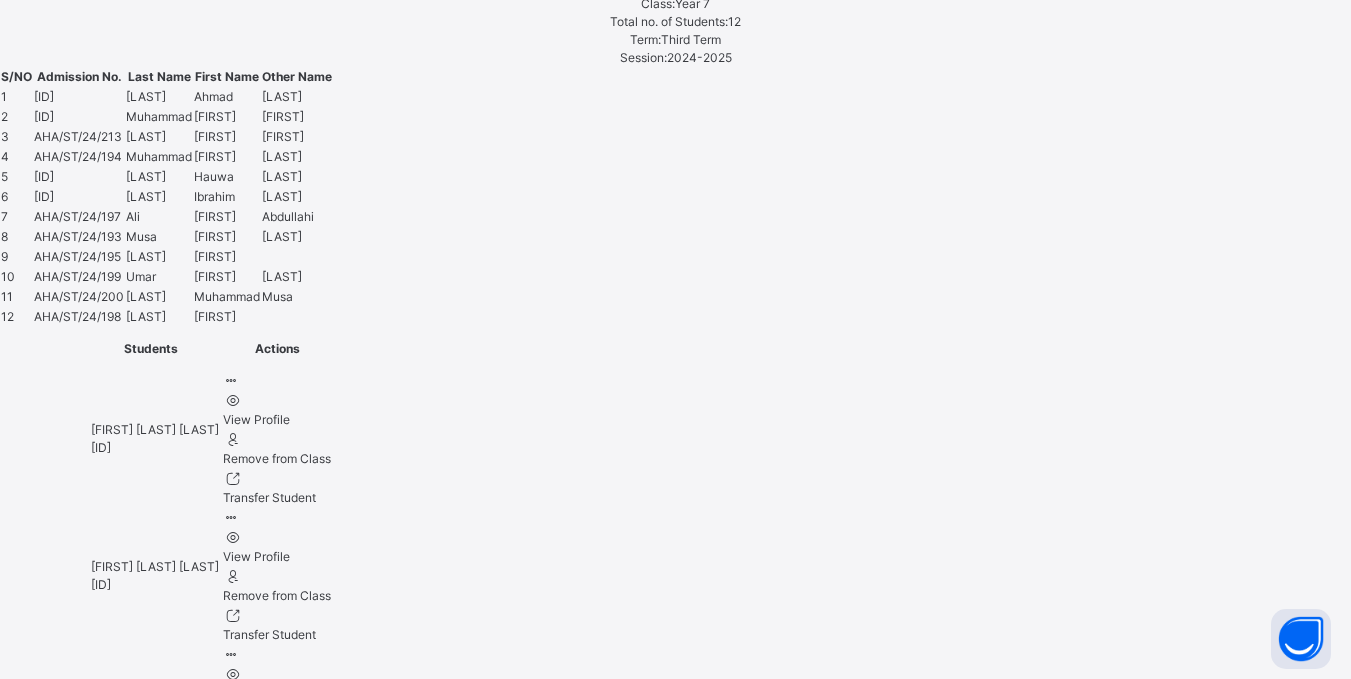 scroll, scrollTop: 1737, scrollLeft: 0, axis: vertical 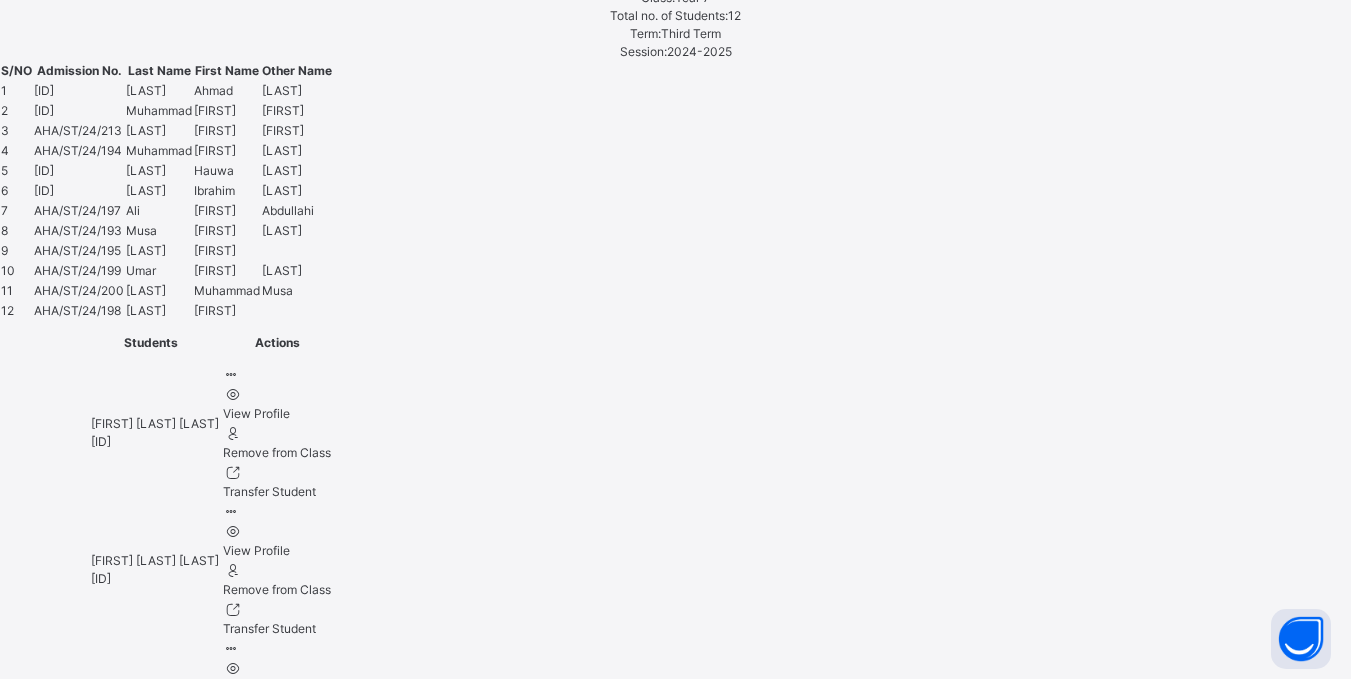click on "Save Comment" at bounding box center (675, 6112) 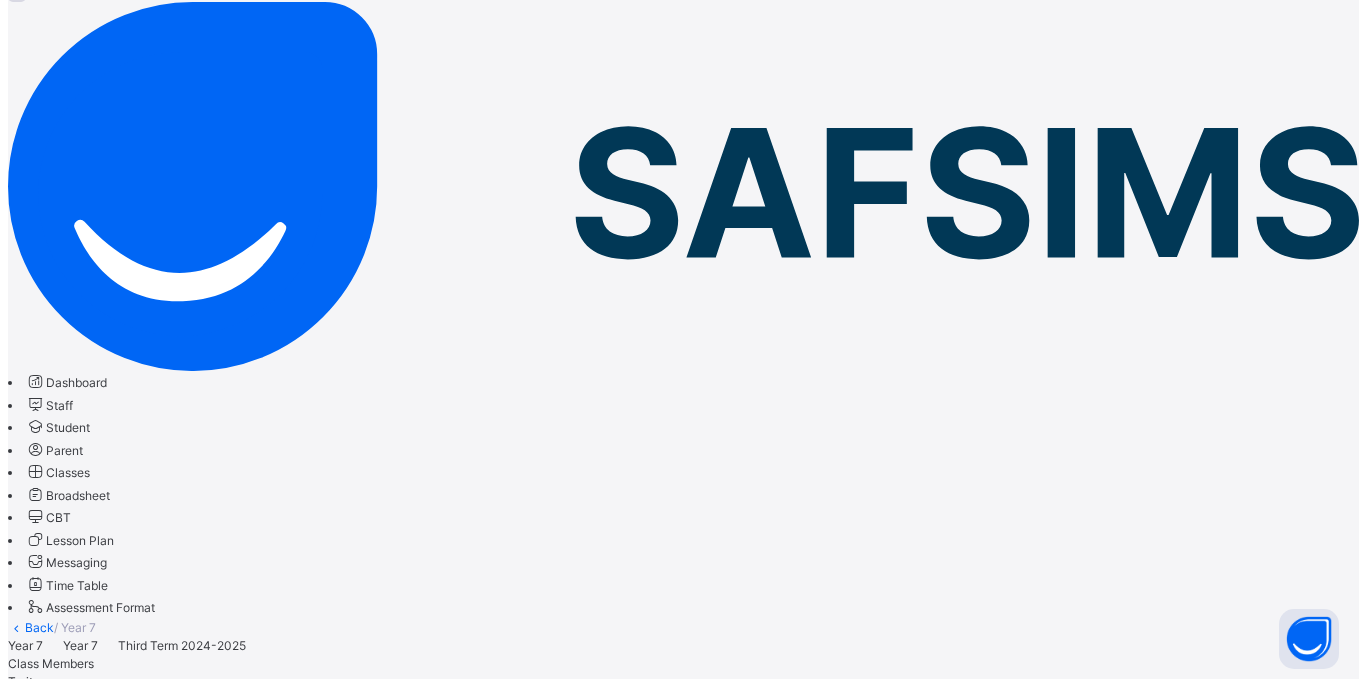 scroll, scrollTop: 0, scrollLeft: 0, axis: both 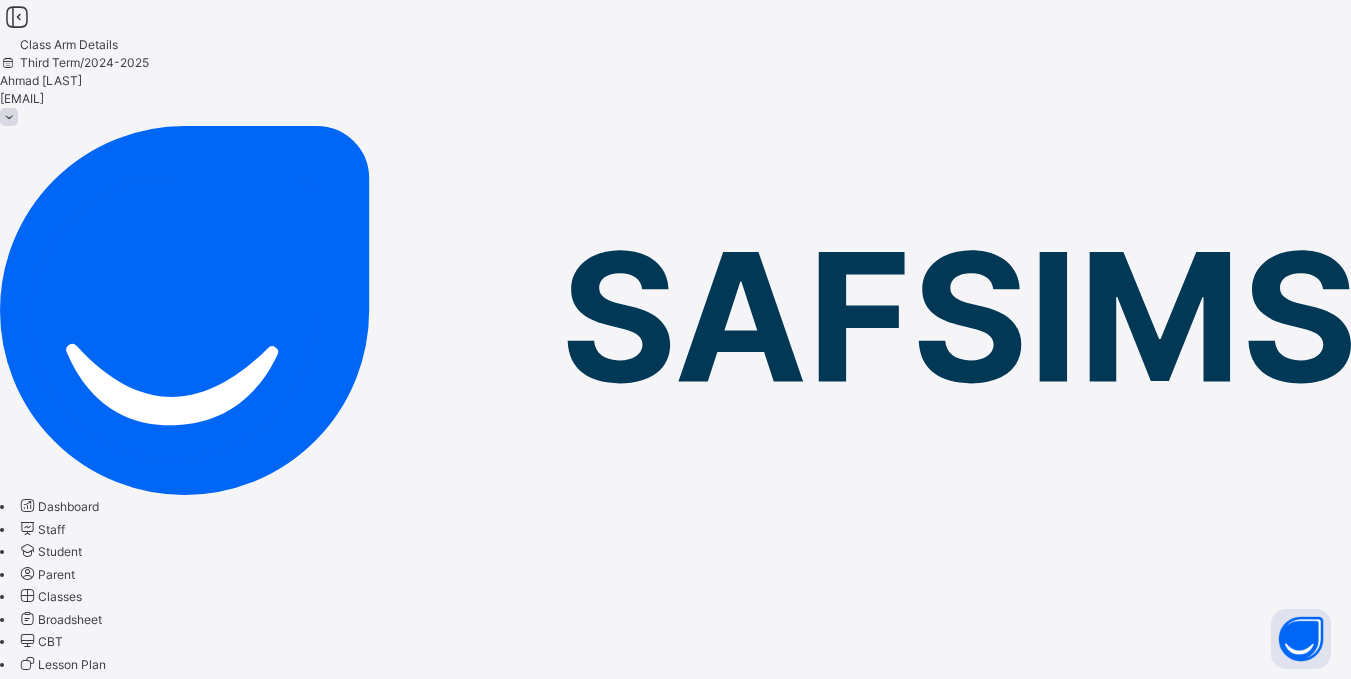 click at bounding box center [9, 117] 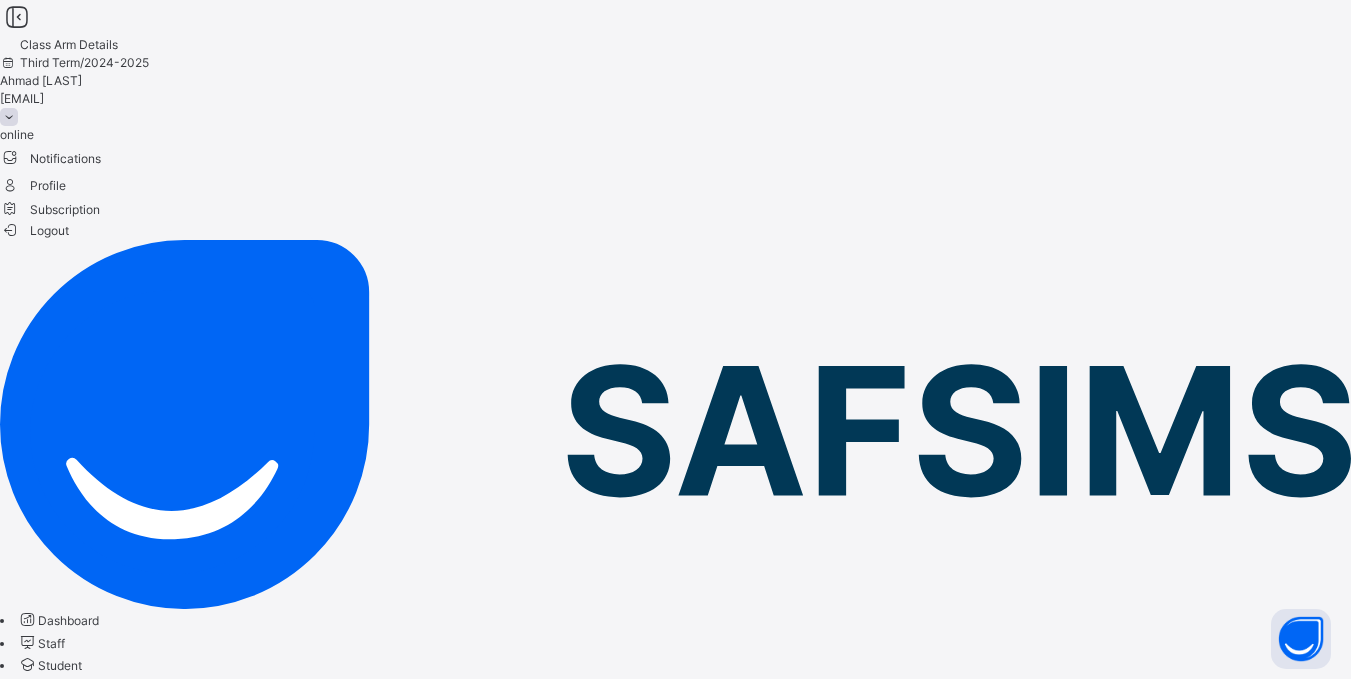 click on "Logout" at bounding box center [34, 230] 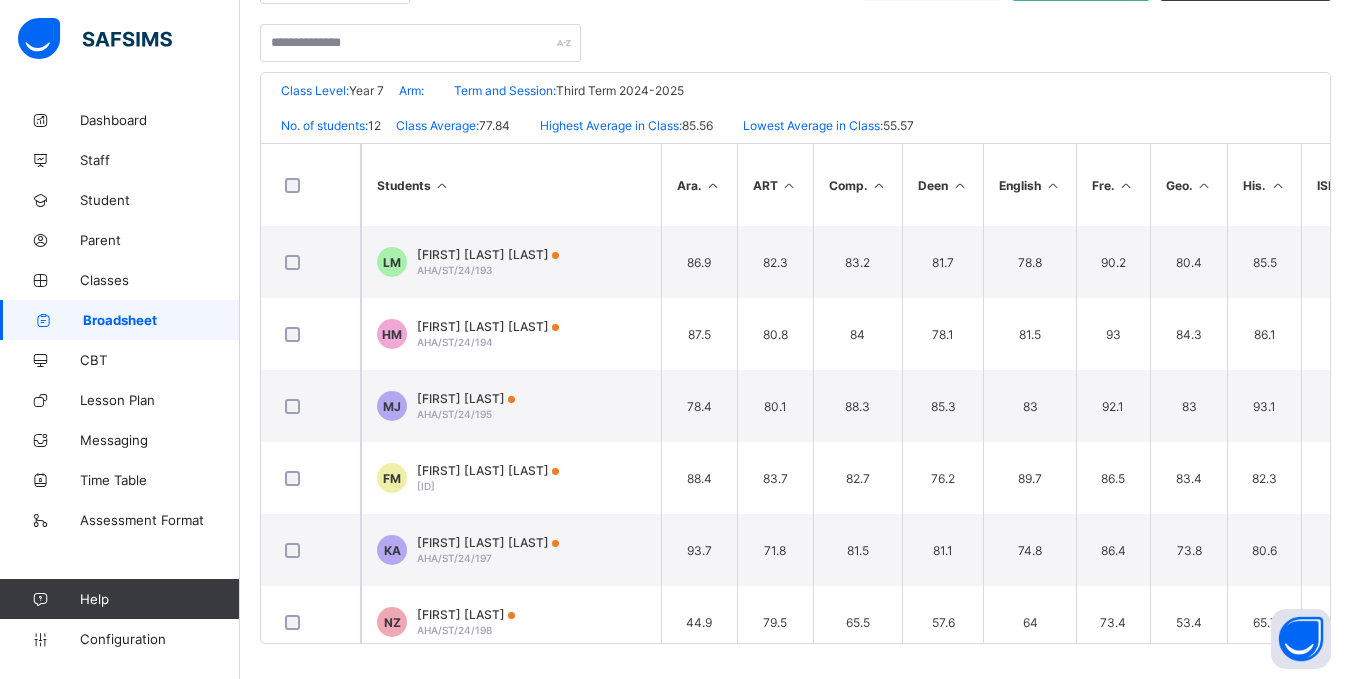 scroll, scrollTop: 408, scrollLeft: 0, axis: vertical 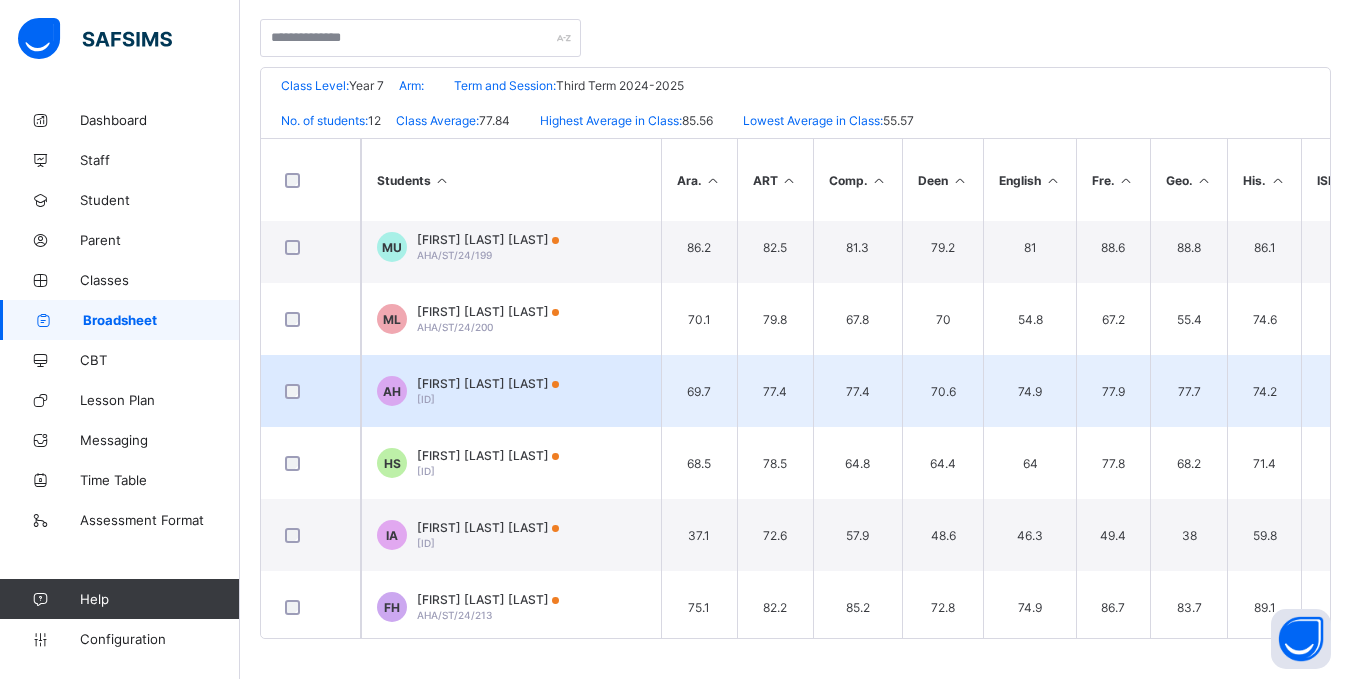click on "Ahmad Nuhu Habib" at bounding box center (488, 383) 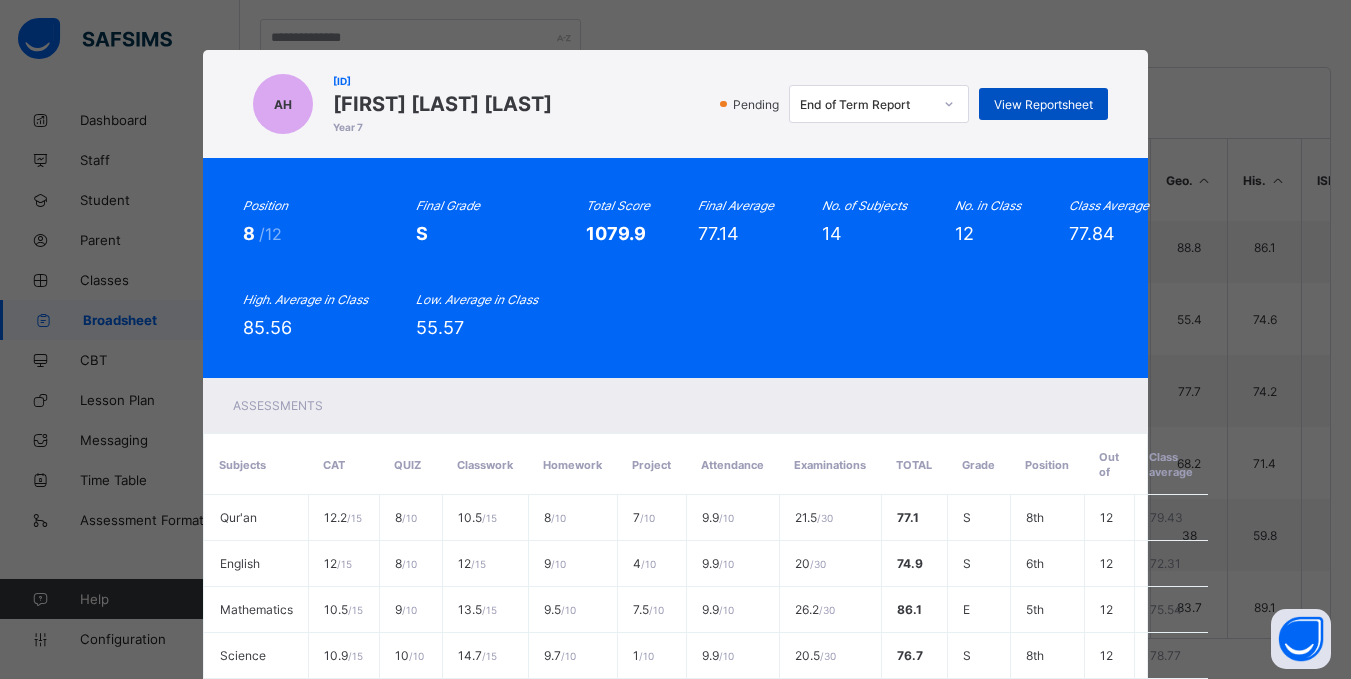 click on "View Reportsheet" at bounding box center (1043, 104) 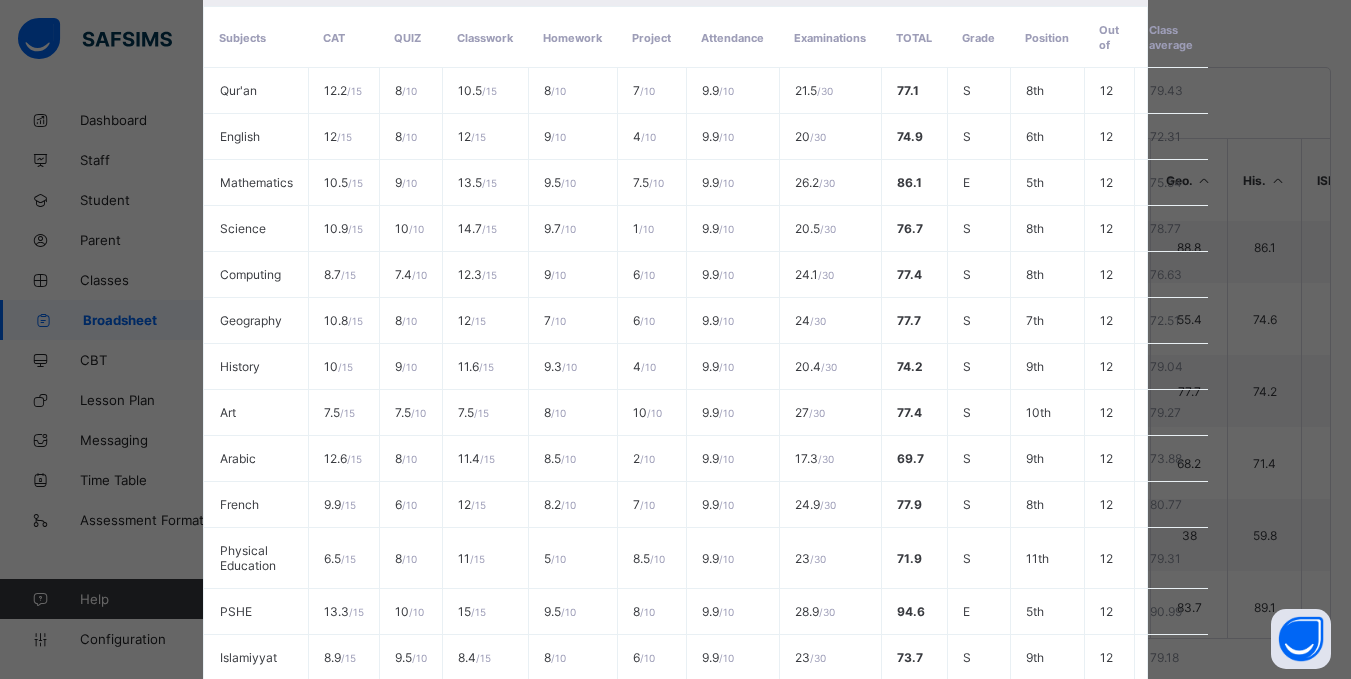 scroll, scrollTop: 709, scrollLeft: 0, axis: vertical 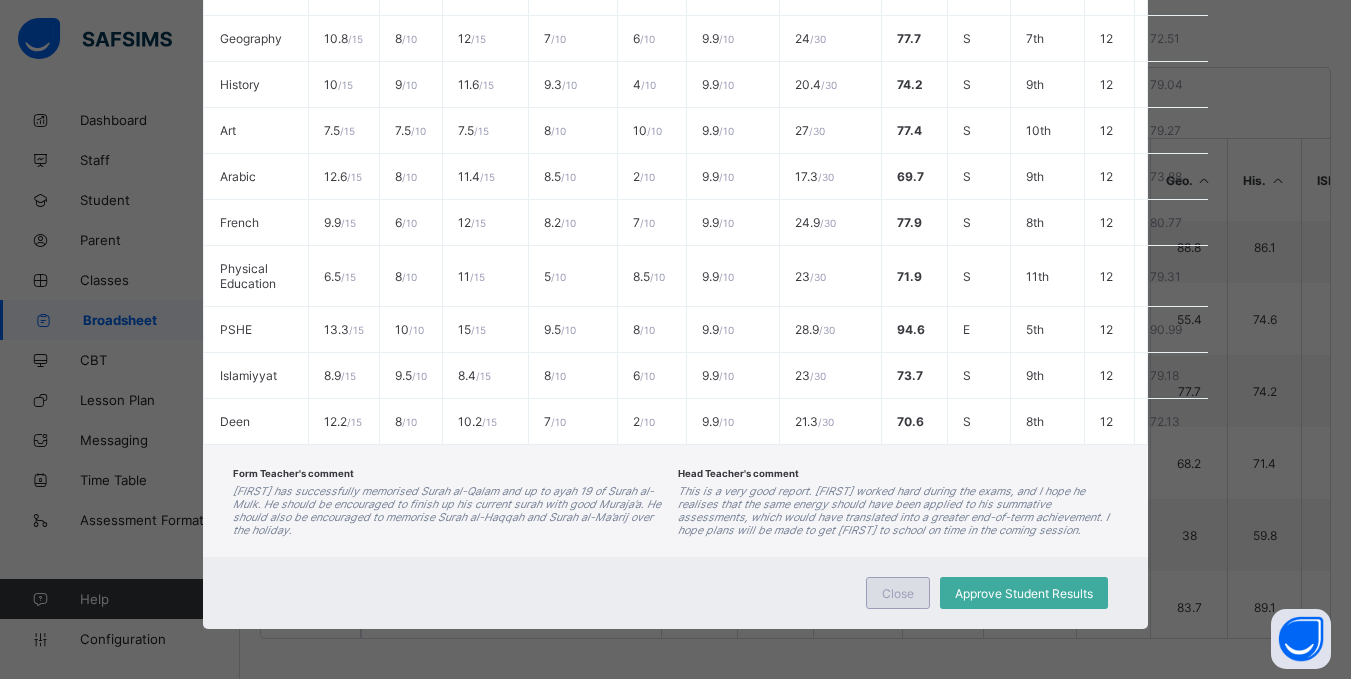 click on "Close" at bounding box center [898, 593] 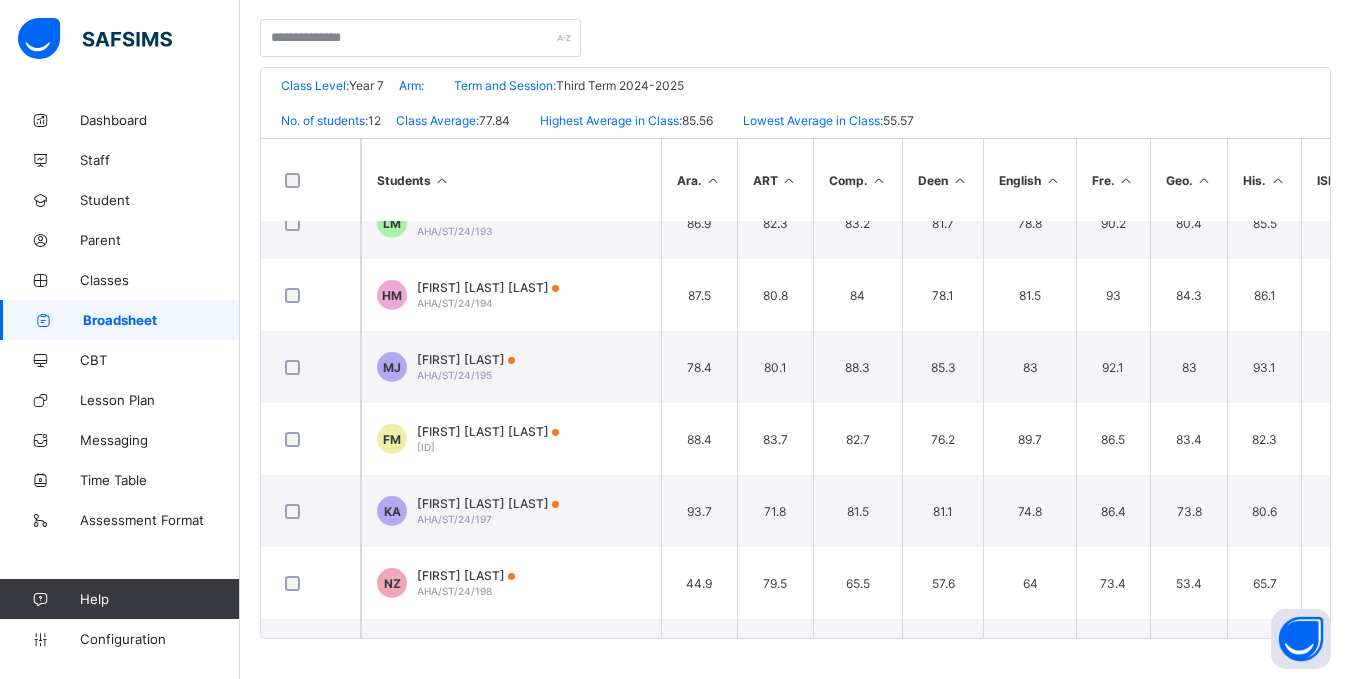 scroll, scrollTop: 33, scrollLeft: 0, axis: vertical 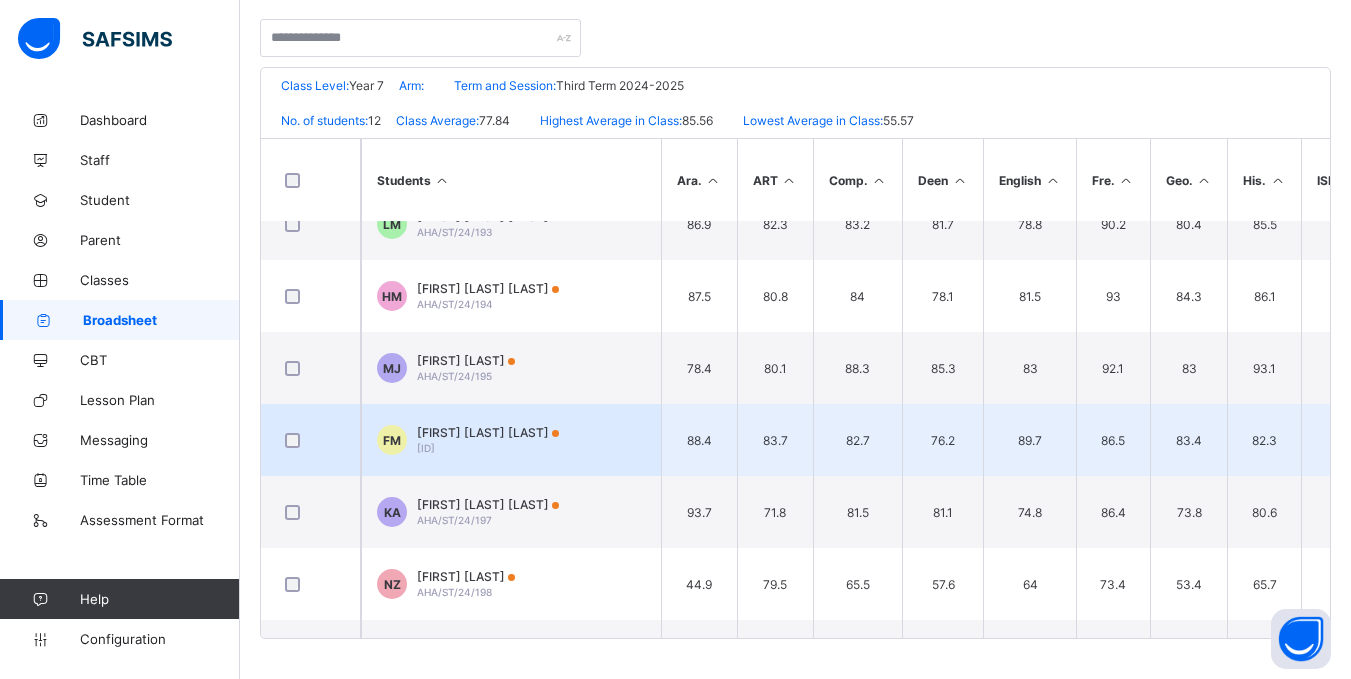 click on "AHA/ST/24/196" at bounding box center (426, 448) 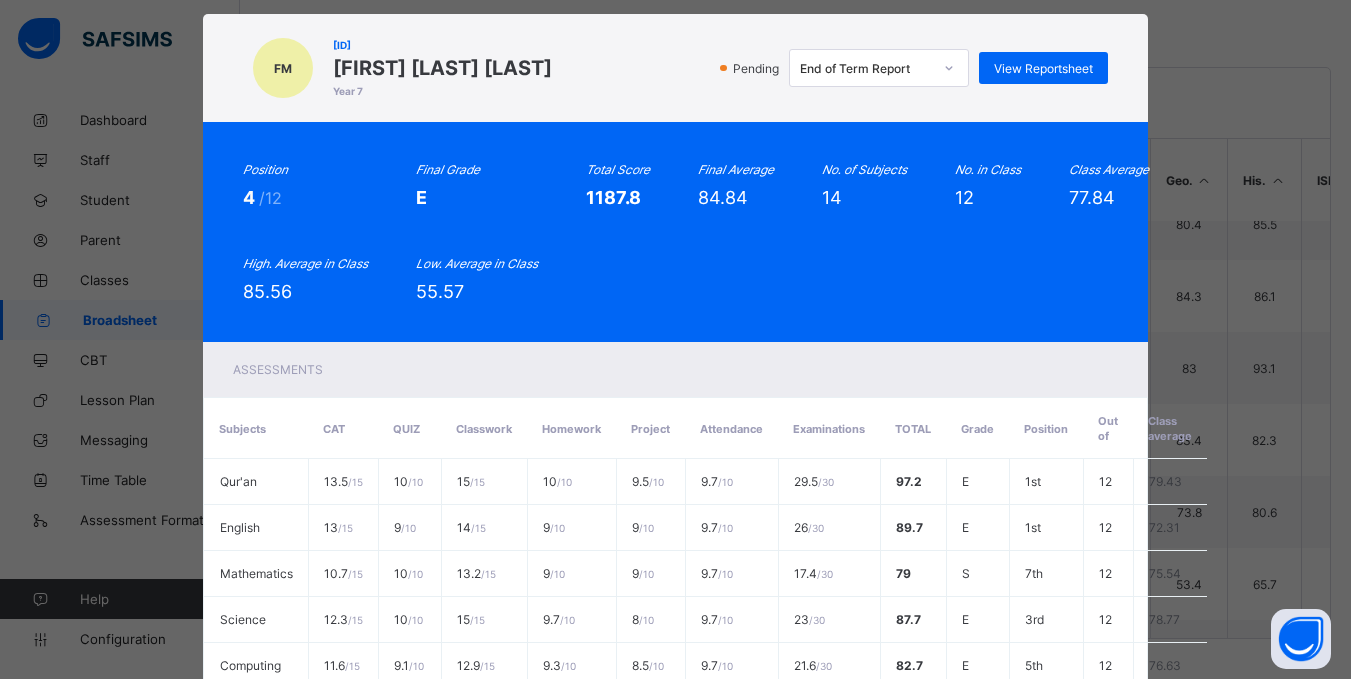 scroll, scrollTop: 0, scrollLeft: 0, axis: both 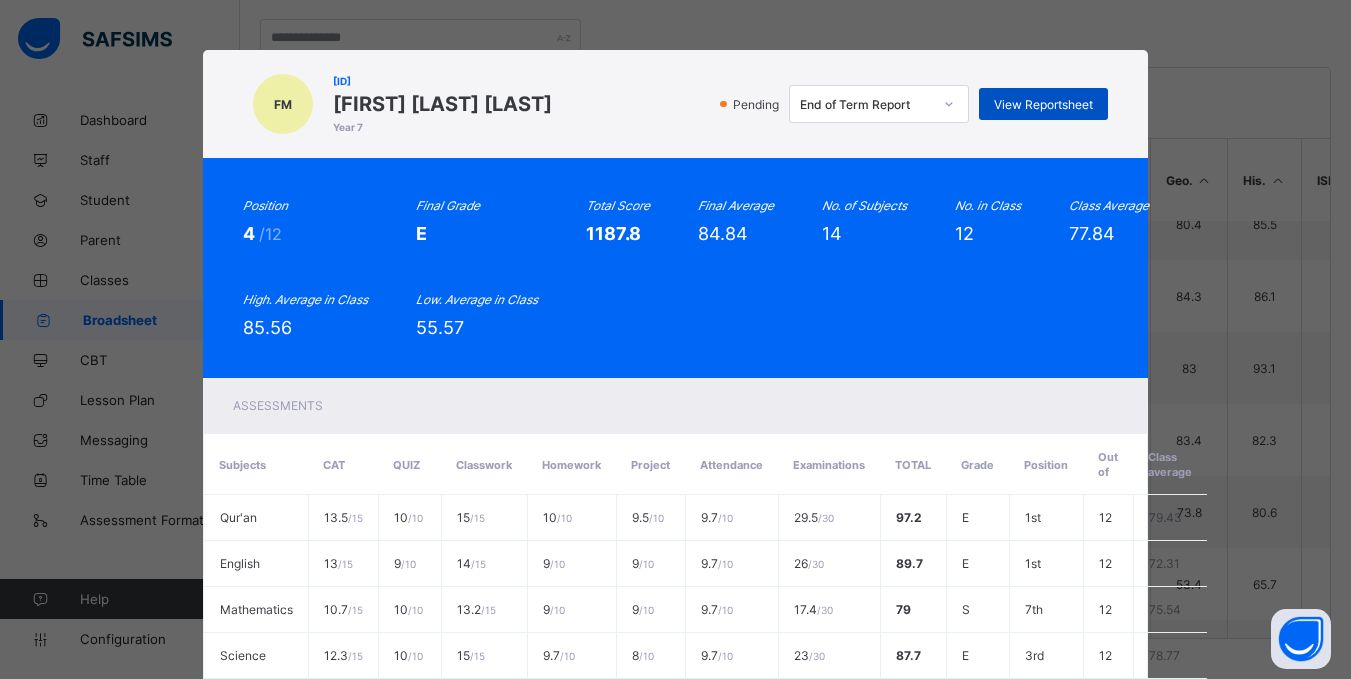 click on "View Reportsheet" at bounding box center (1043, 104) 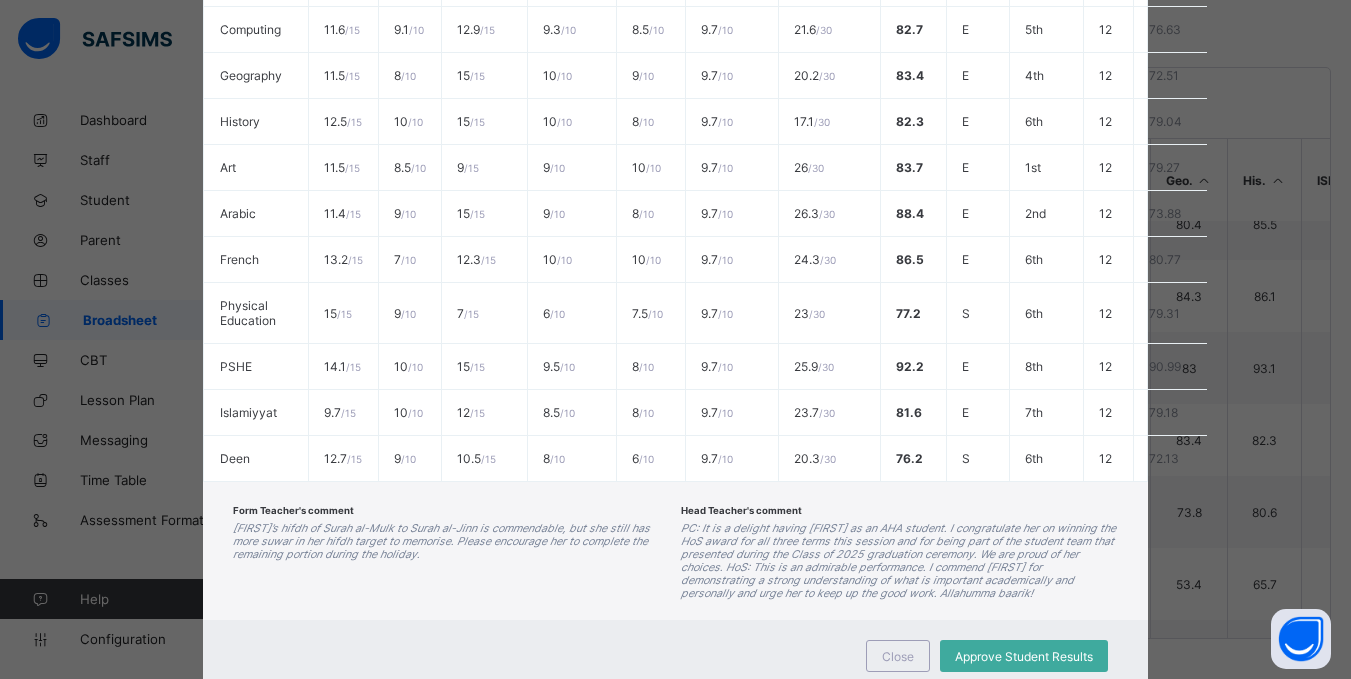 scroll, scrollTop: 735, scrollLeft: 0, axis: vertical 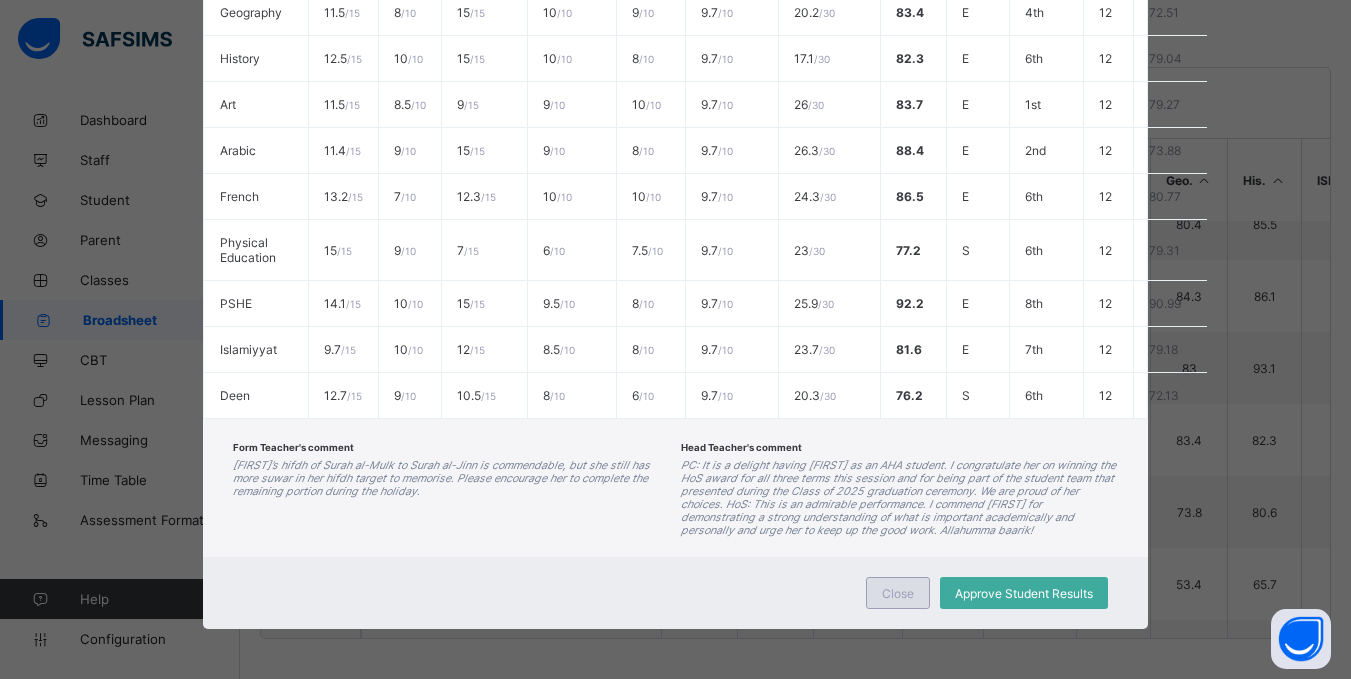 click on "Close" at bounding box center (898, 593) 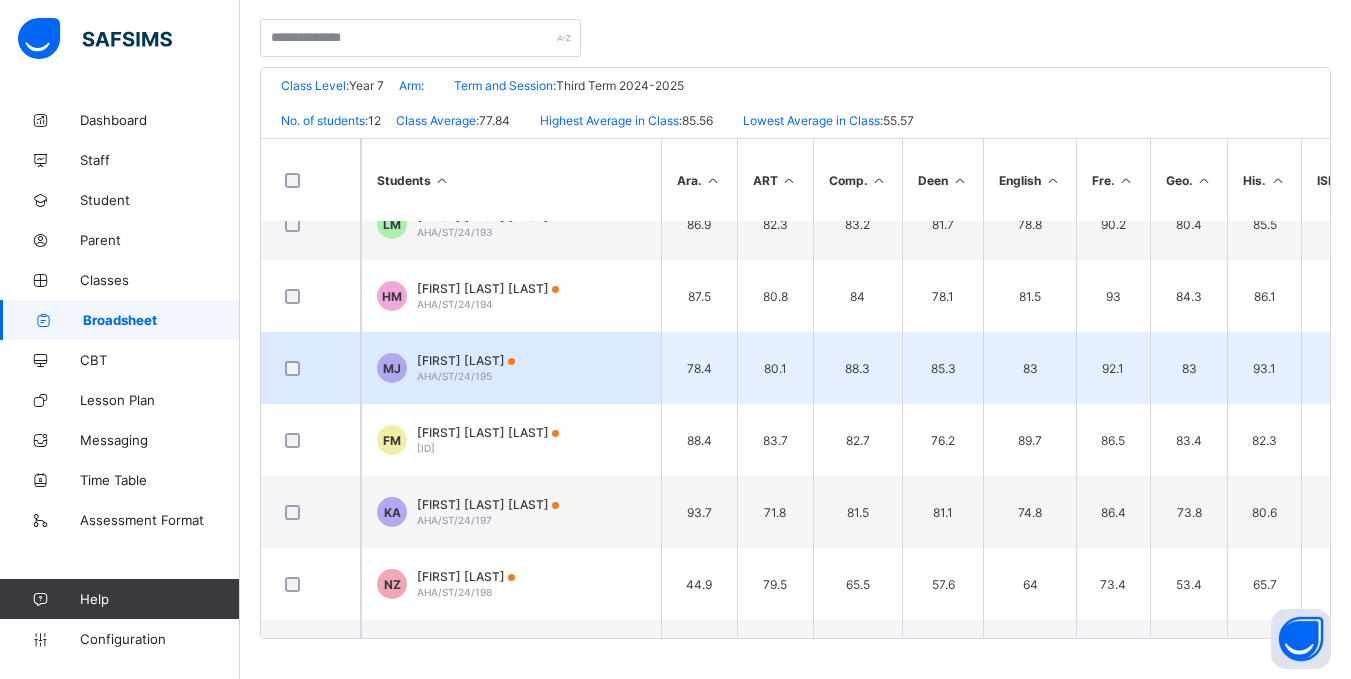 scroll, scrollTop: 0, scrollLeft: 0, axis: both 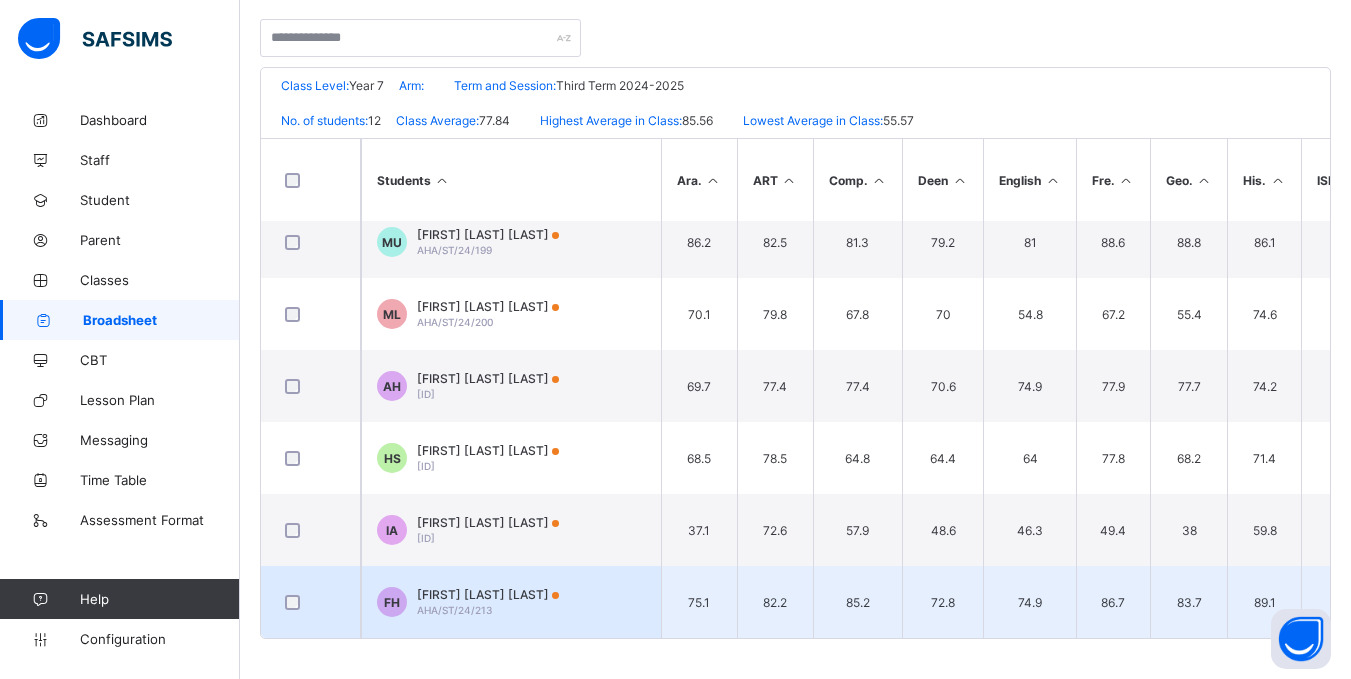 click on "Fatima Fareedah Hayatu" at bounding box center (488, 594) 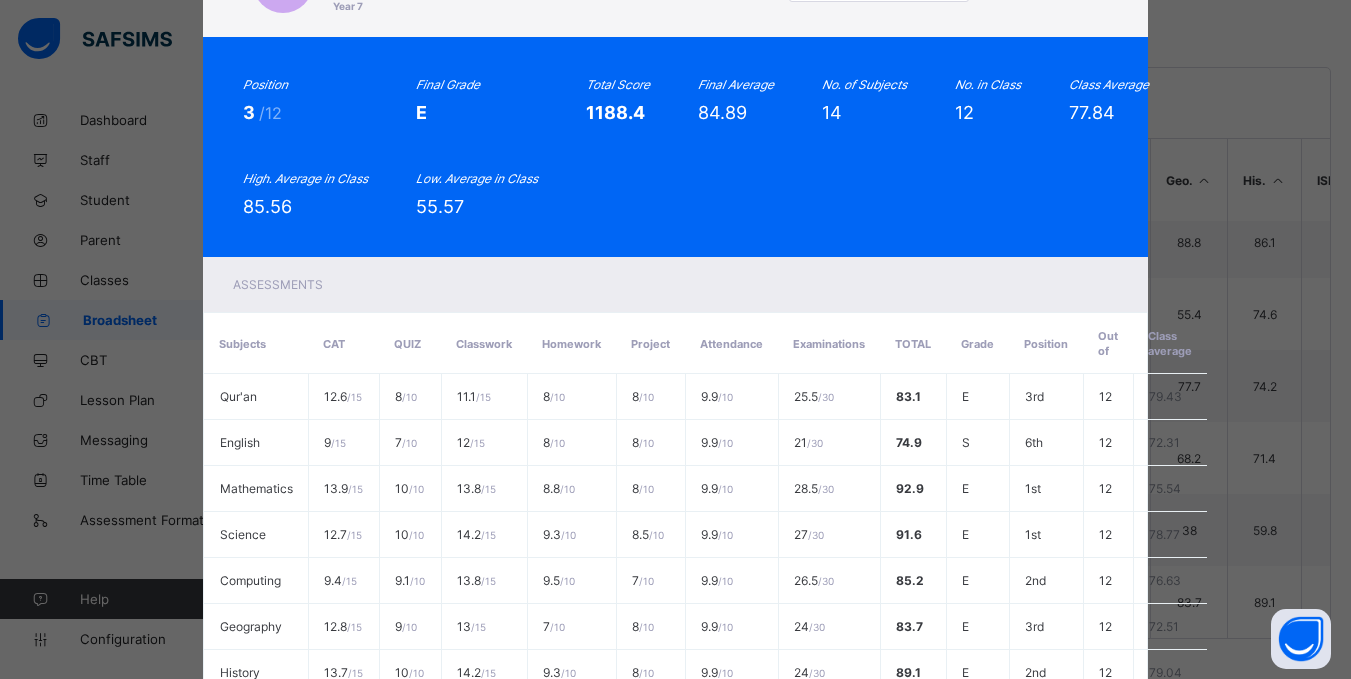 scroll, scrollTop: 75, scrollLeft: 0, axis: vertical 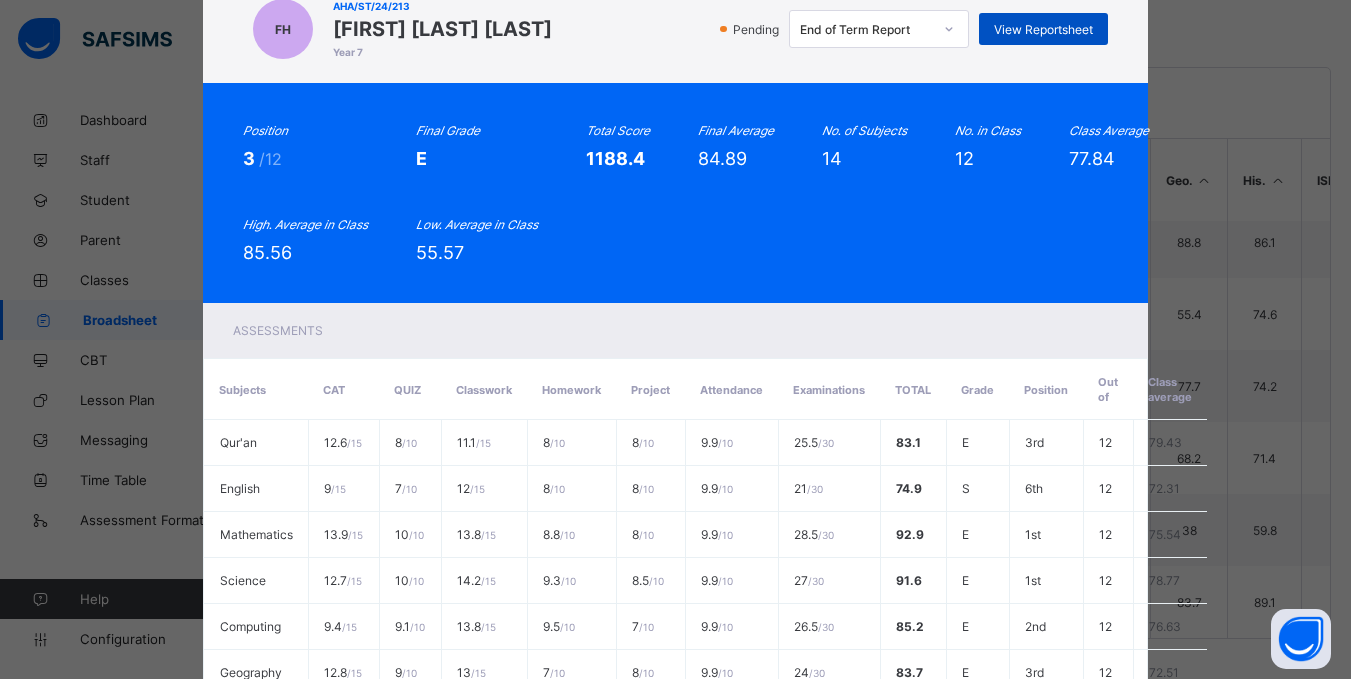click on "View Reportsheet" at bounding box center [1043, 29] 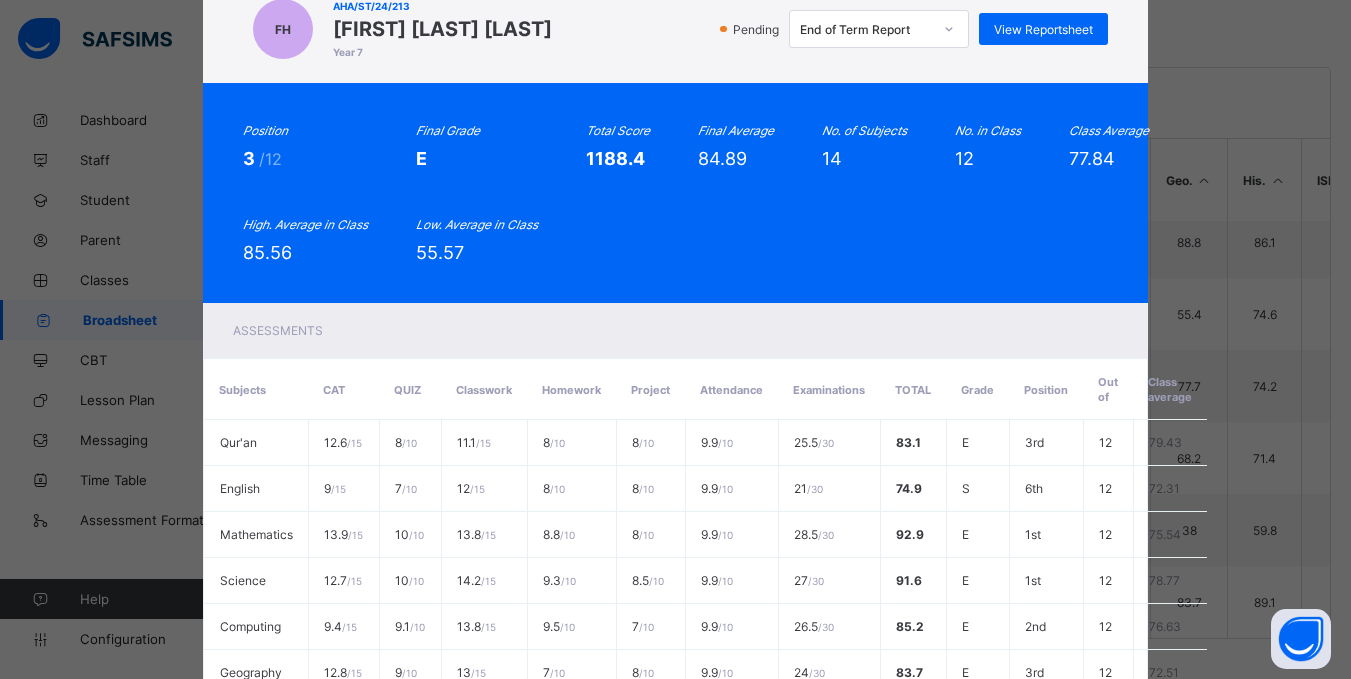 scroll, scrollTop: 709, scrollLeft: 0, axis: vertical 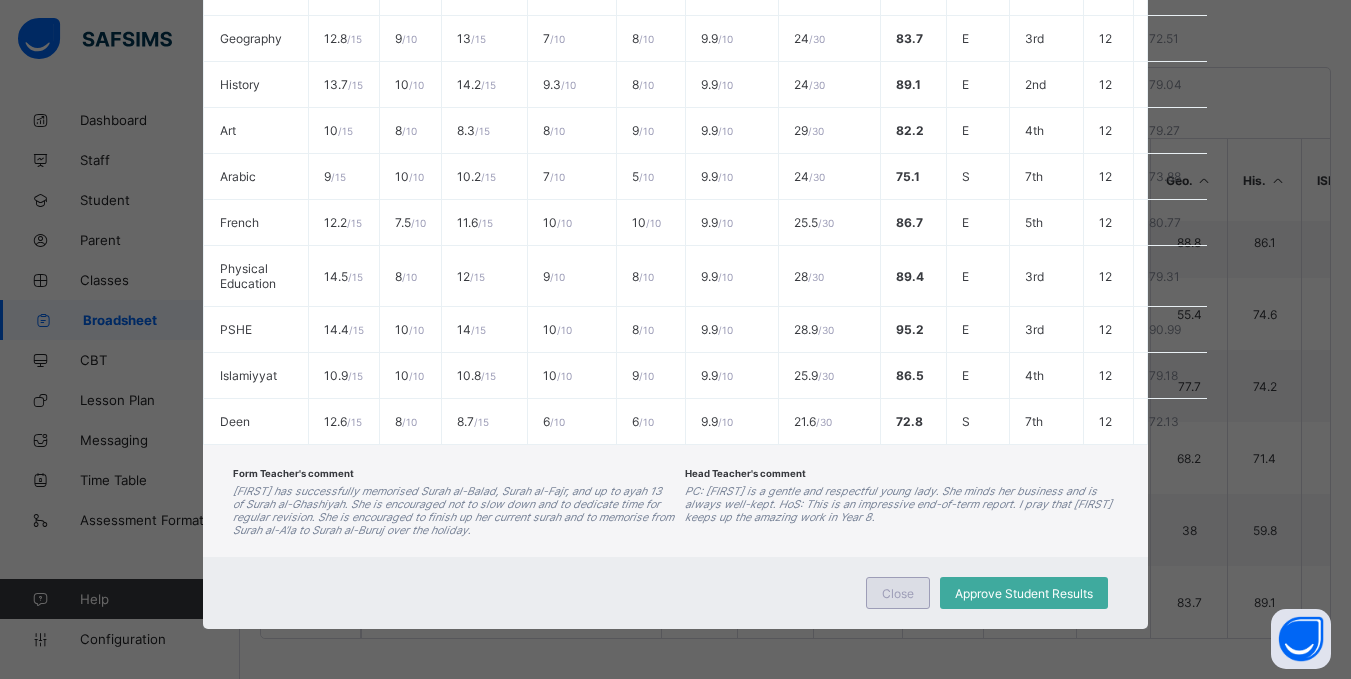 click on "Close" at bounding box center (898, 593) 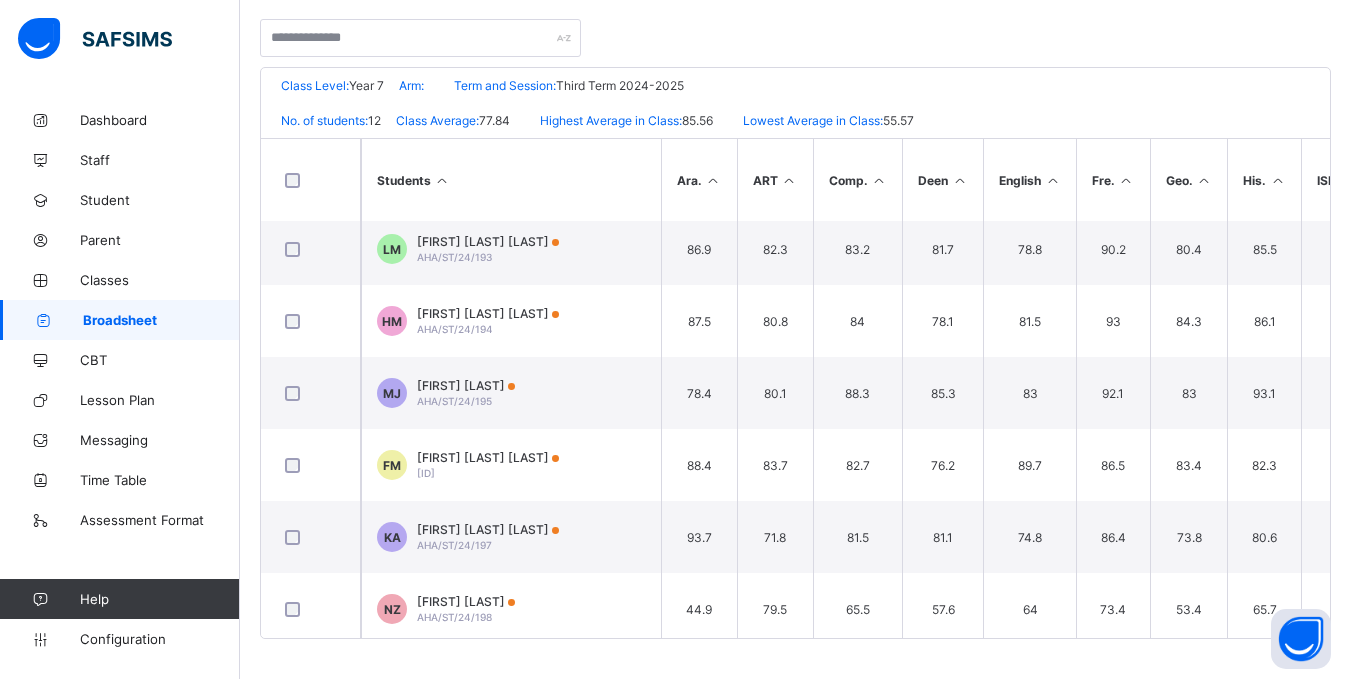 scroll, scrollTop: 5, scrollLeft: 0, axis: vertical 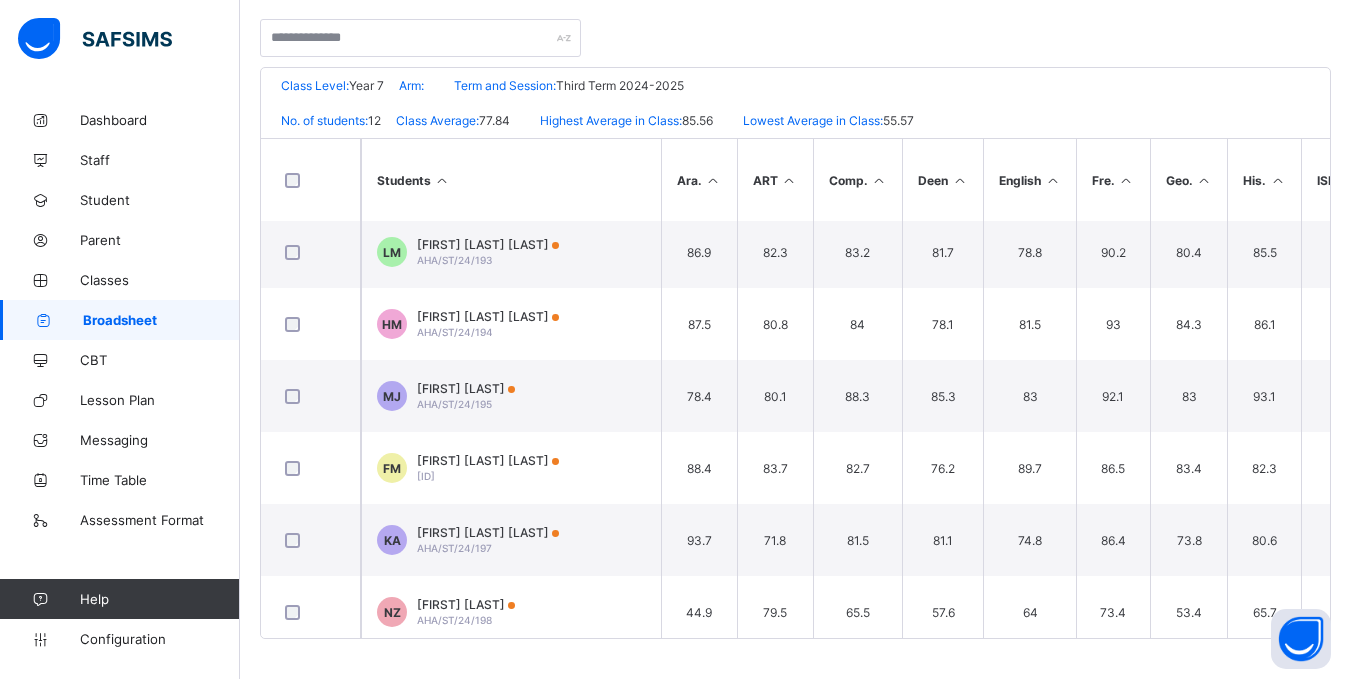 click on "HM Halima Awak Muhammad   AHA/ST/24/194" at bounding box center (511, 324) 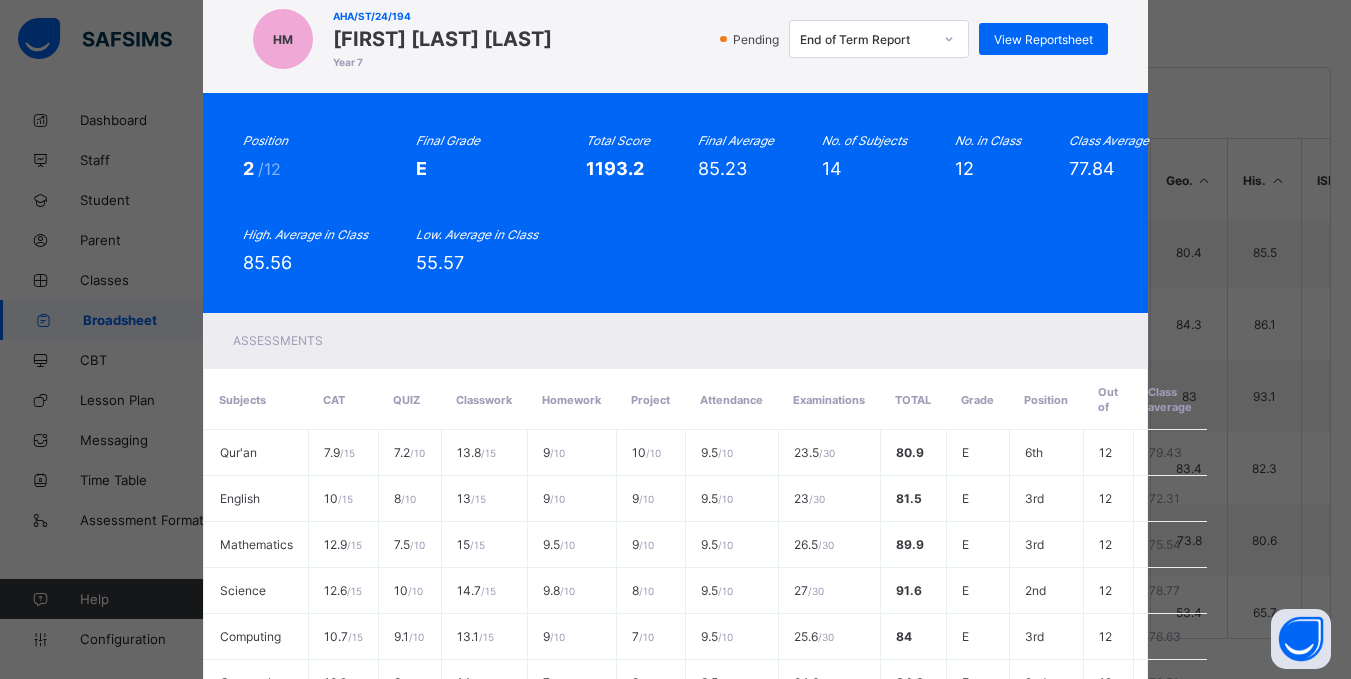 scroll, scrollTop: 60, scrollLeft: 0, axis: vertical 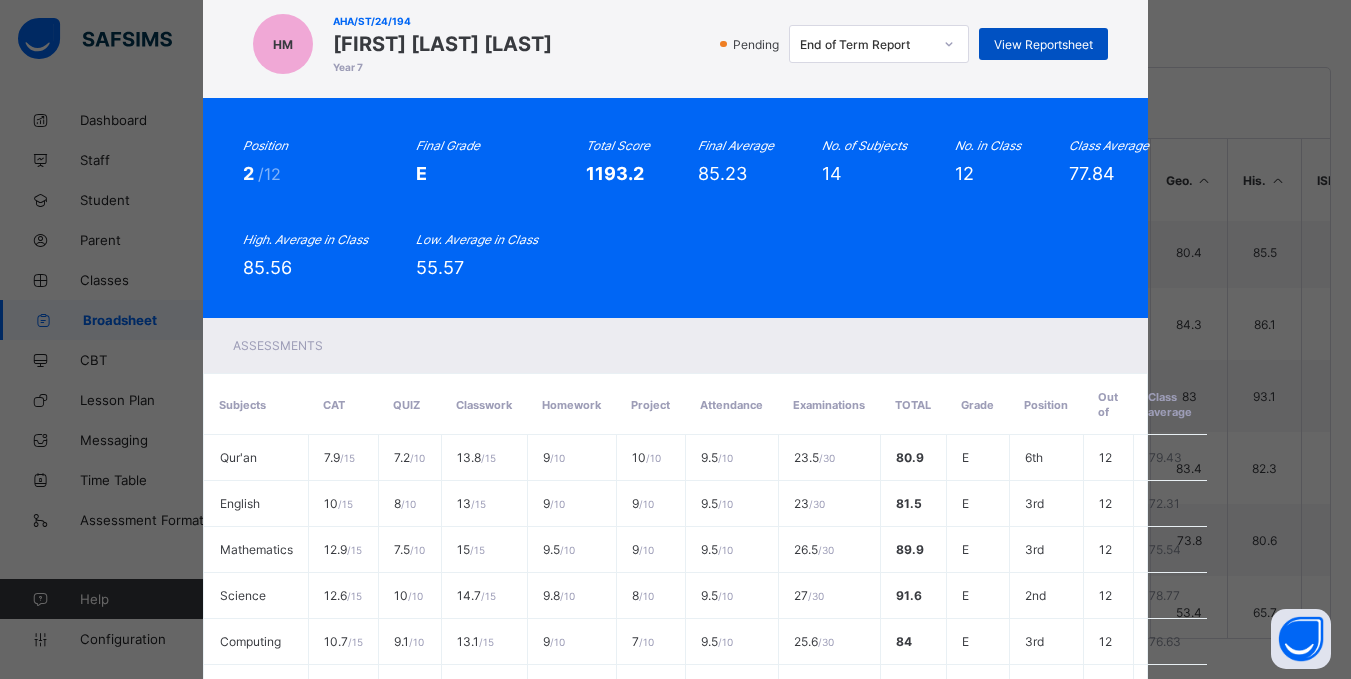 click on "View Reportsheet" at bounding box center (1043, 44) 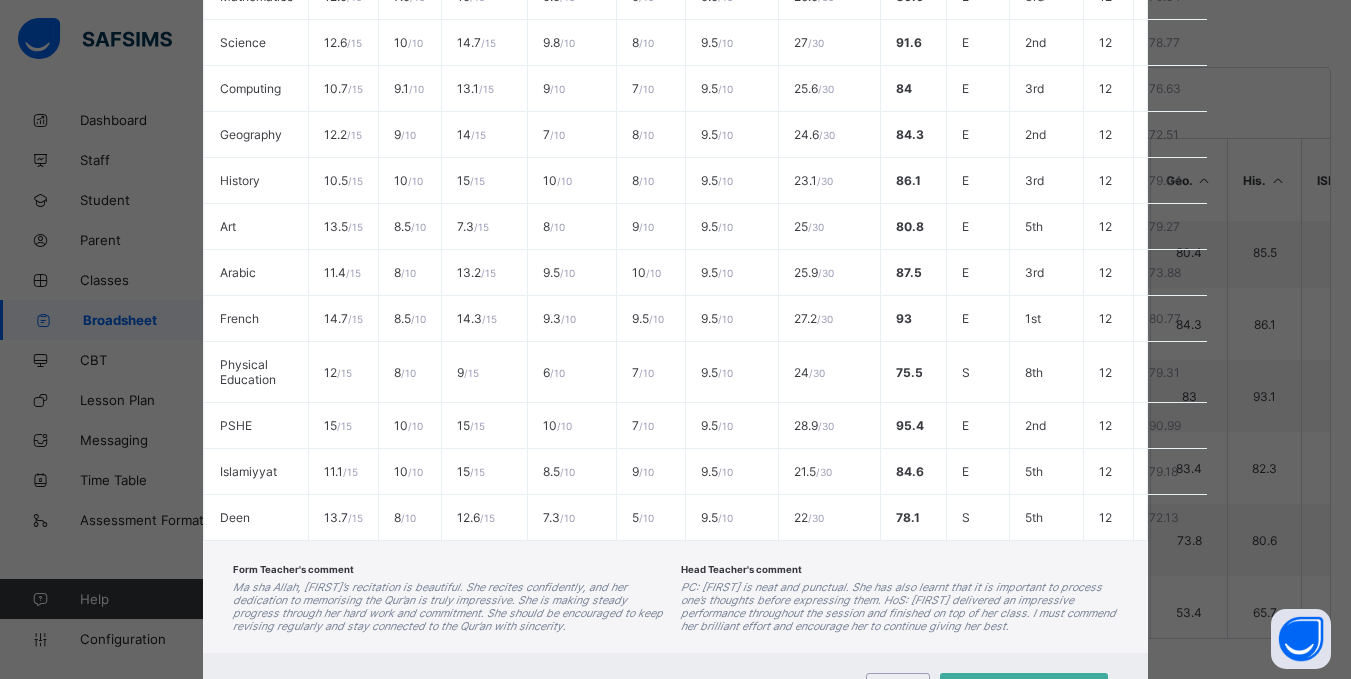 scroll, scrollTop: 709, scrollLeft: 0, axis: vertical 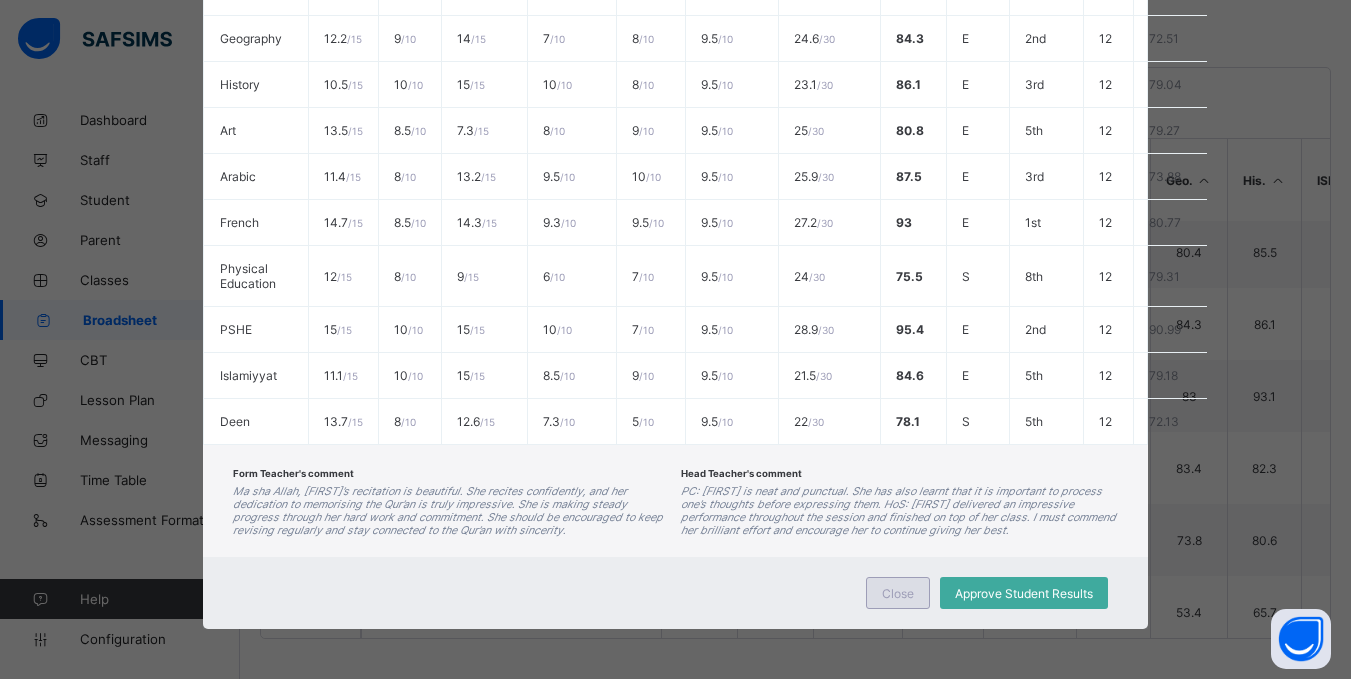 click on "Close" at bounding box center (898, 593) 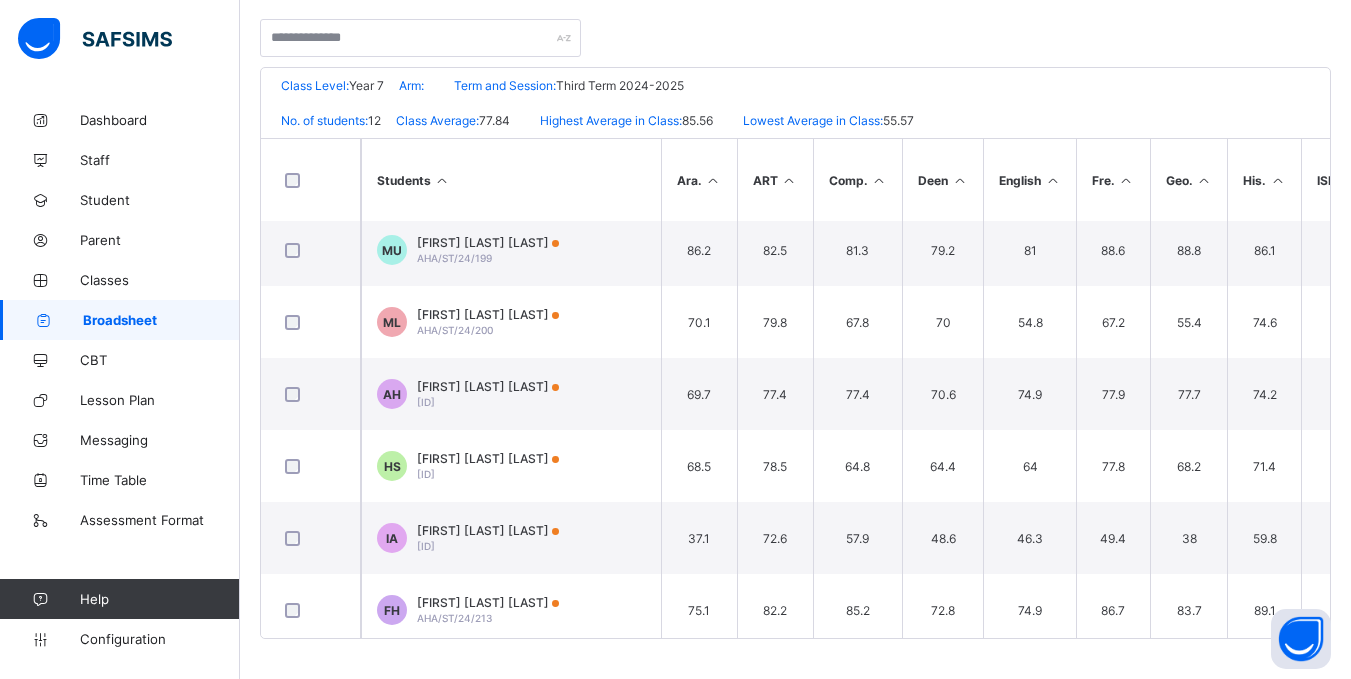 scroll, scrollTop: 440, scrollLeft: 0, axis: vertical 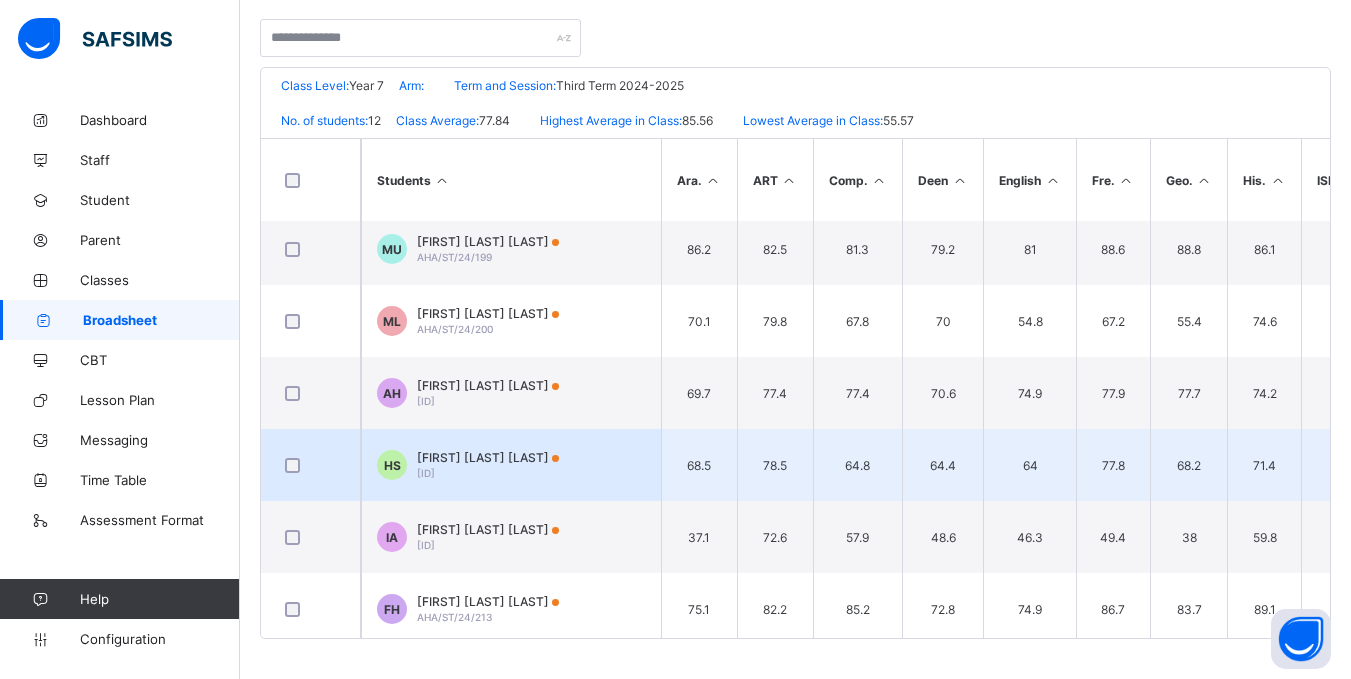 click on "AHA/ST/24/209" at bounding box center [426, 473] 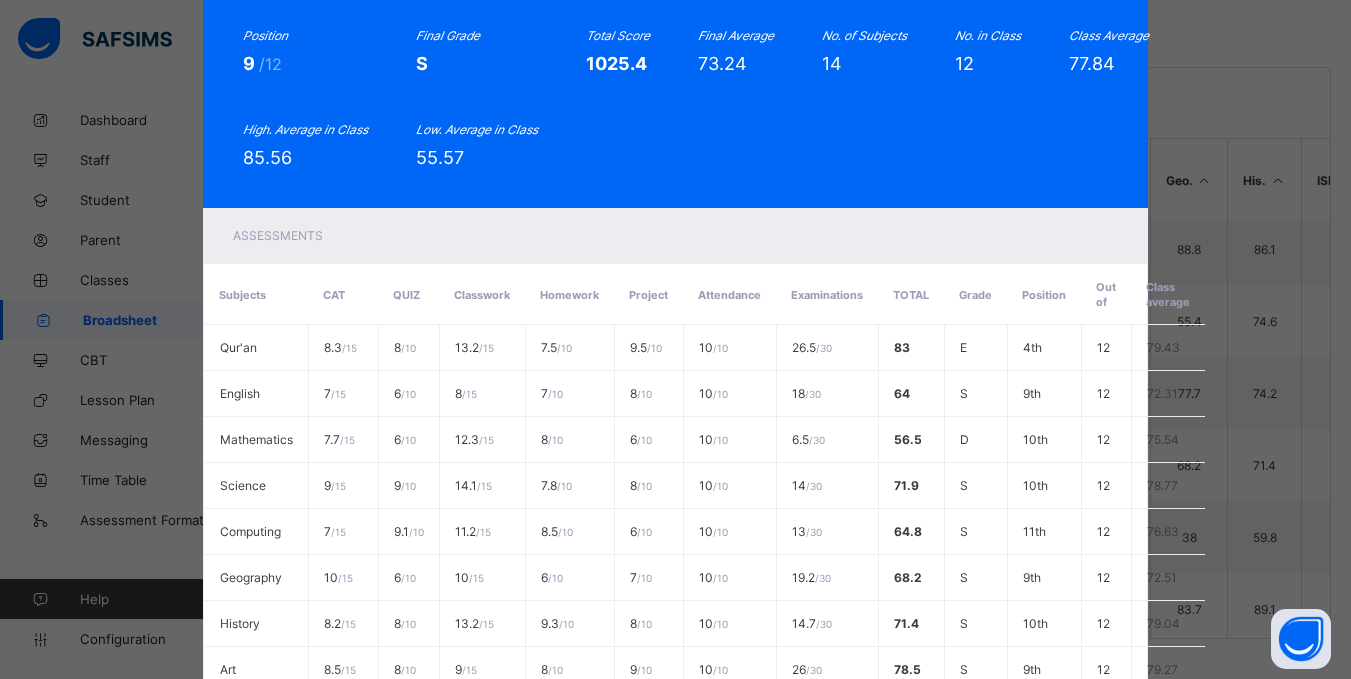 scroll, scrollTop: 0, scrollLeft: 0, axis: both 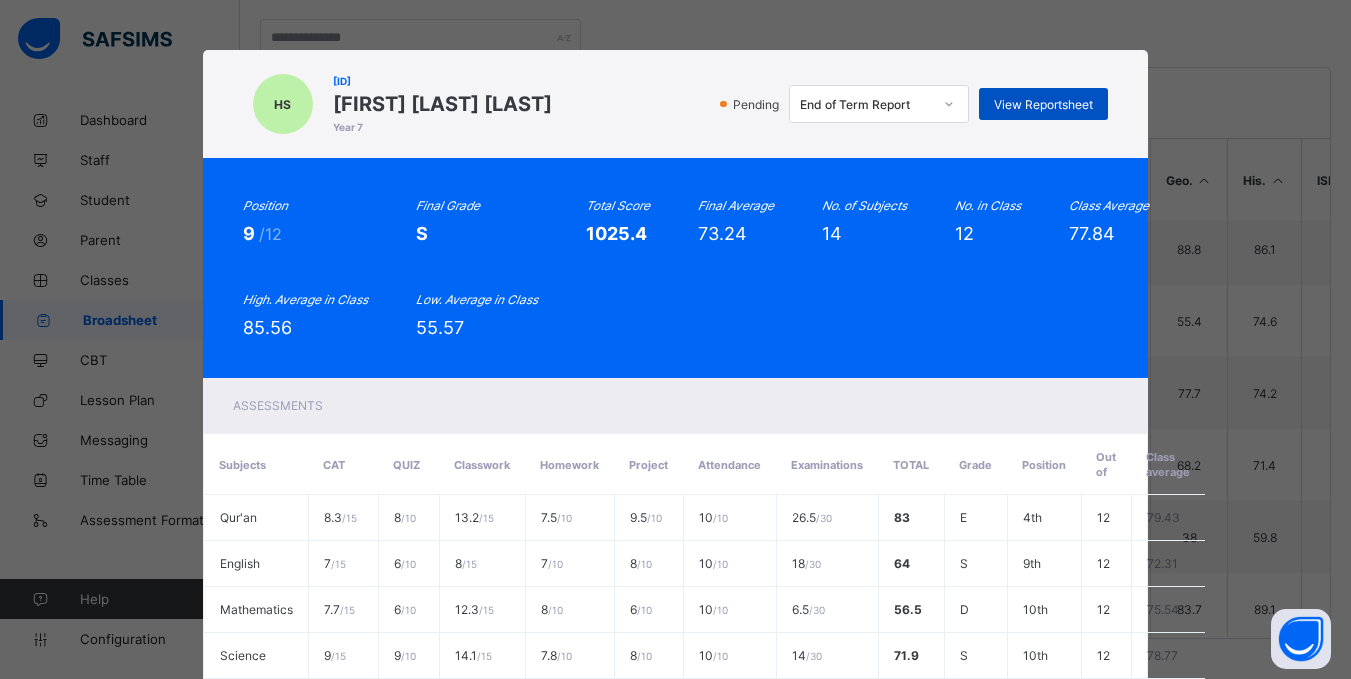 click on "View Reportsheet" at bounding box center [1043, 104] 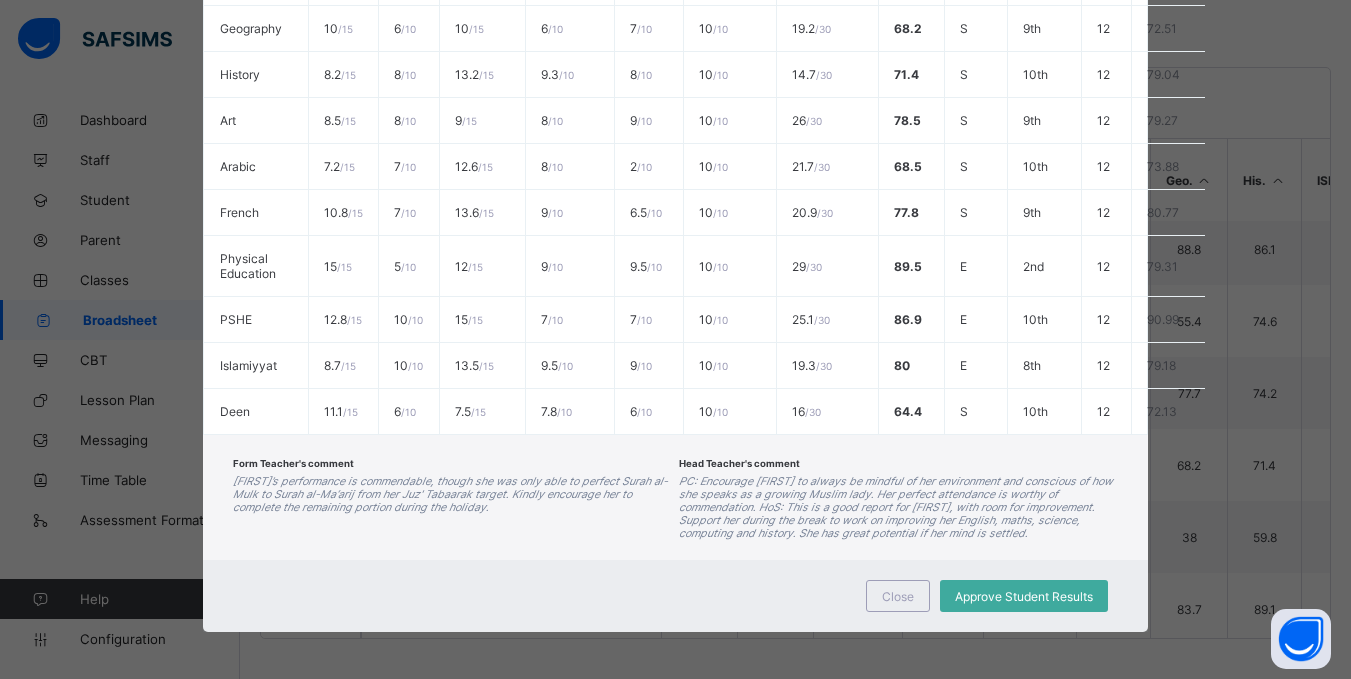scroll, scrollTop: 722, scrollLeft: 0, axis: vertical 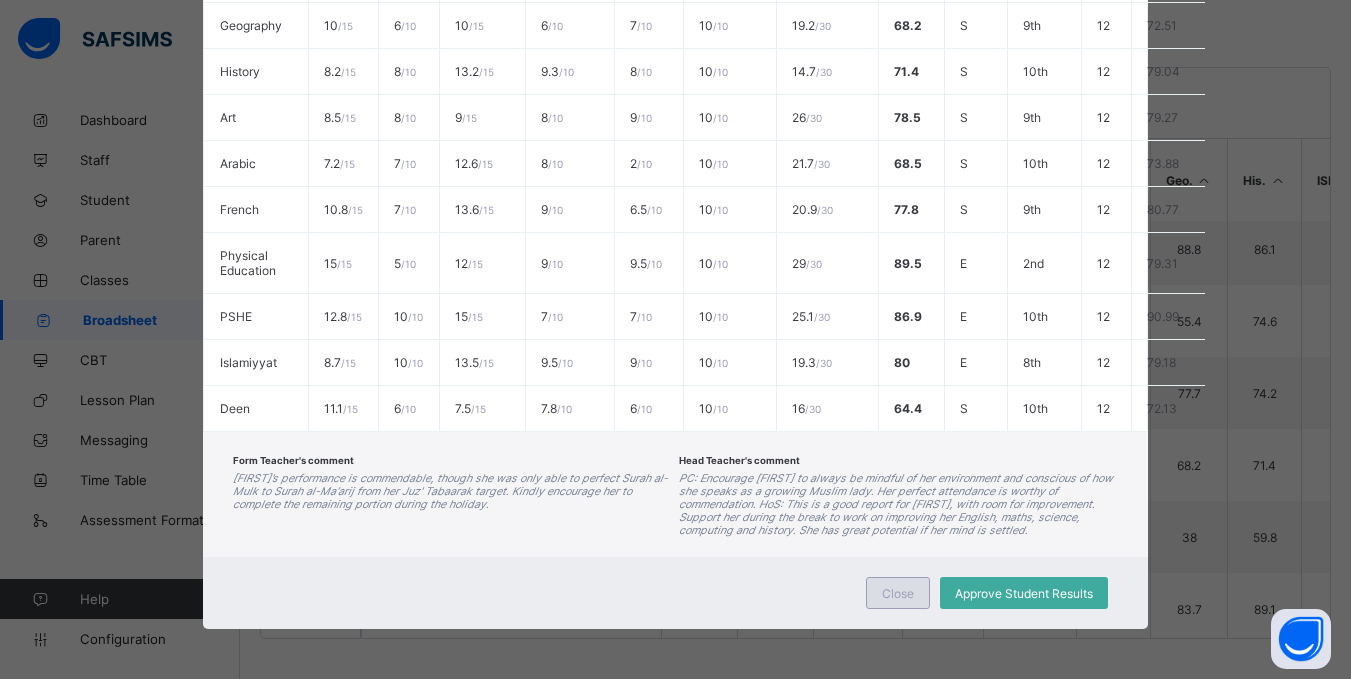 click on "Close" at bounding box center (898, 593) 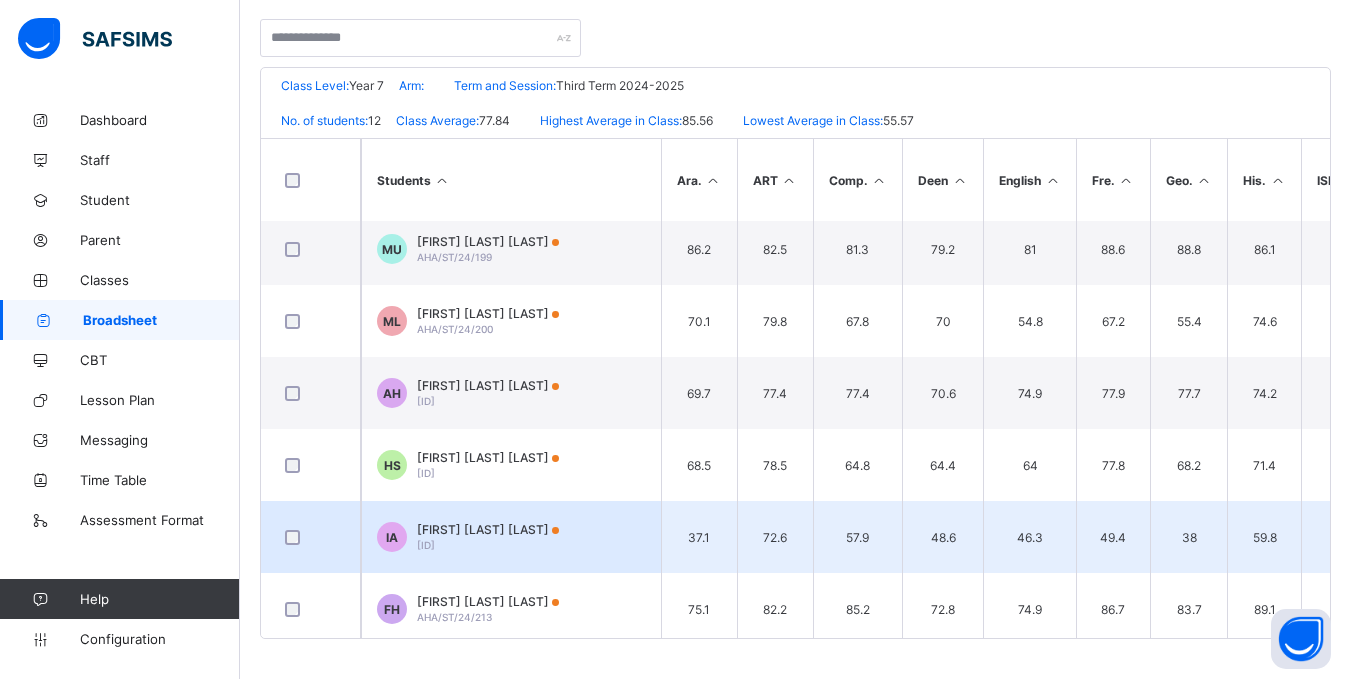 click on "Ibrahim Labaran Adam   AHA/ST/24/210" at bounding box center [488, 537] 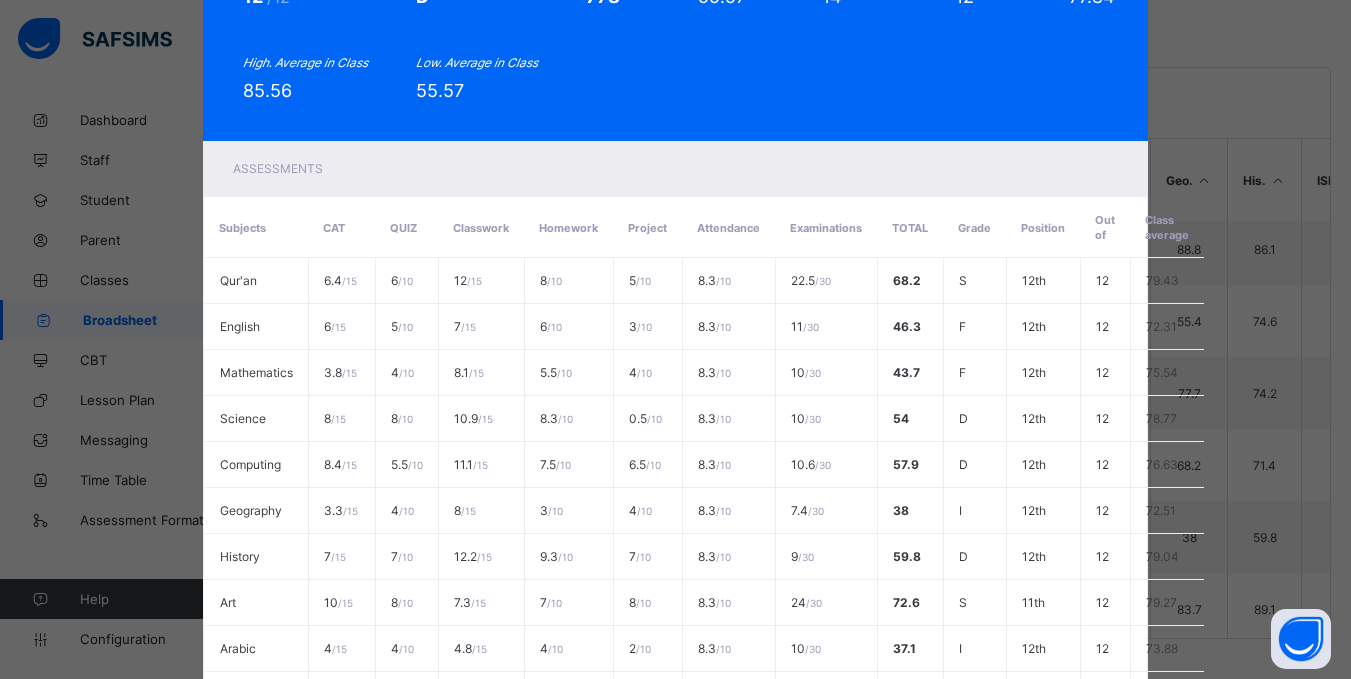 scroll, scrollTop: 104, scrollLeft: 0, axis: vertical 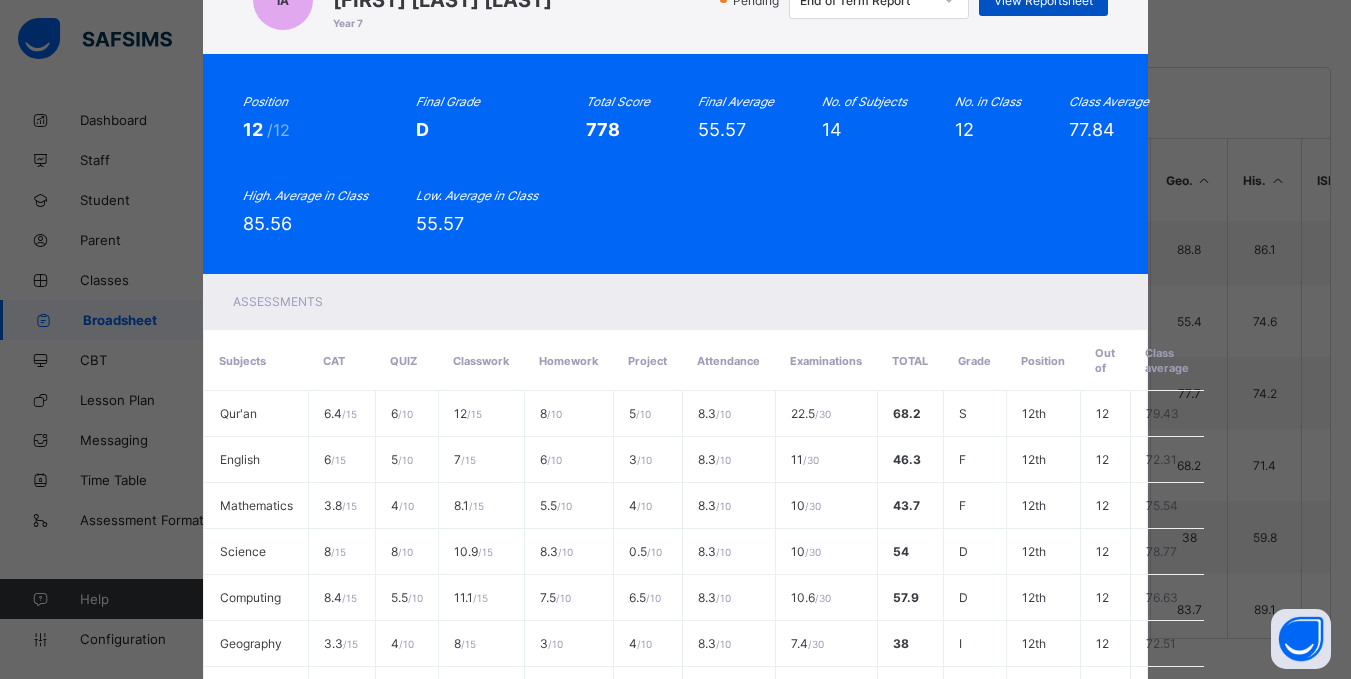 click on "View Reportsheet" at bounding box center (1043, 0) 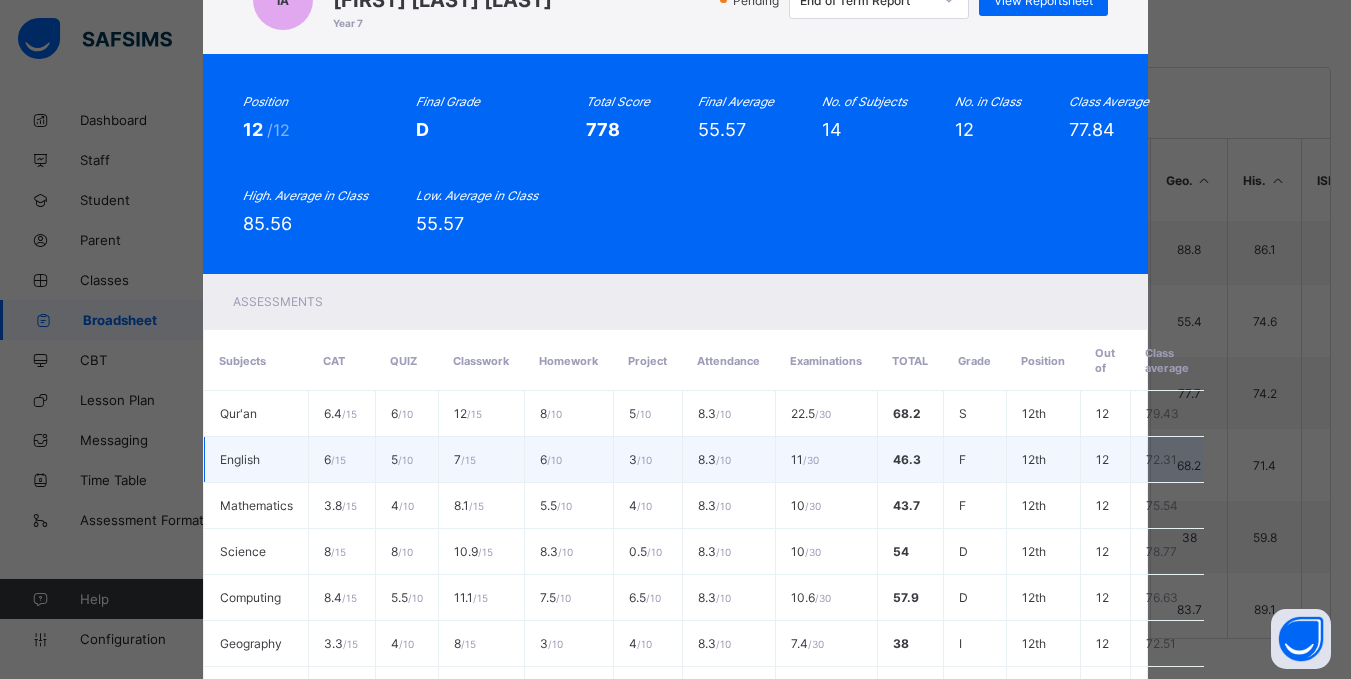 scroll, scrollTop: 735, scrollLeft: 0, axis: vertical 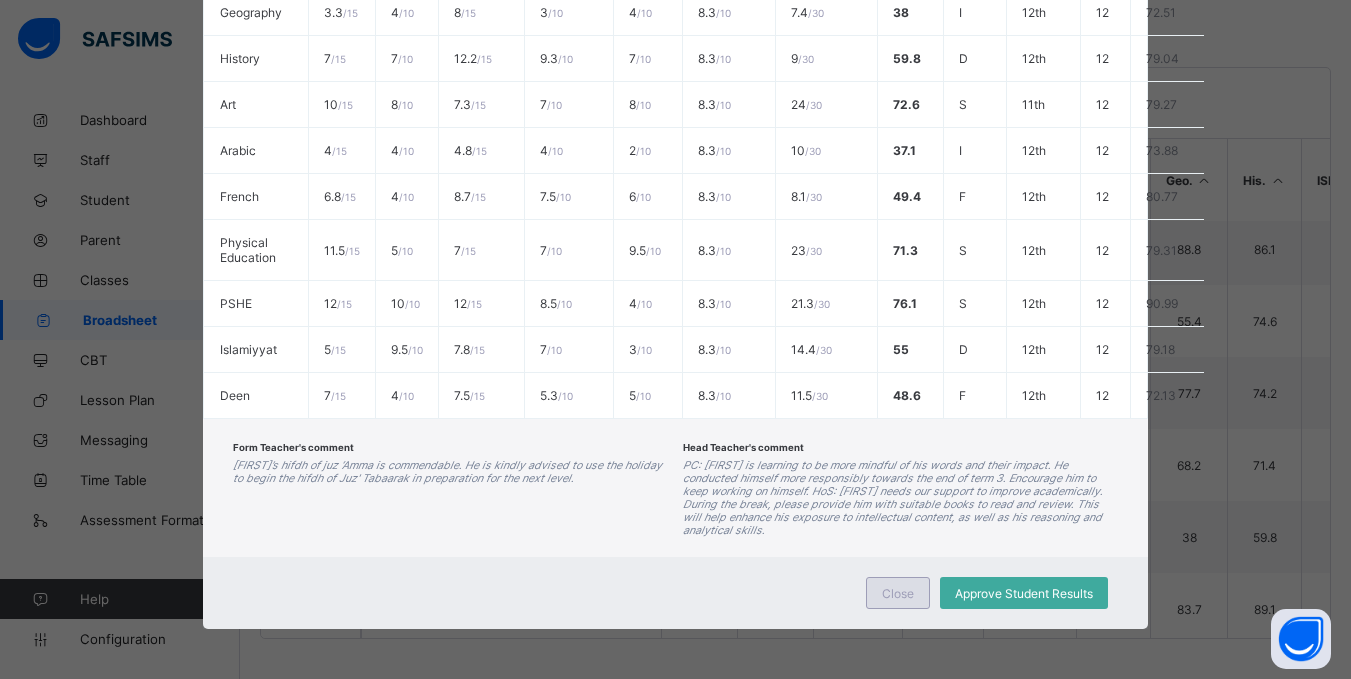 click on "Close" at bounding box center [898, 593] 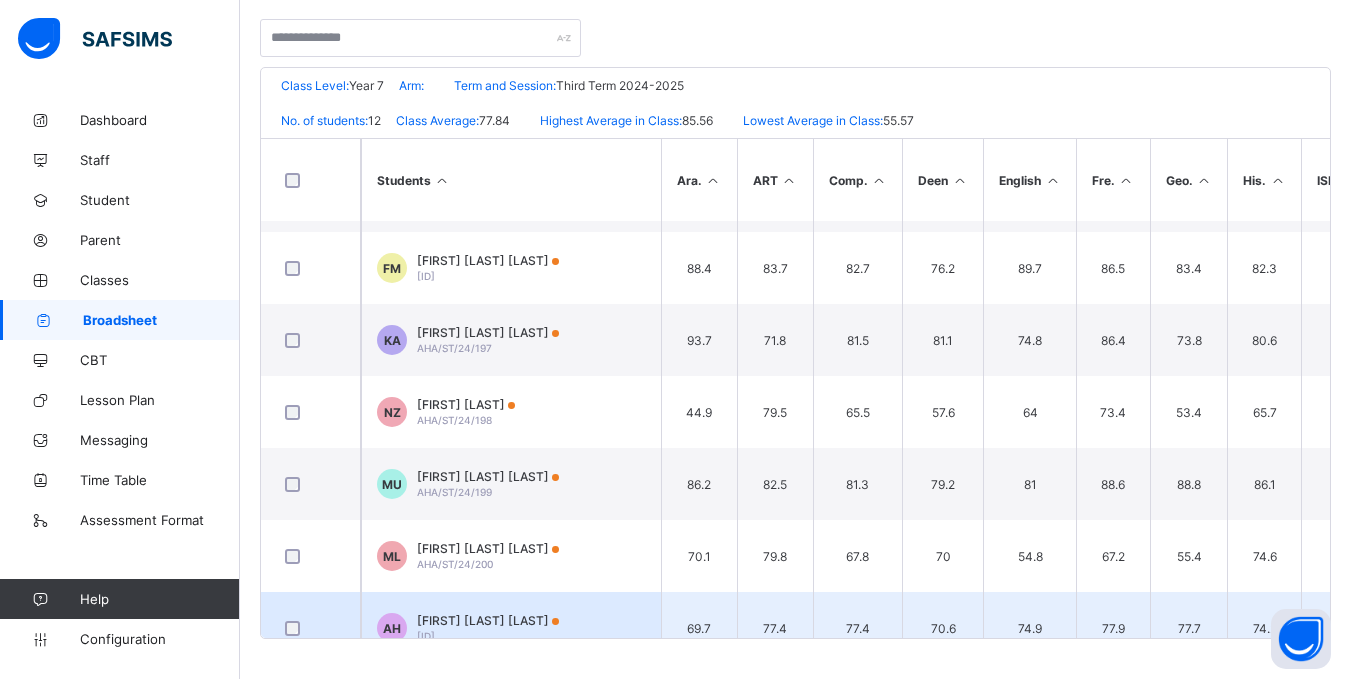scroll, scrollTop: 202, scrollLeft: 0, axis: vertical 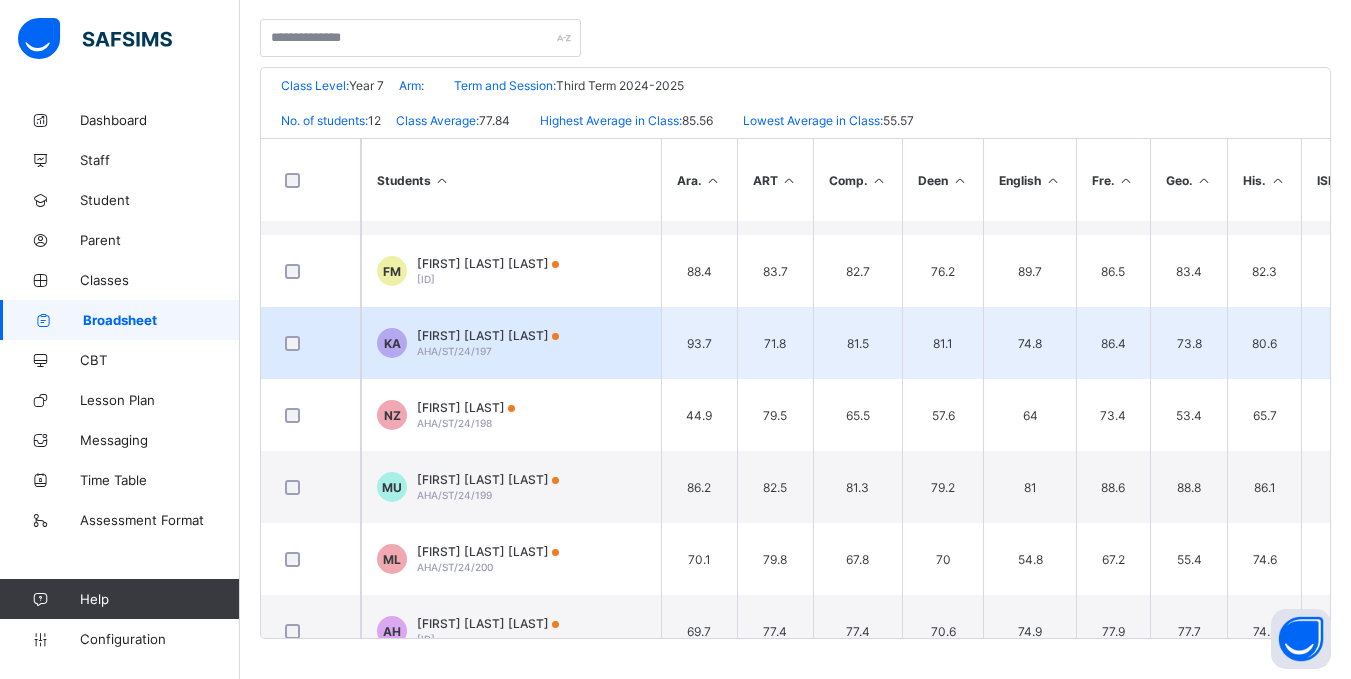 click on "Khalid Abdullahi Ali   AHA/ST/24/197" at bounding box center (488, 343) 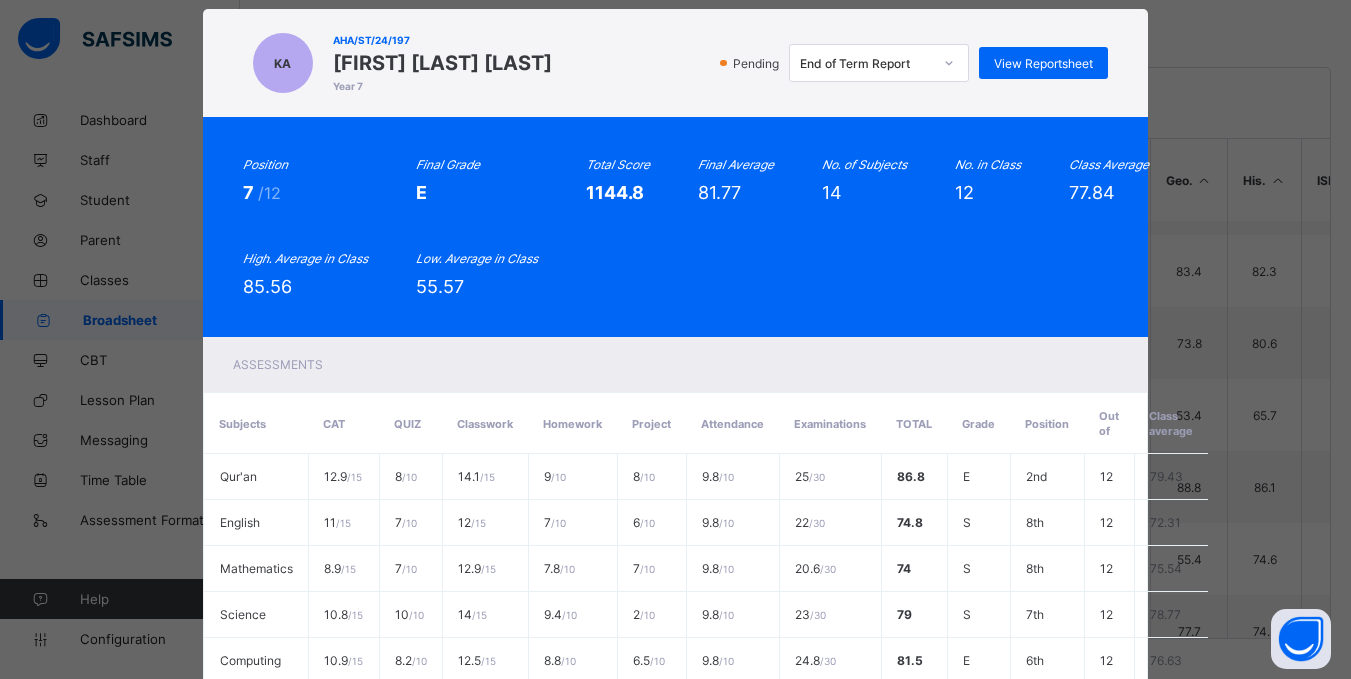 scroll, scrollTop: 37, scrollLeft: 0, axis: vertical 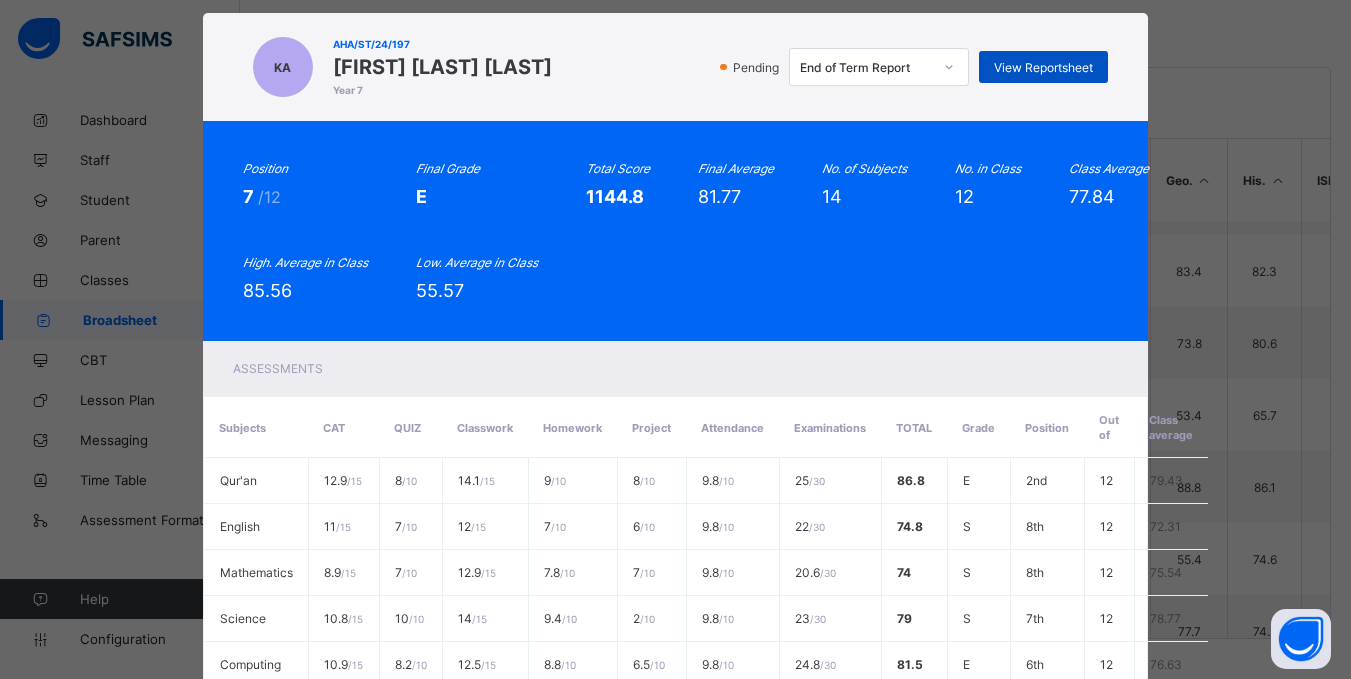click on "View Reportsheet" at bounding box center [1043, 67] 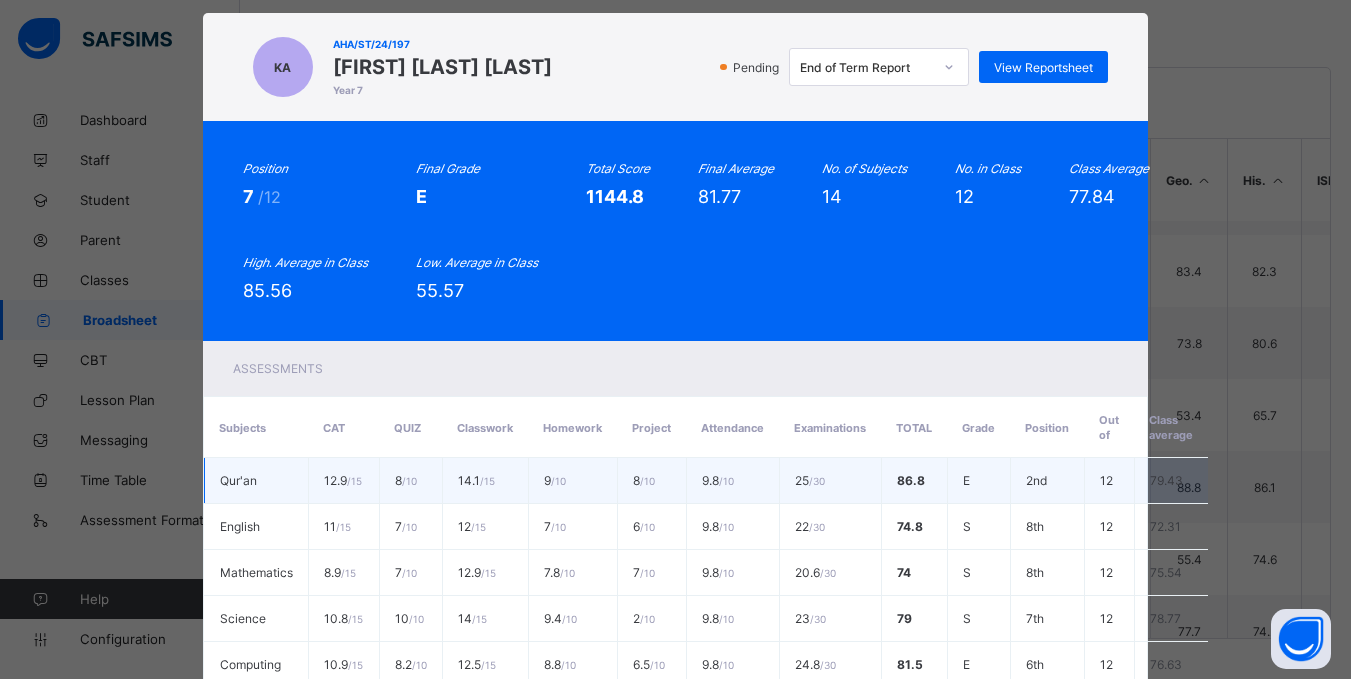 scroll, scrollTop: 722, scrollLeft: 0, axis: vertical 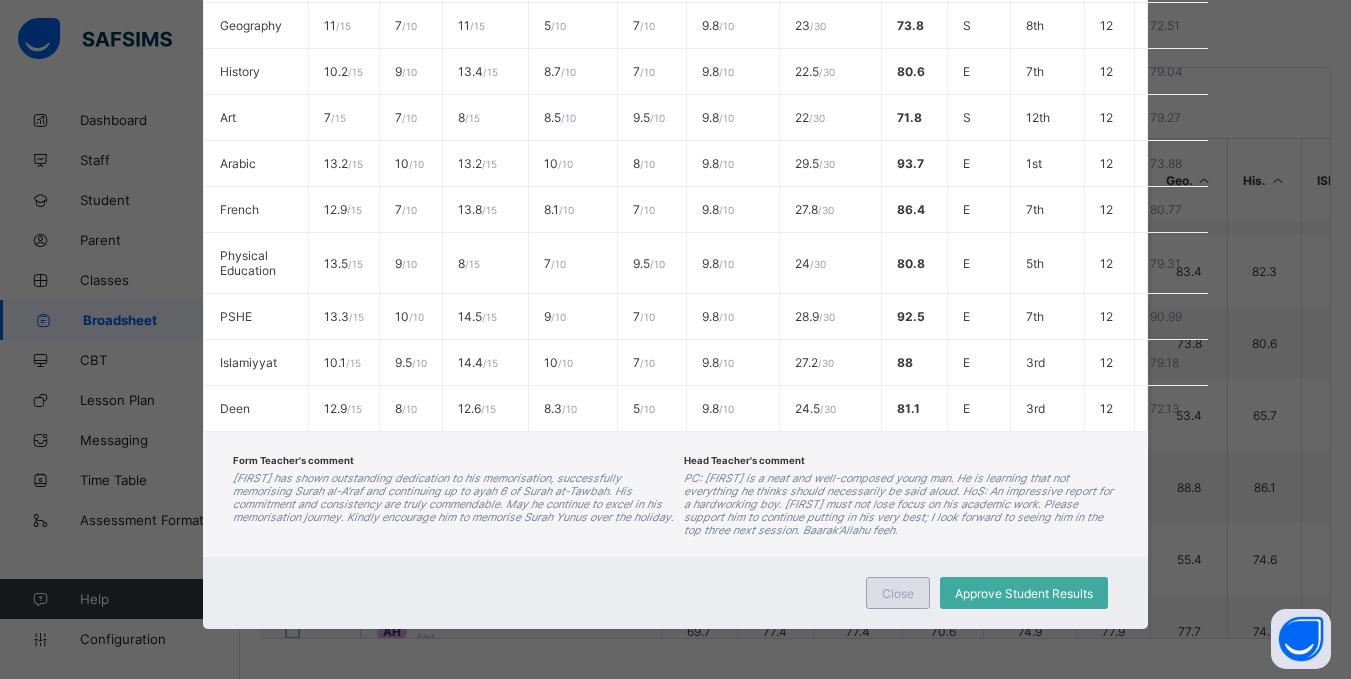 click on "Close" at bounding box center [898, 593] 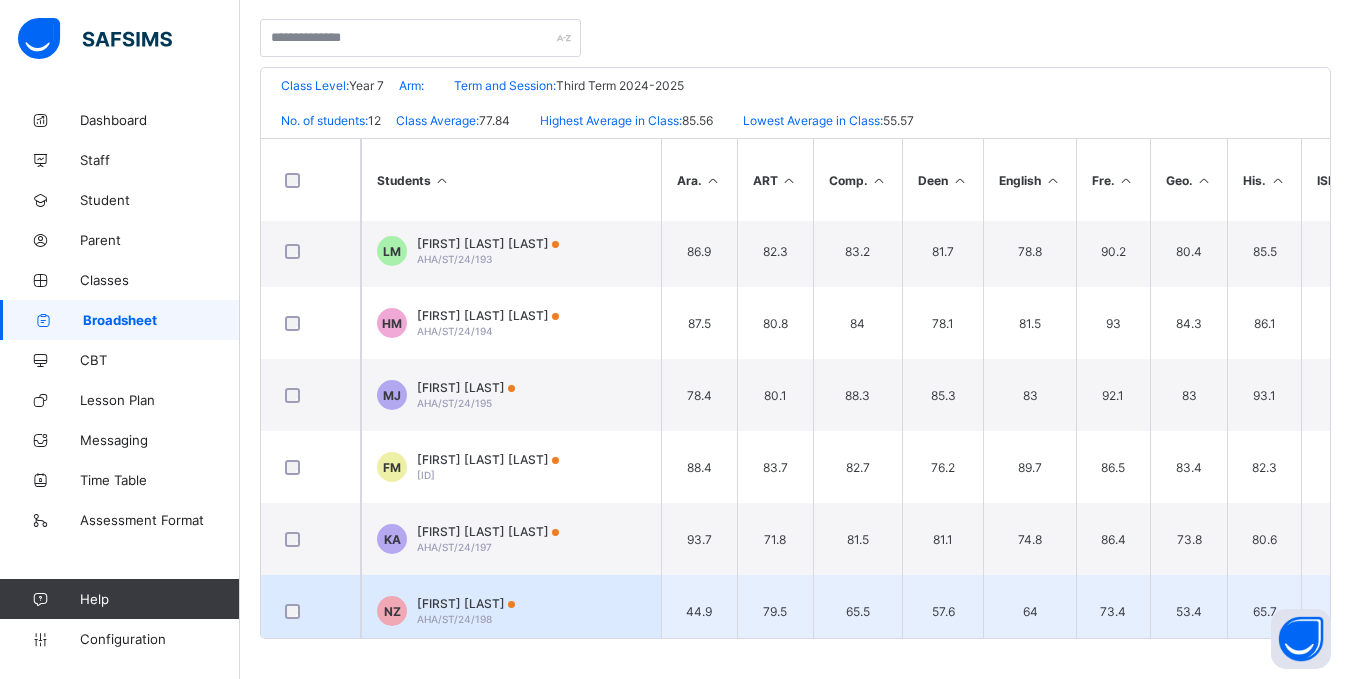 scroll, scrollTop: 0, scrollLeft: 0, axis: both 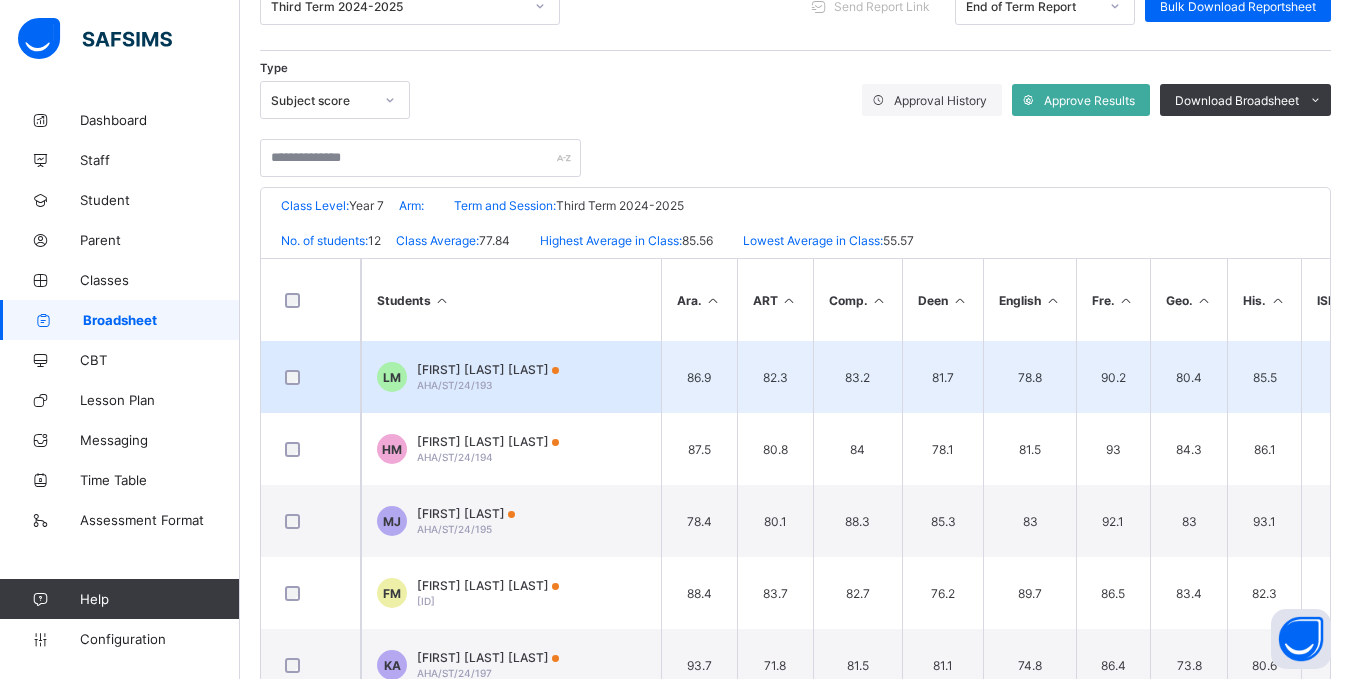 click on "AHA/ST/24/193" at bounding box center (454, 385) 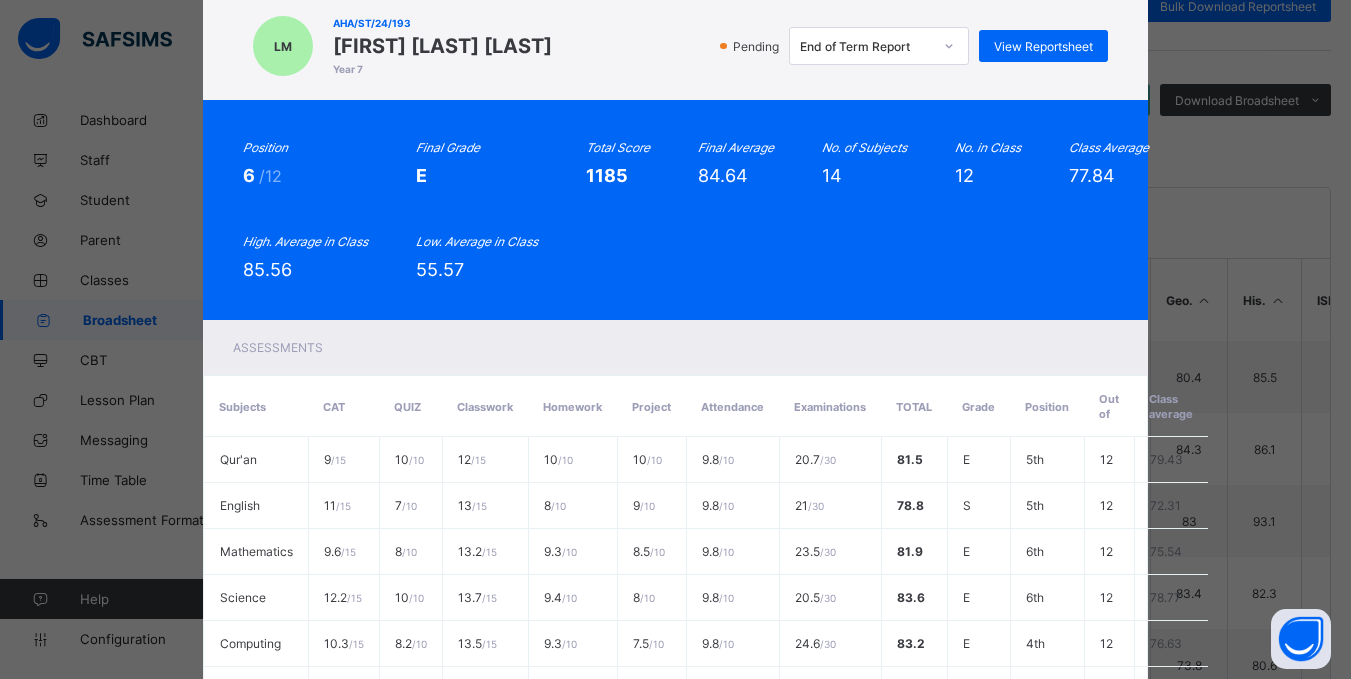 scroll, scrollTop: 57, scrollLeft: 0, axis: vertical 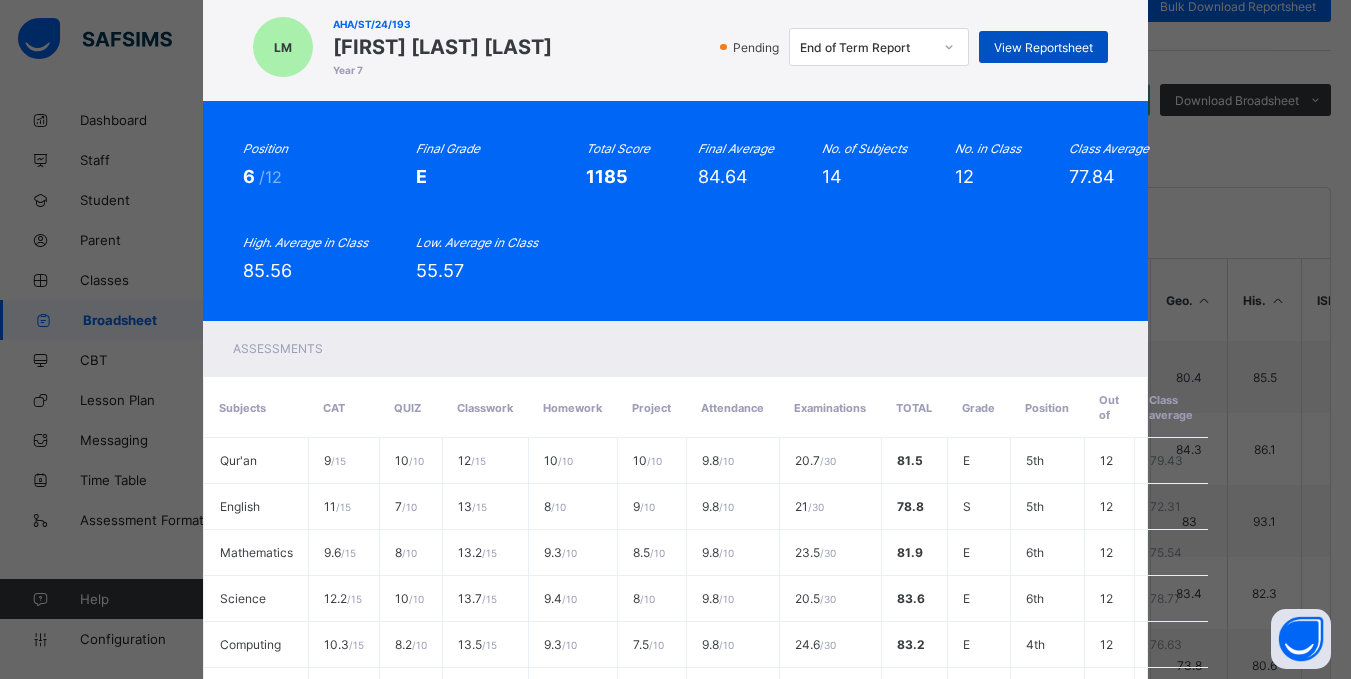click on "View Reportsheet" at bounding box center [1043, 47] 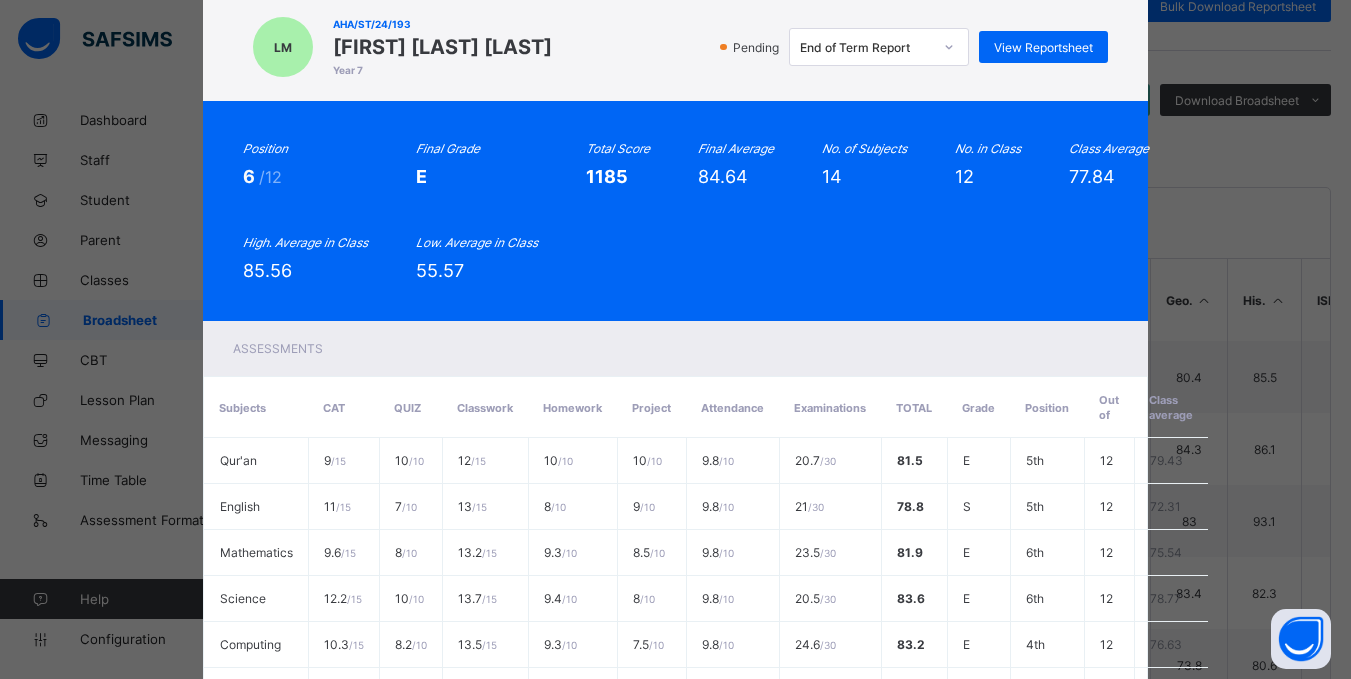 scroll, scrollTop: 709, scrollLeft: 0, axis: vertical 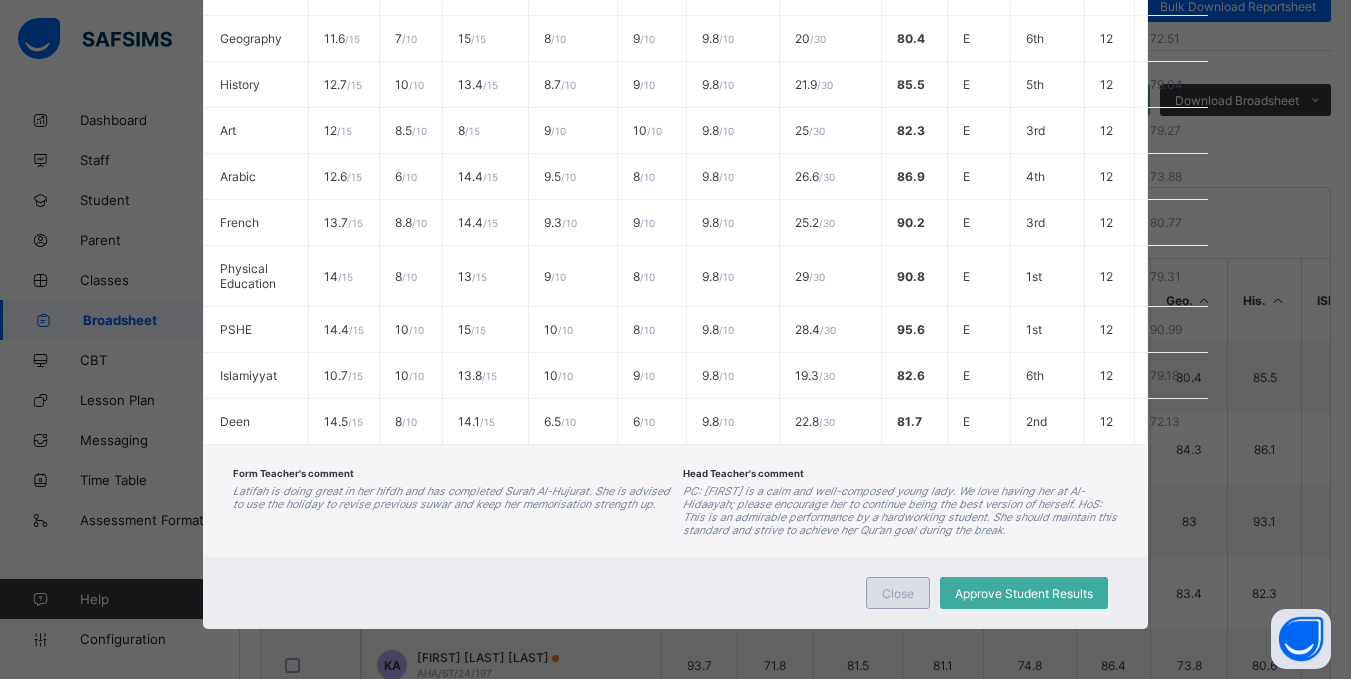 click on "Close" at bounding box center (898, 593) 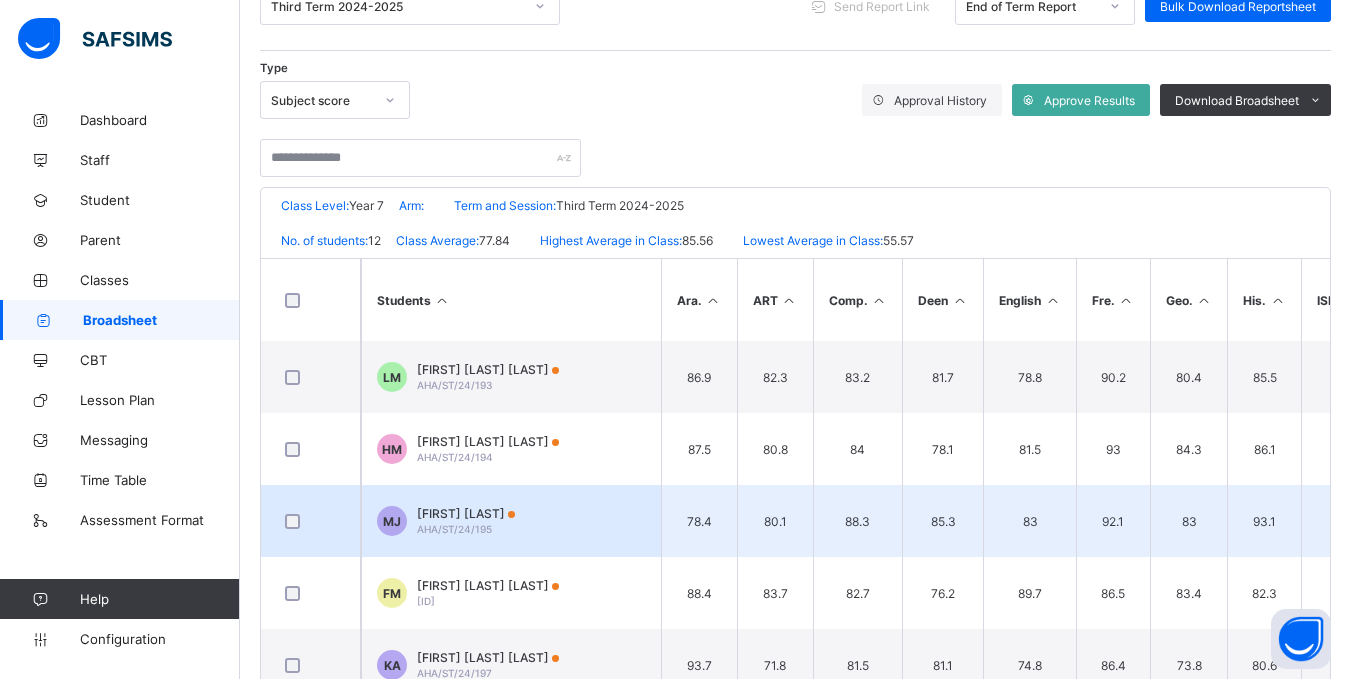 click on "Maryam  Jazuli" at bounding box center (466, 513) 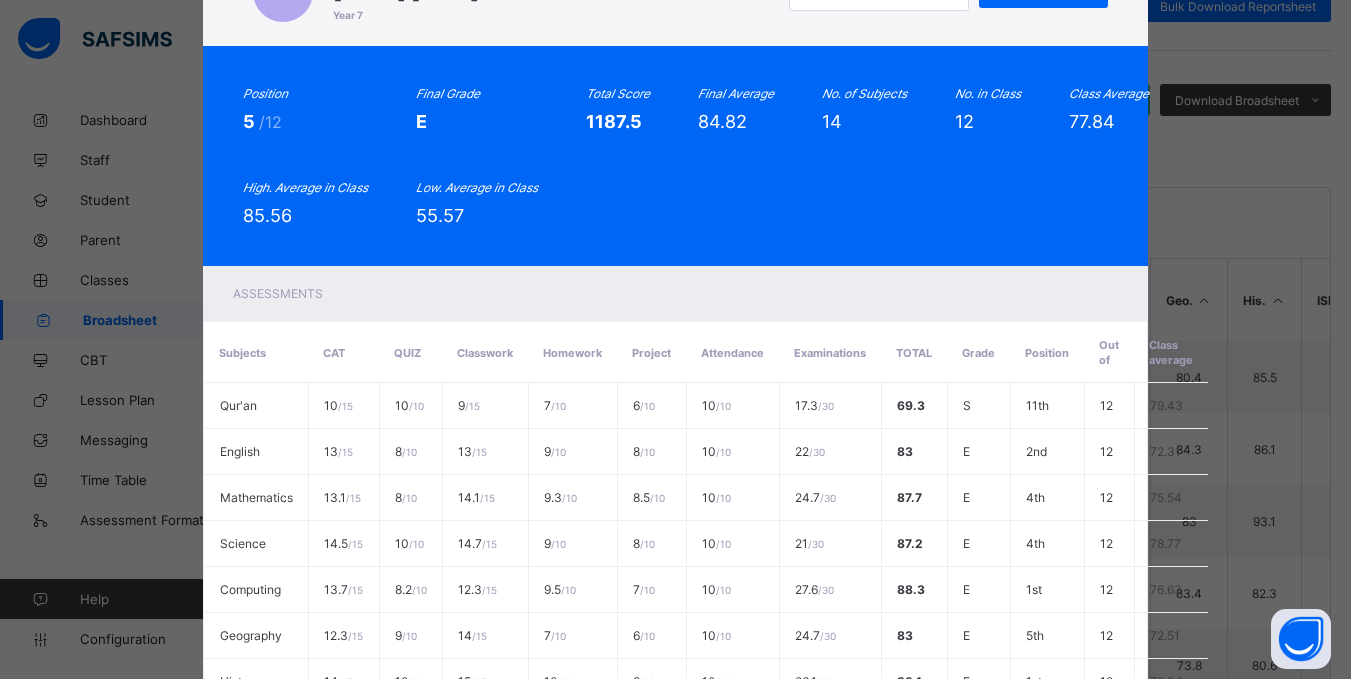 scroll, scrollTop: 93, scrollLeft: 0, axis: vertical 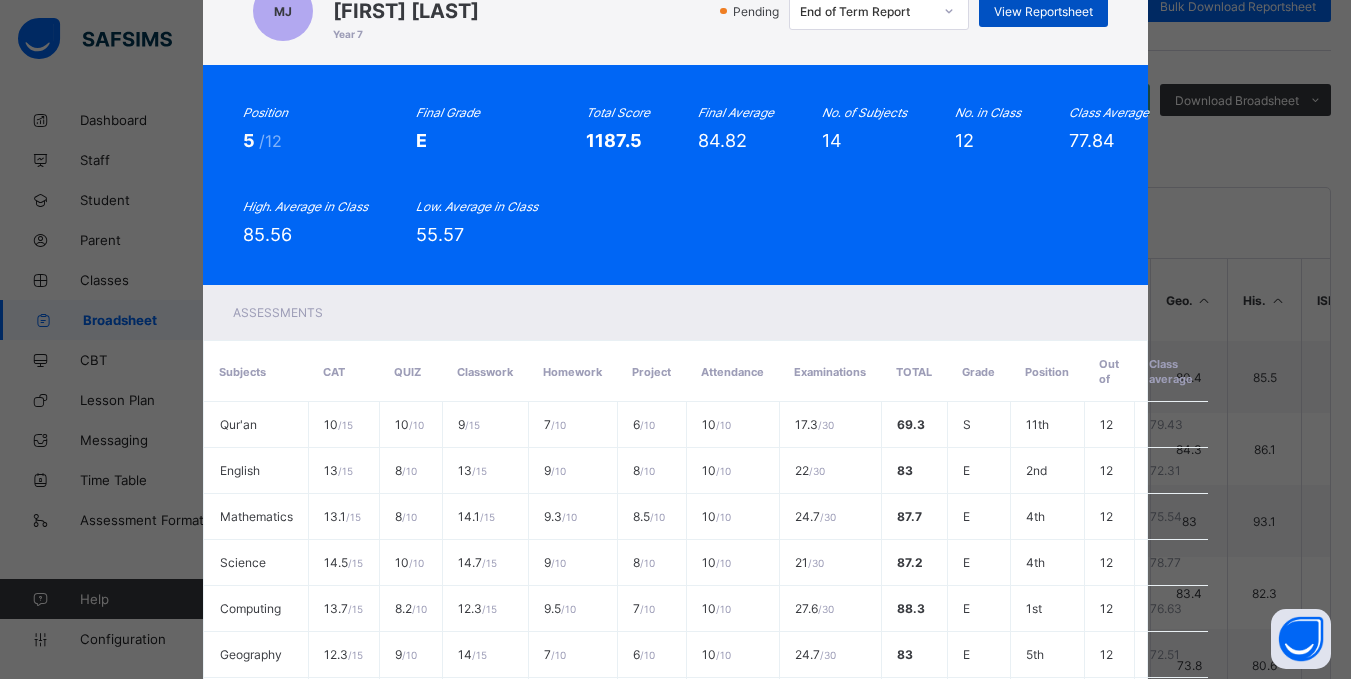 click on "View Reportsheet" at bounding box center (1043, 11) 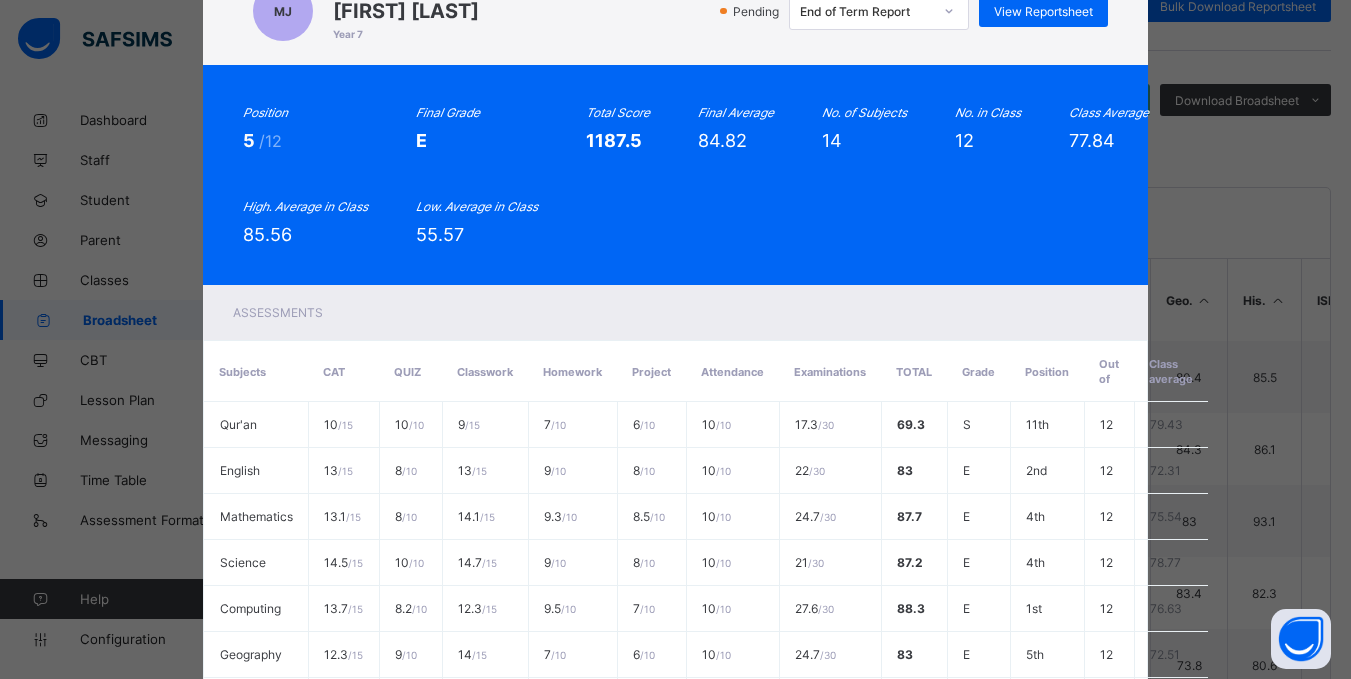 scroll, scrollTop: 709, scrollLeft: 0, axis: vertical 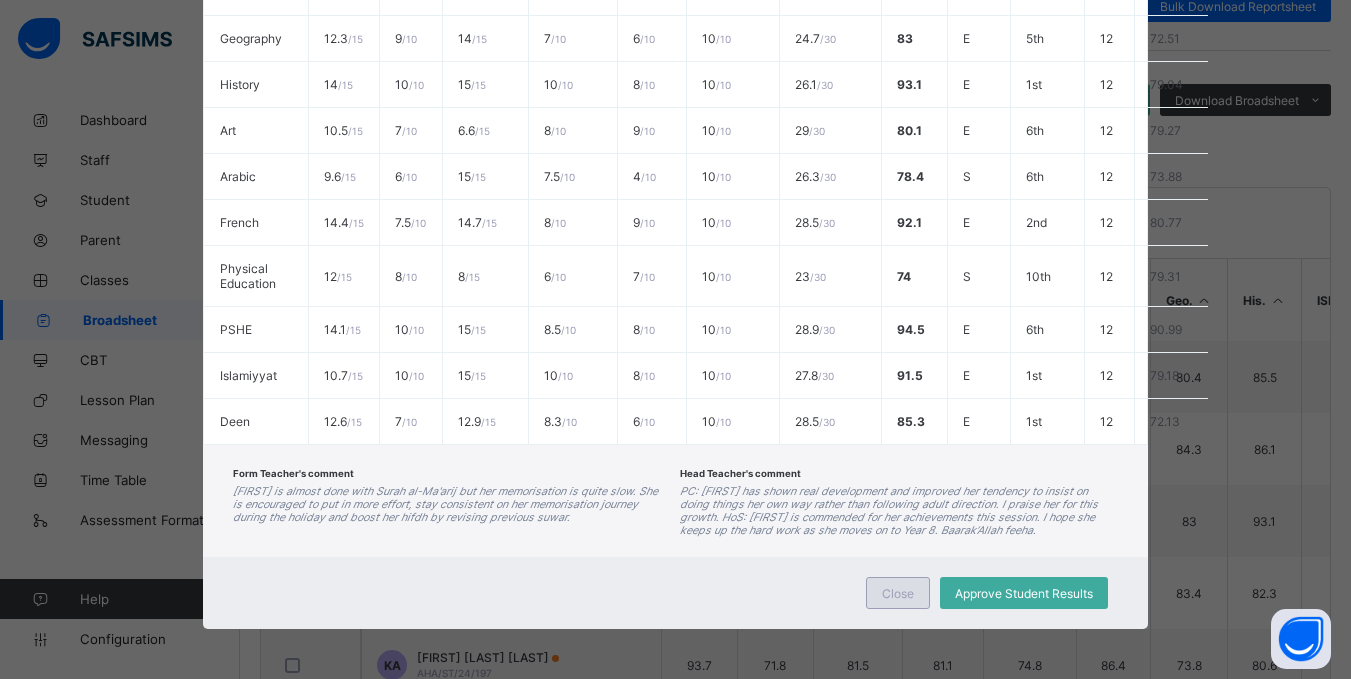 click on "Close" at bounding box center (898, 593) 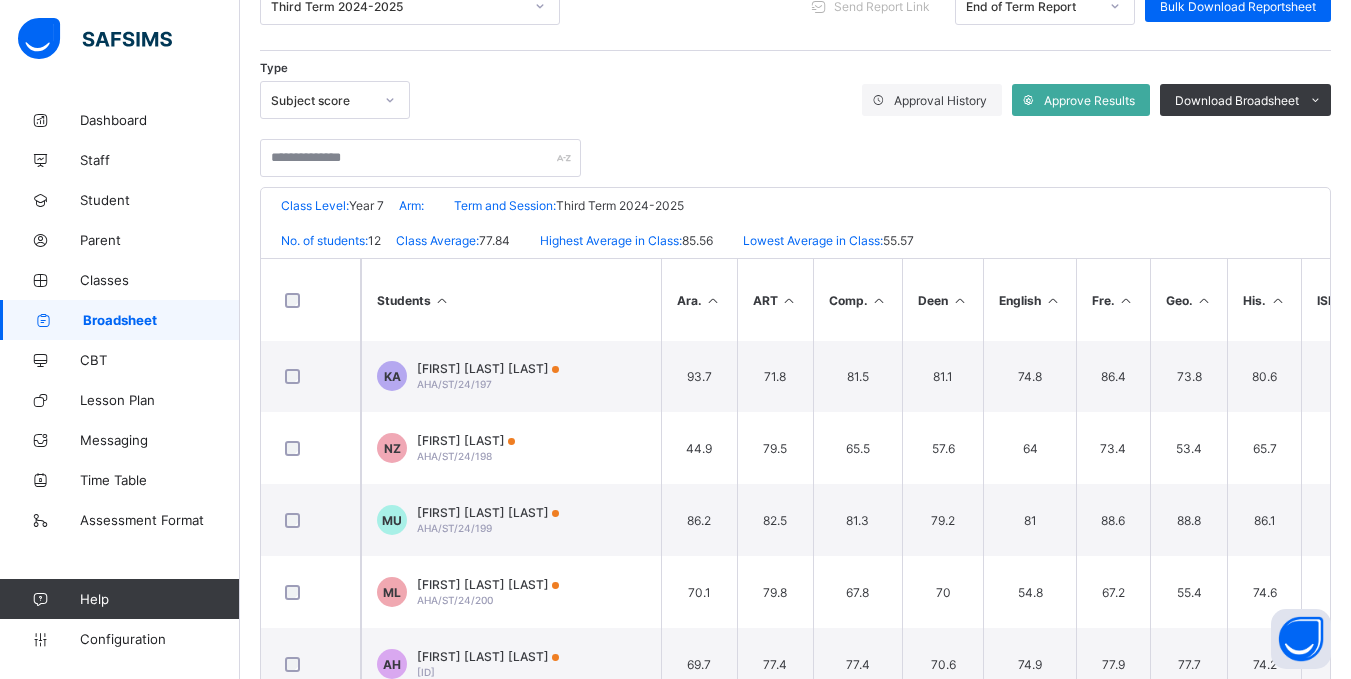scroll, scrollTop: 290, scrollLeft: 0, axis: vertical 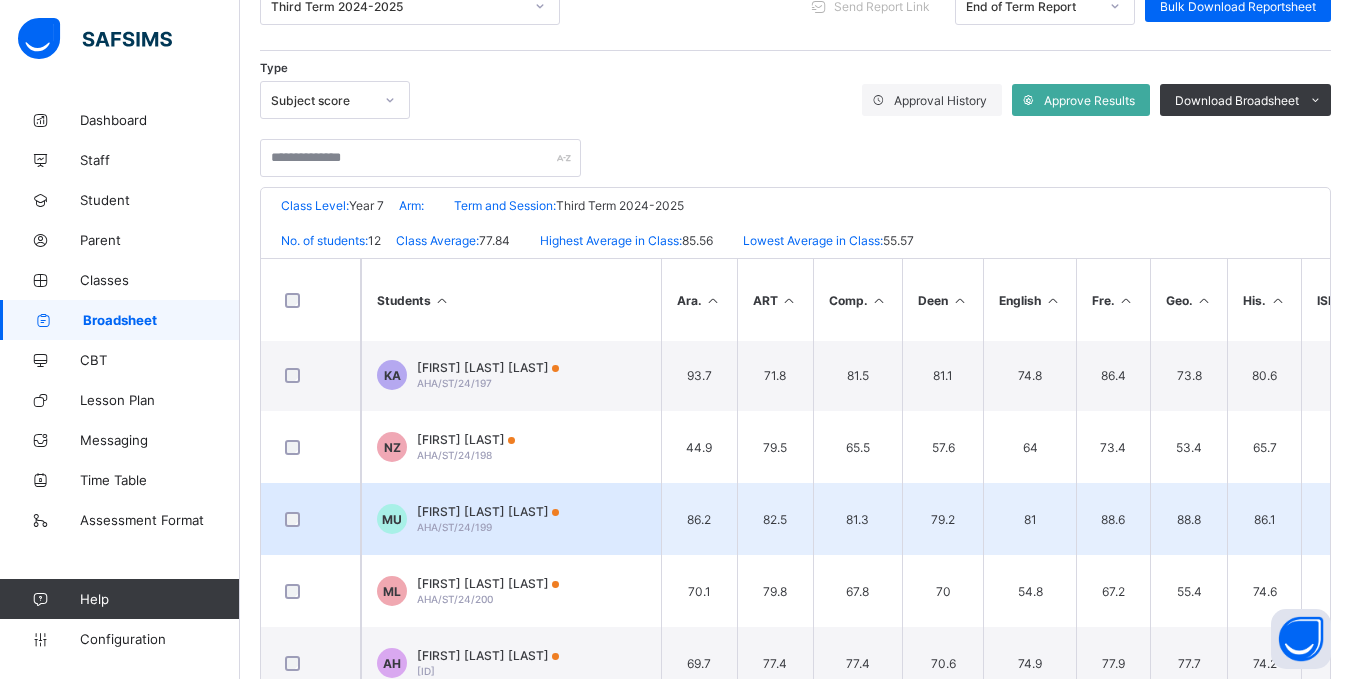 click on "Maryam Bashir Umar   AHA/ST/24/199" at bounding box center [488, 519] 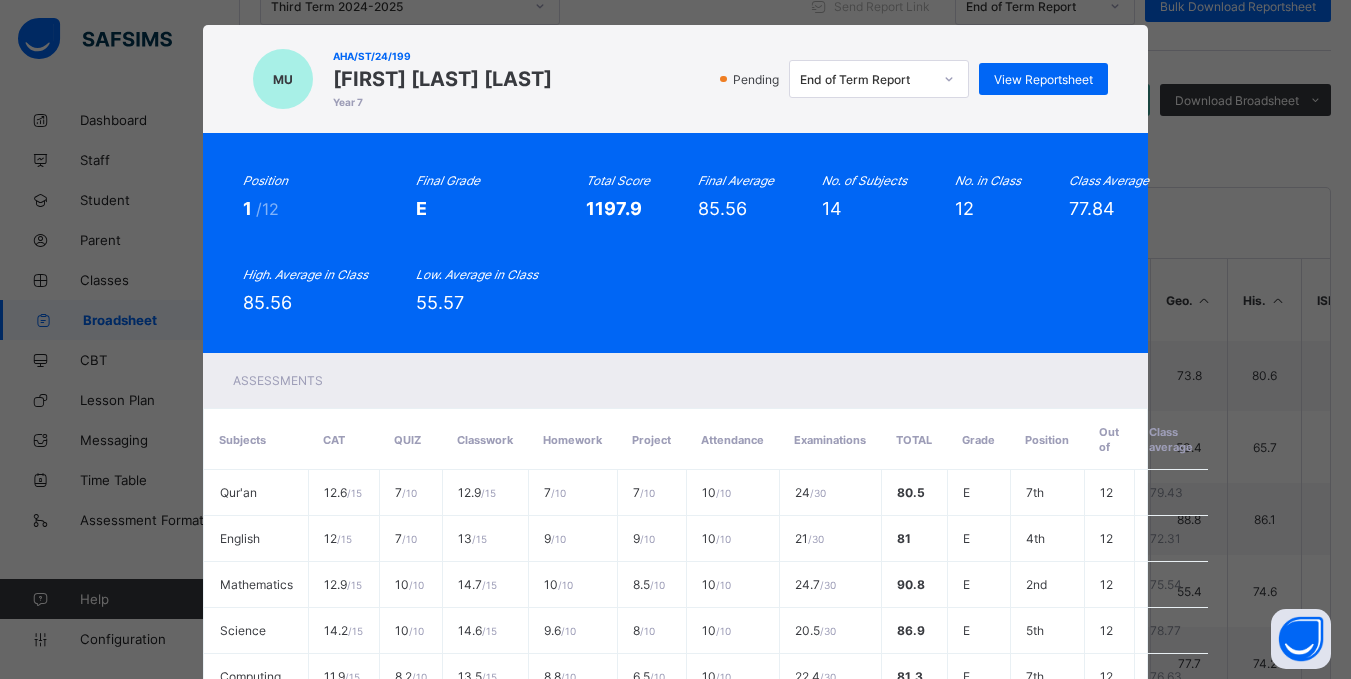 scroll, scrollTop: 0, scrollLeft: 0, axis: both 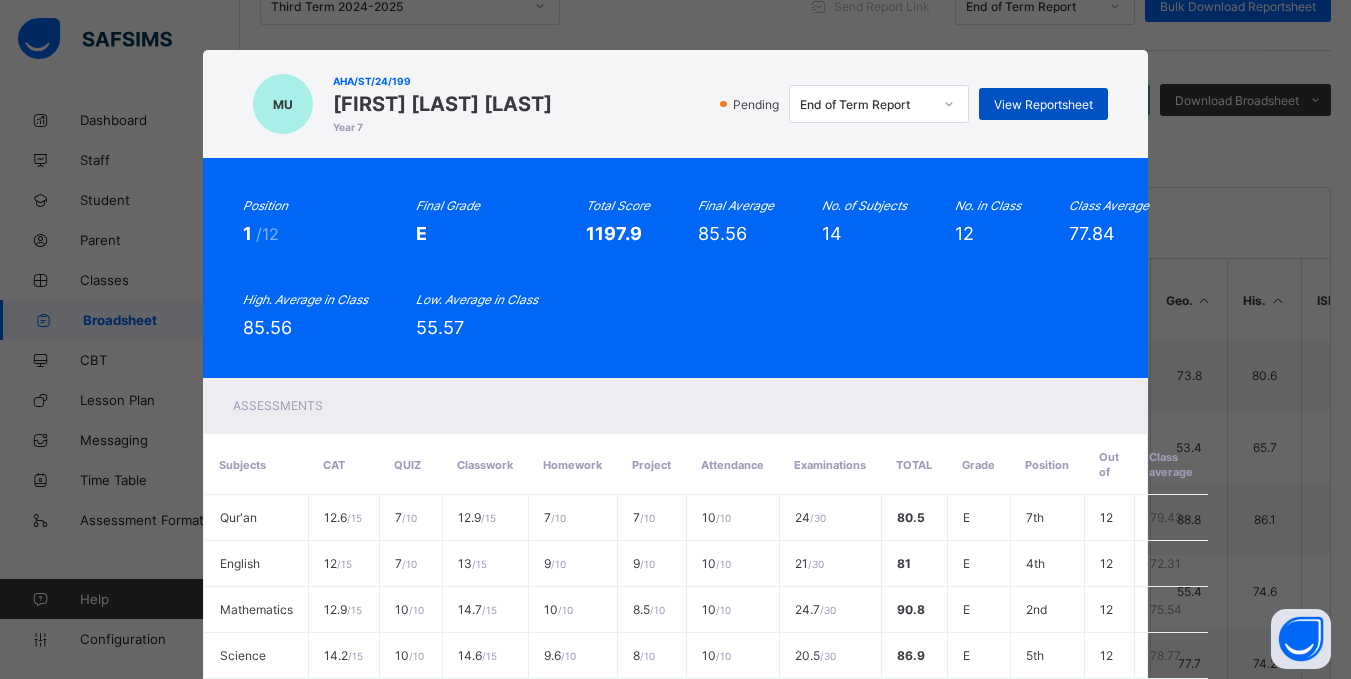 click on "View Reportsheet" at bounding box center [1043, 104] 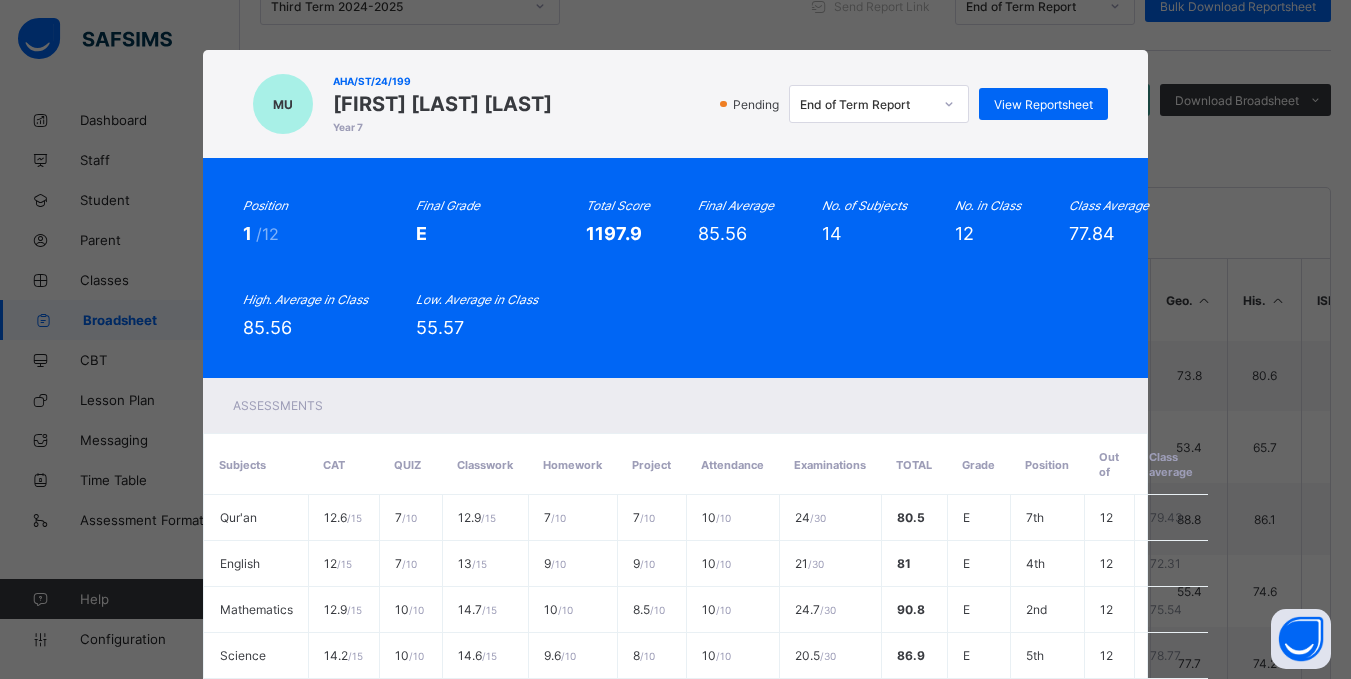 scroll, scrollTop: 735, scrollLeft: 0, axis: vertical 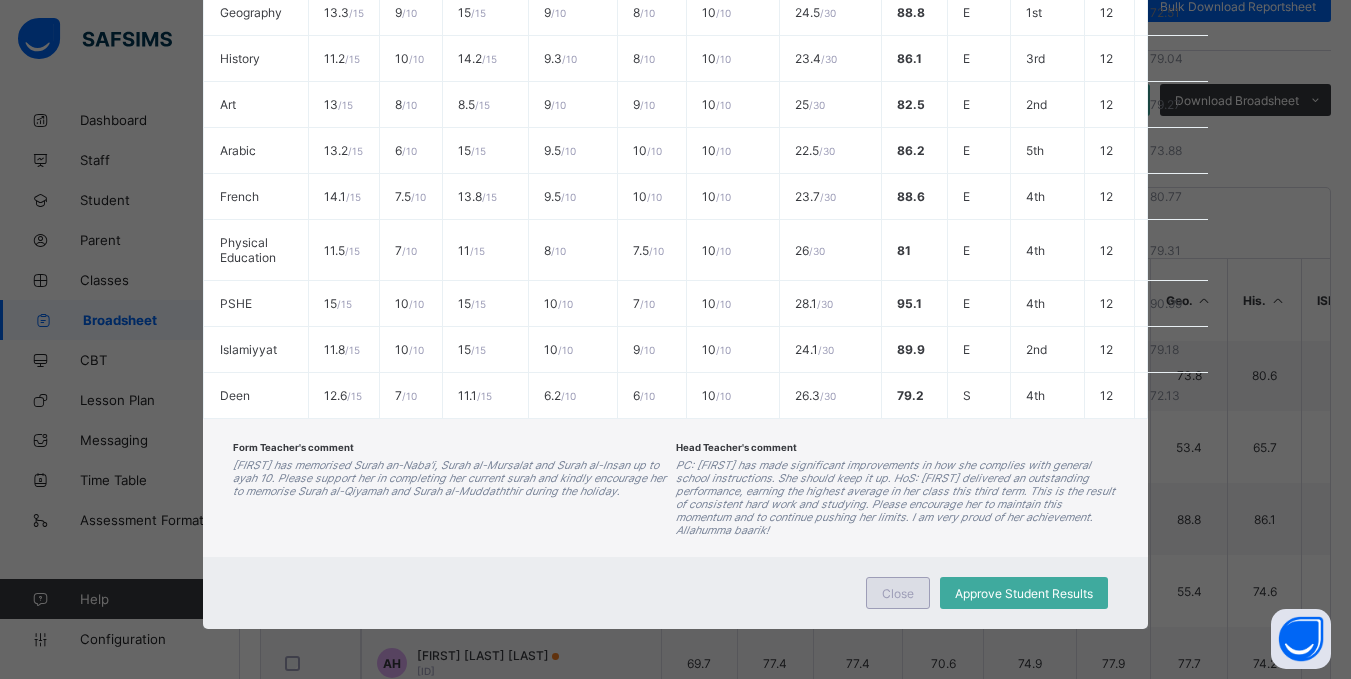 click on "Close" at bounding box center (898, 593) 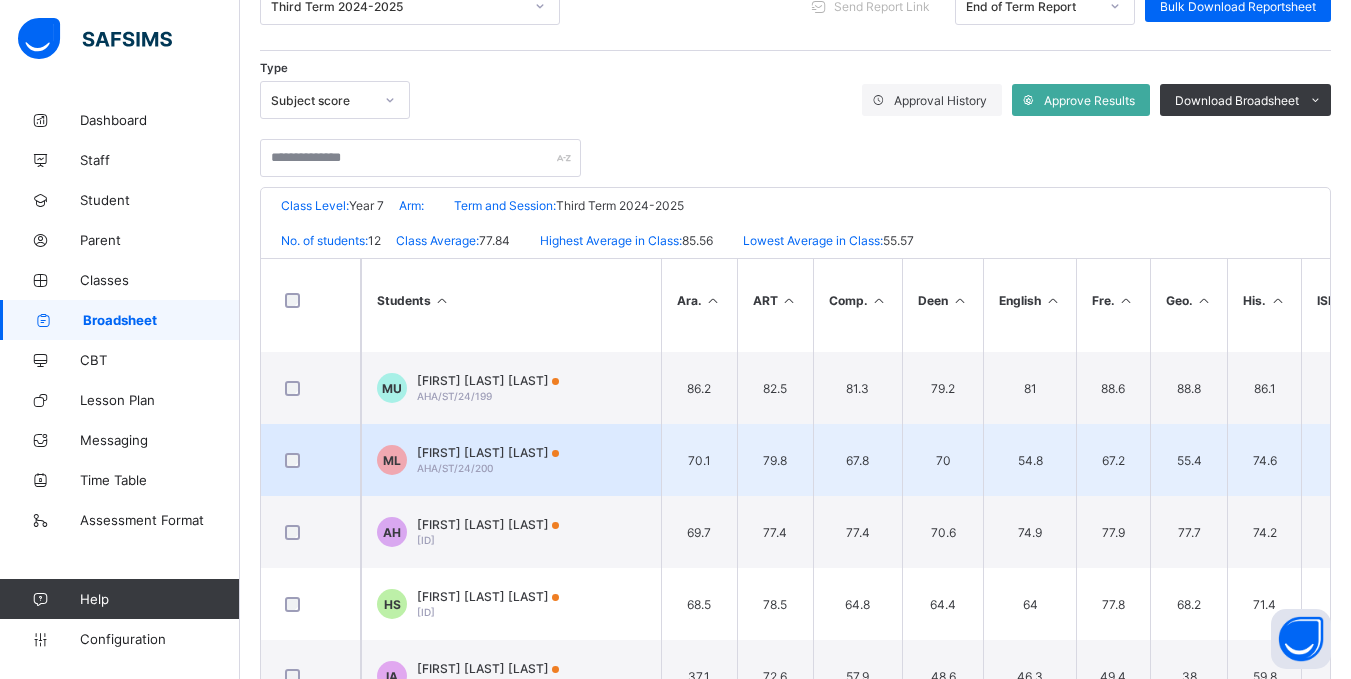 scroll, scrollTop: 422, scrollLeft: 0, axis: vertical 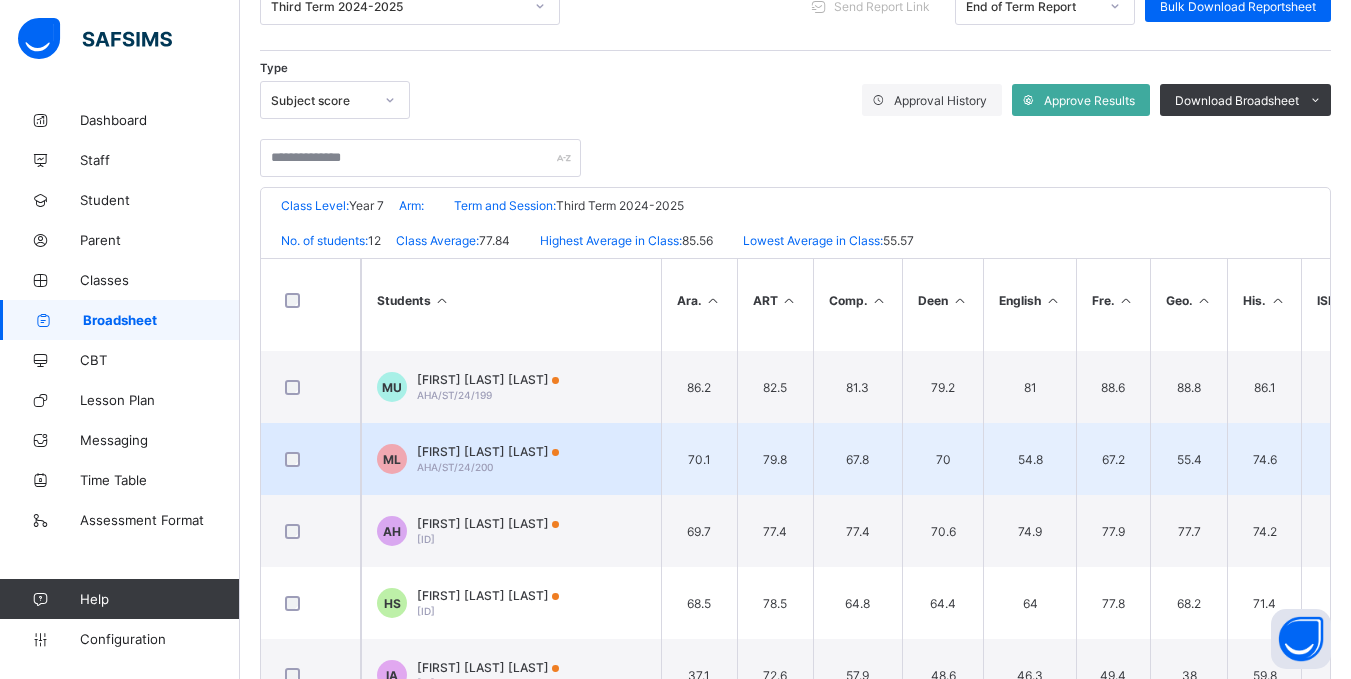 click on "Muhammad Musa Lawal   AHA/ST/24/200" at bounding box center (488, 459) 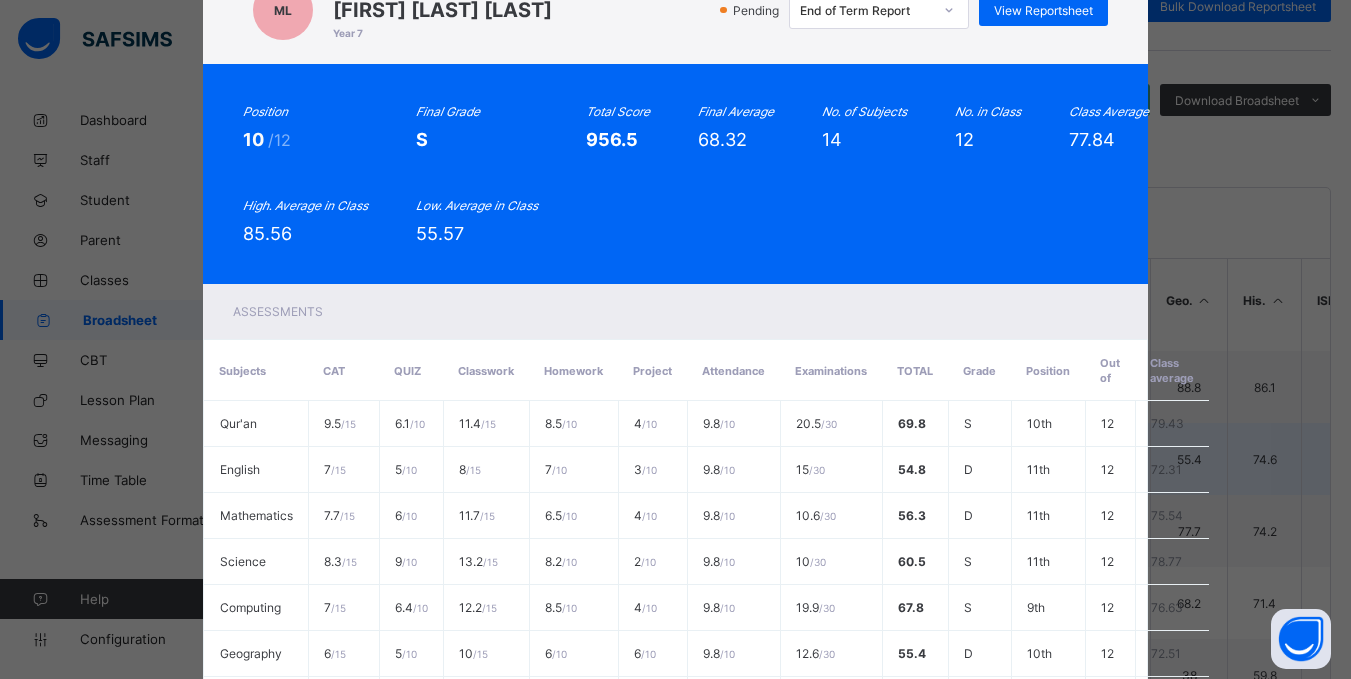 scroll, scrollTop: 0, scrollLeft: 0, axis: both 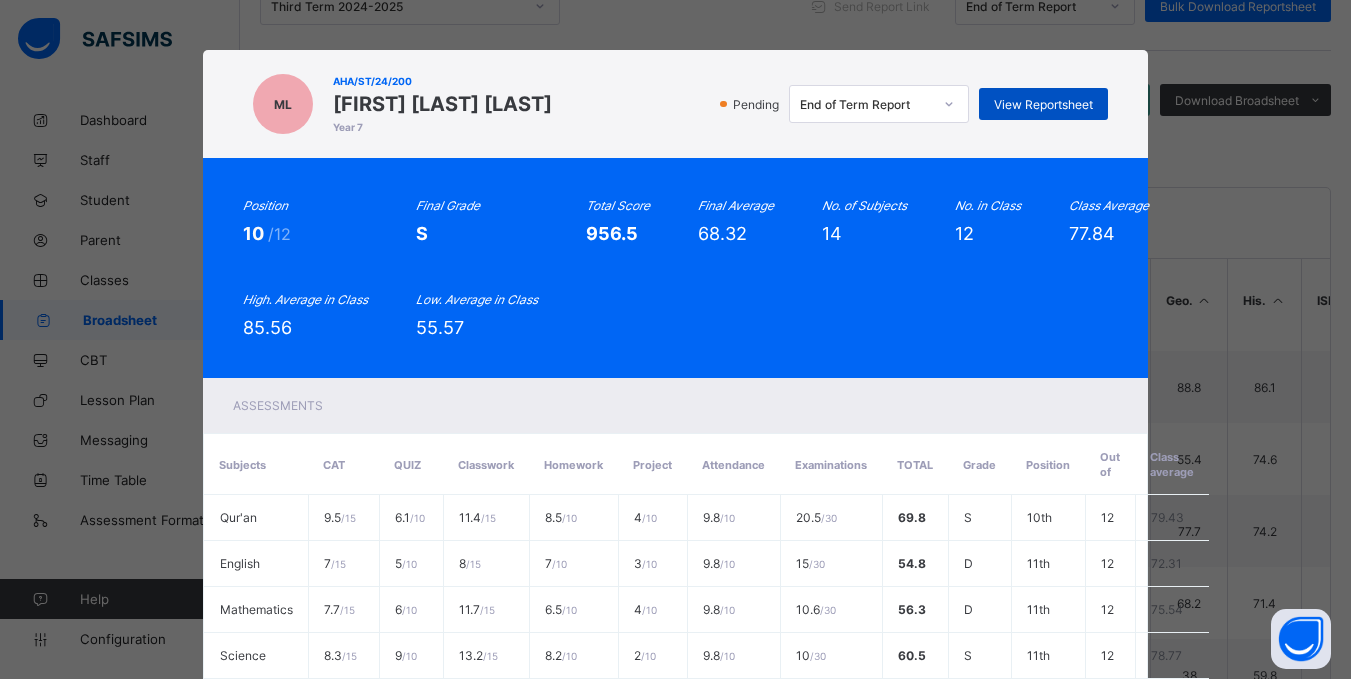 click on "View Reportsheet" at bounding box center [1043, 104] 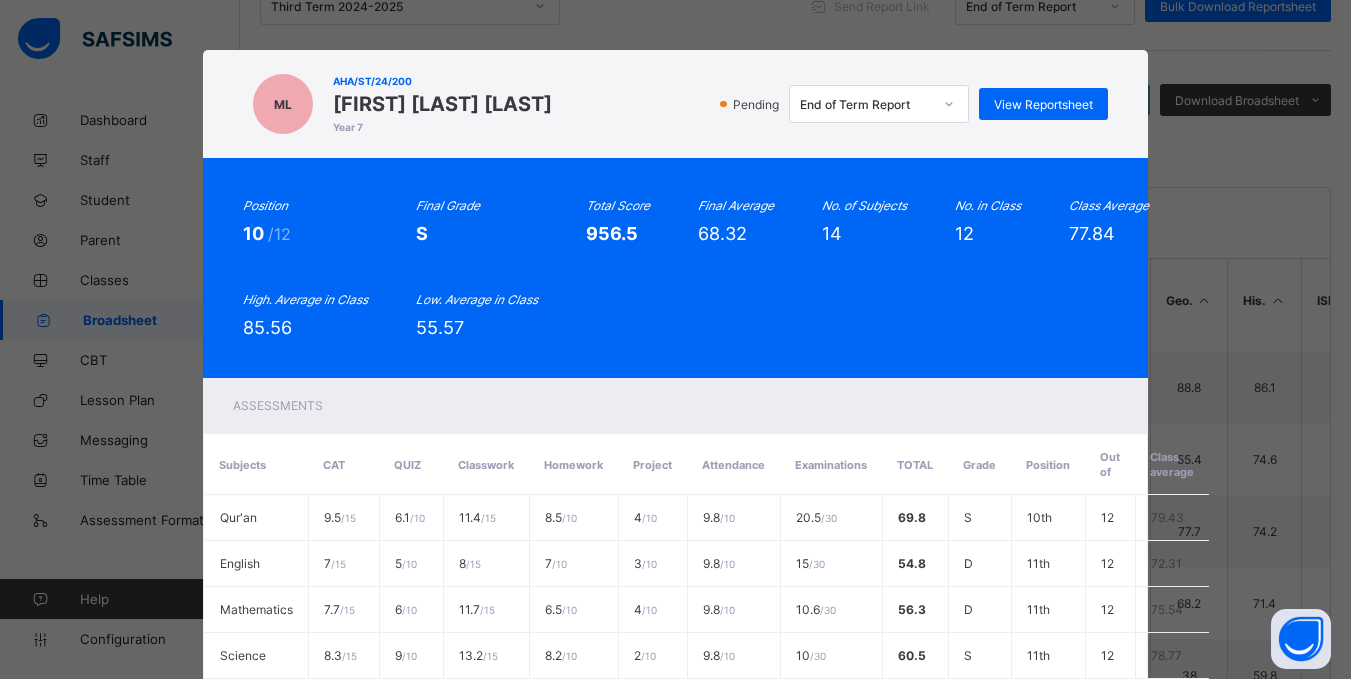 scroll, scrollTop: 735, scrollLeft: 0, axis: vertical 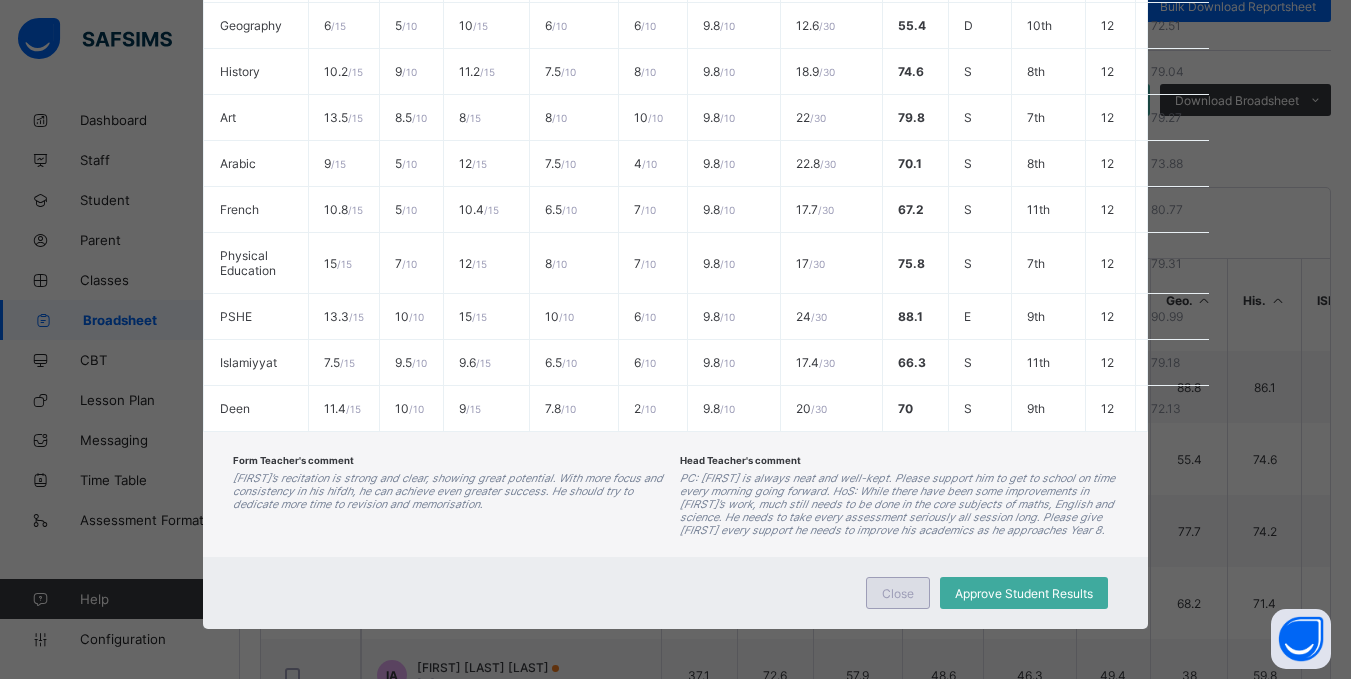 click on "Close" at bounding box center (898, 593) 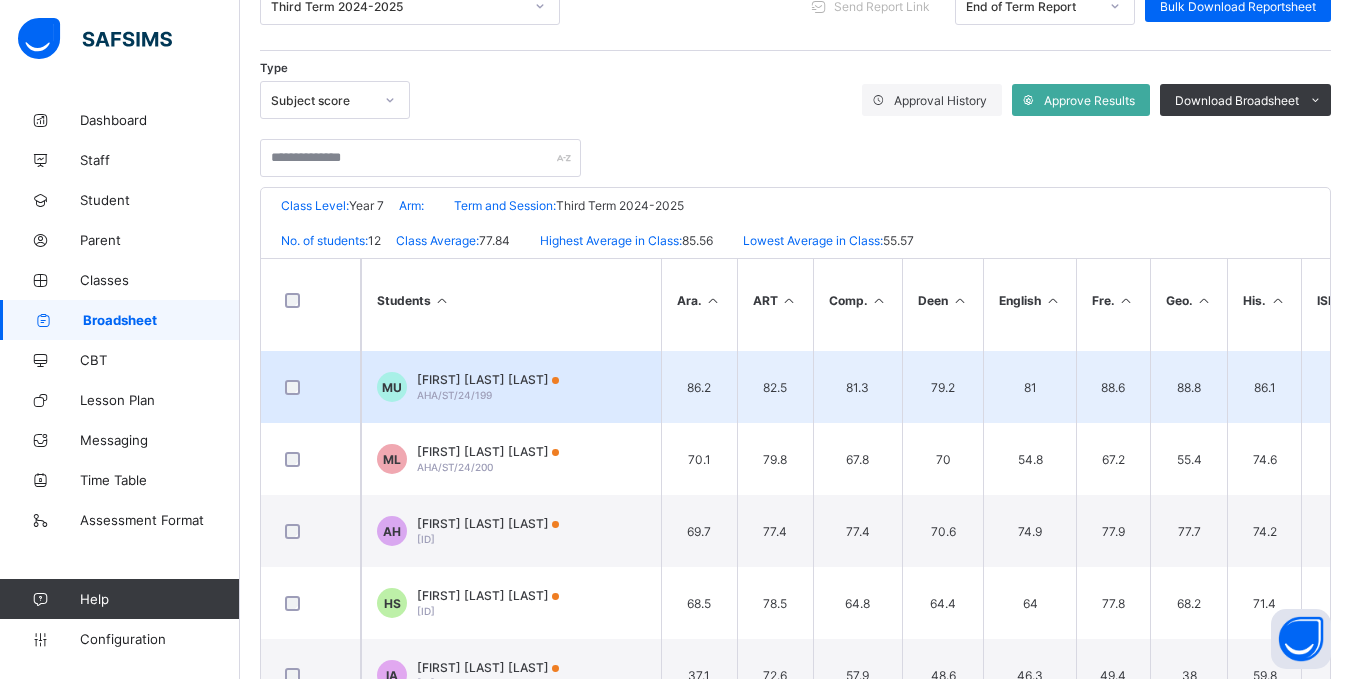 scroll, scrollTop: 455, scrollLeft: 0, axis: vertical 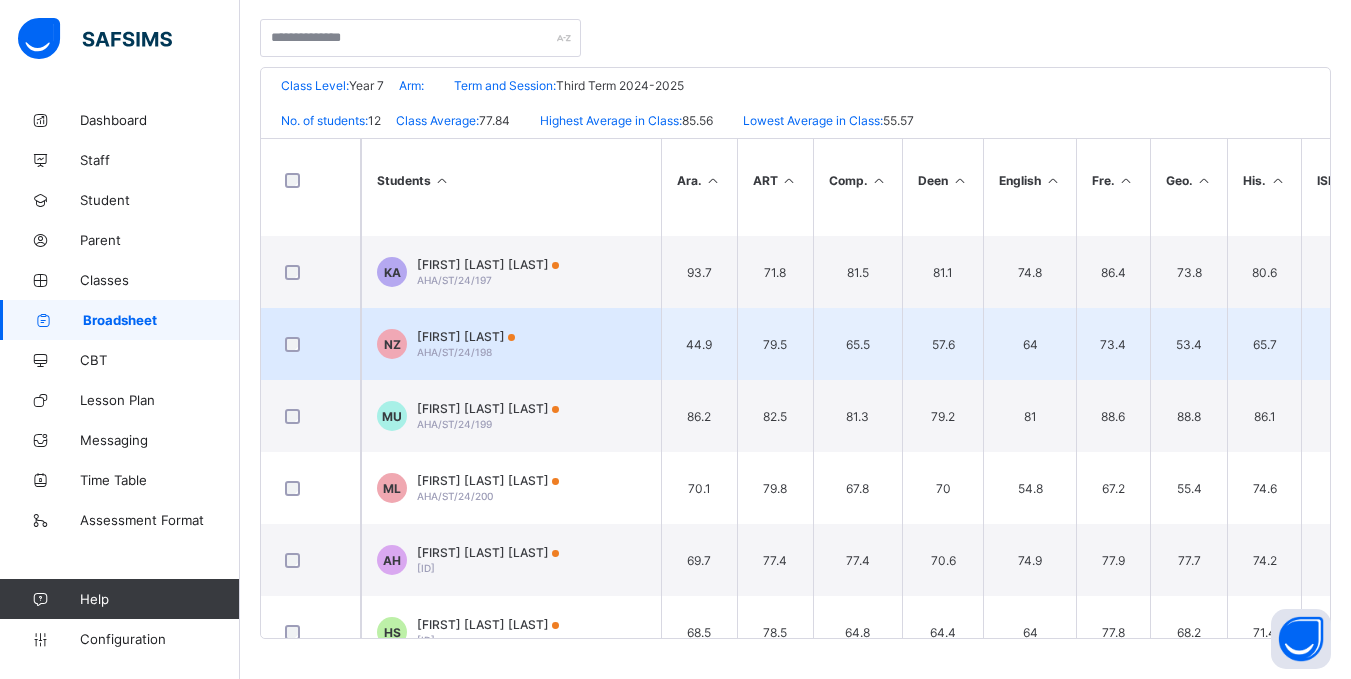 click on "AHA/ST/24/198" at bounding box center [454, 352] 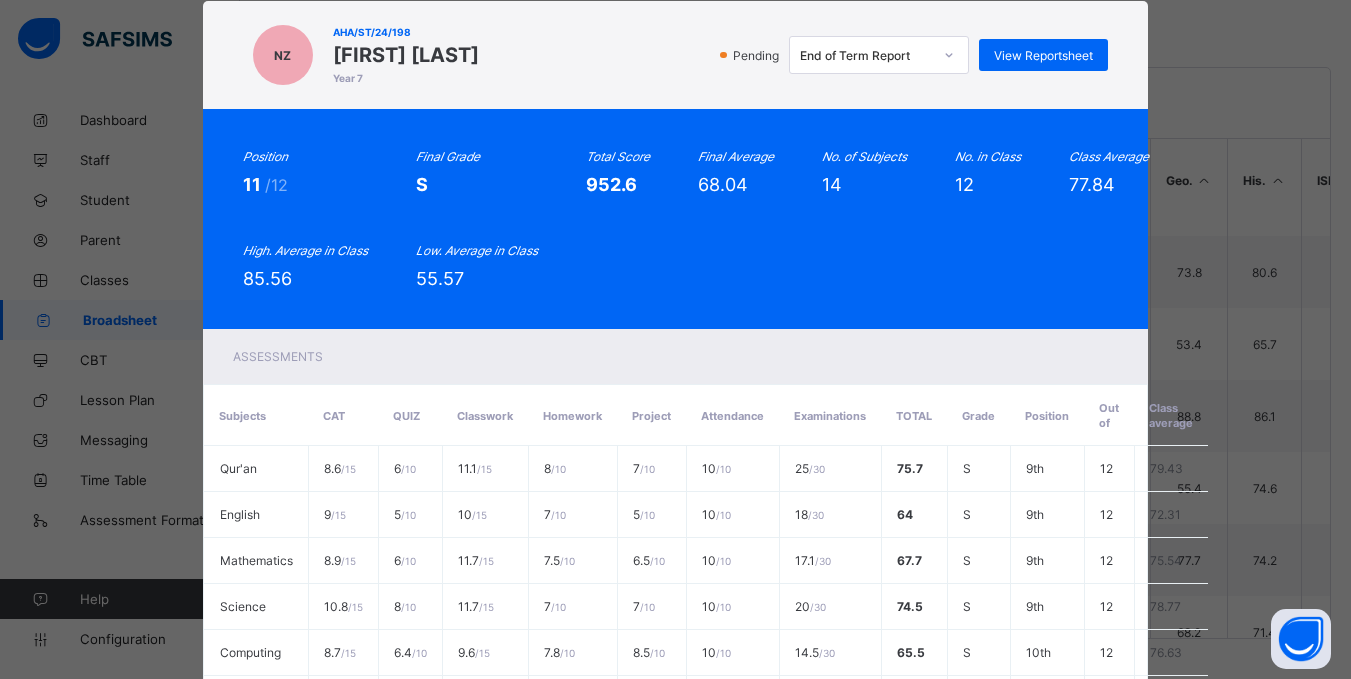 scroll, scrollTop: 0, scrollLeft: 0, axis: both 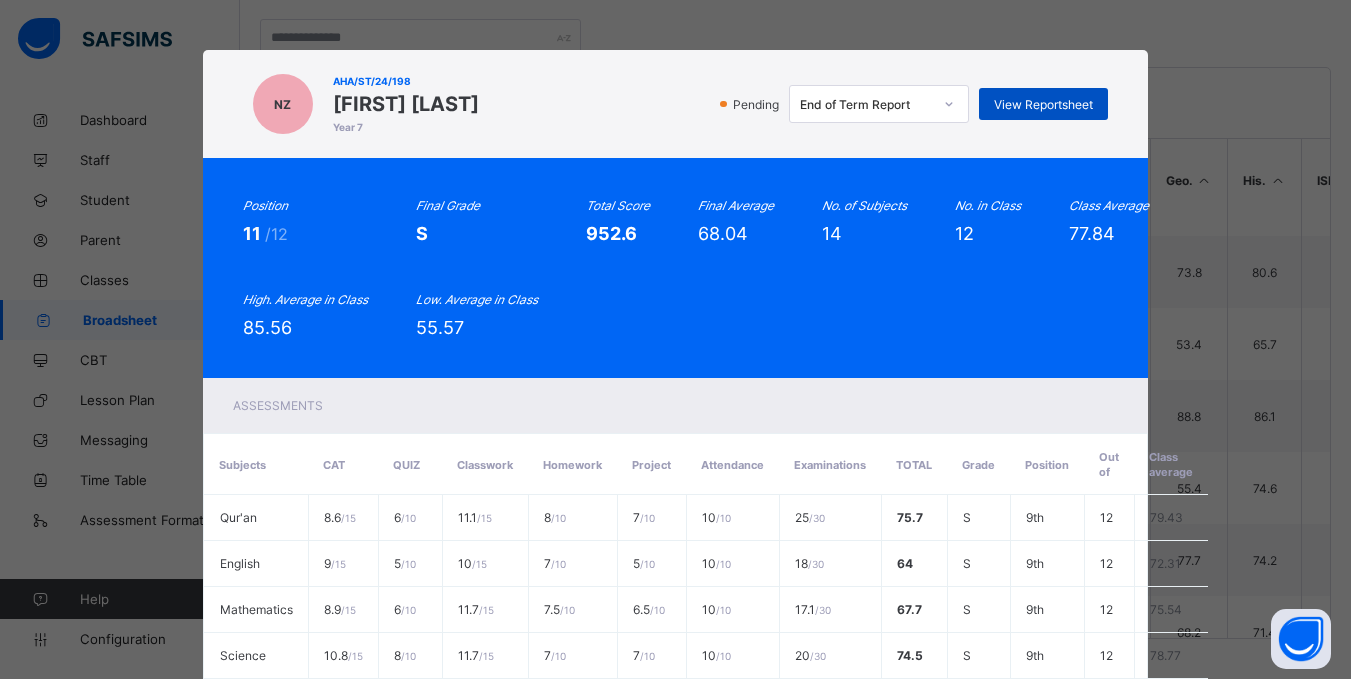 click on "View Reportsheet" at bounding box center [1043, 104] 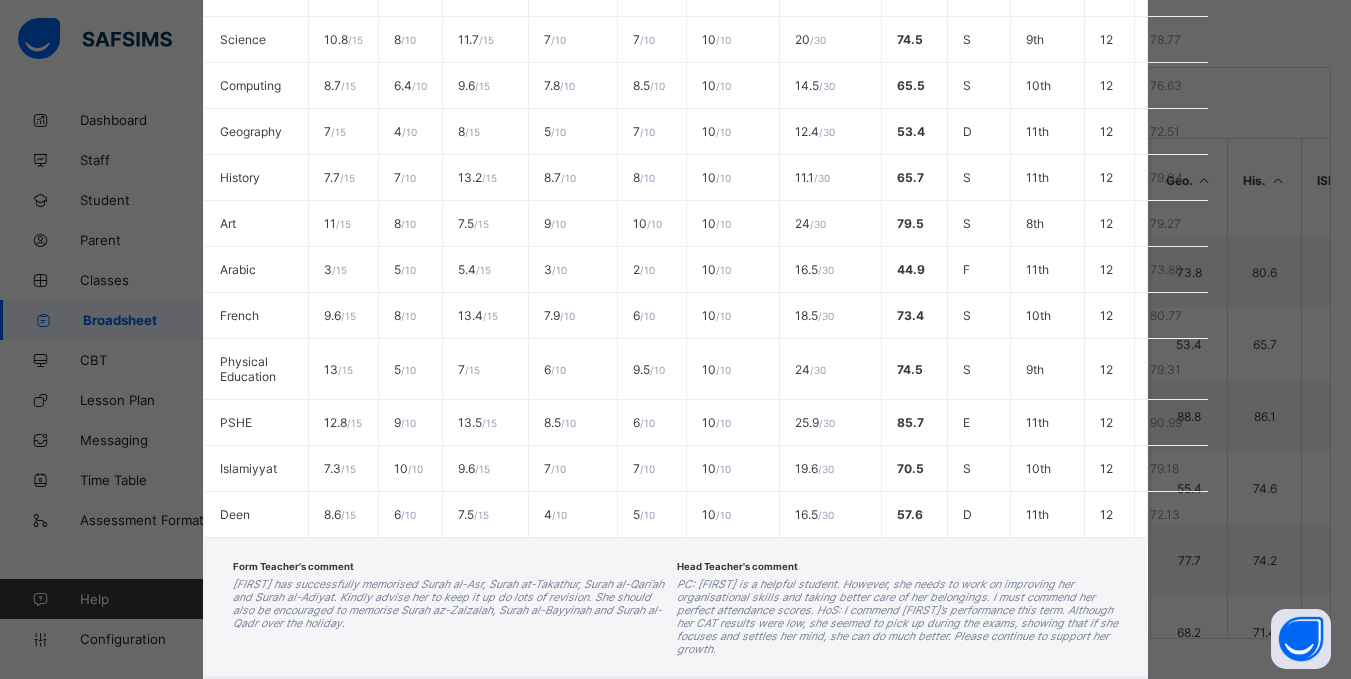 scroll, scrollTop: 735, scrollLeft: 0, axis: vertical 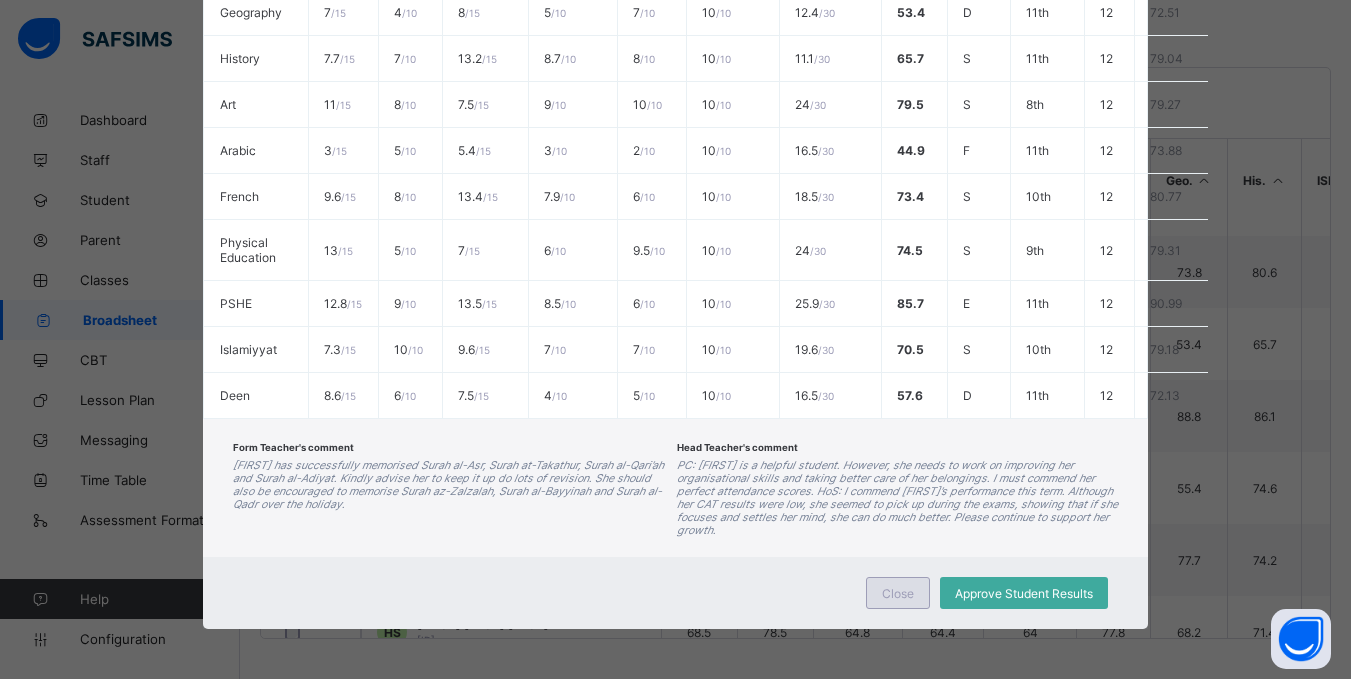 click on "Close" at bounding box center (898, 593) 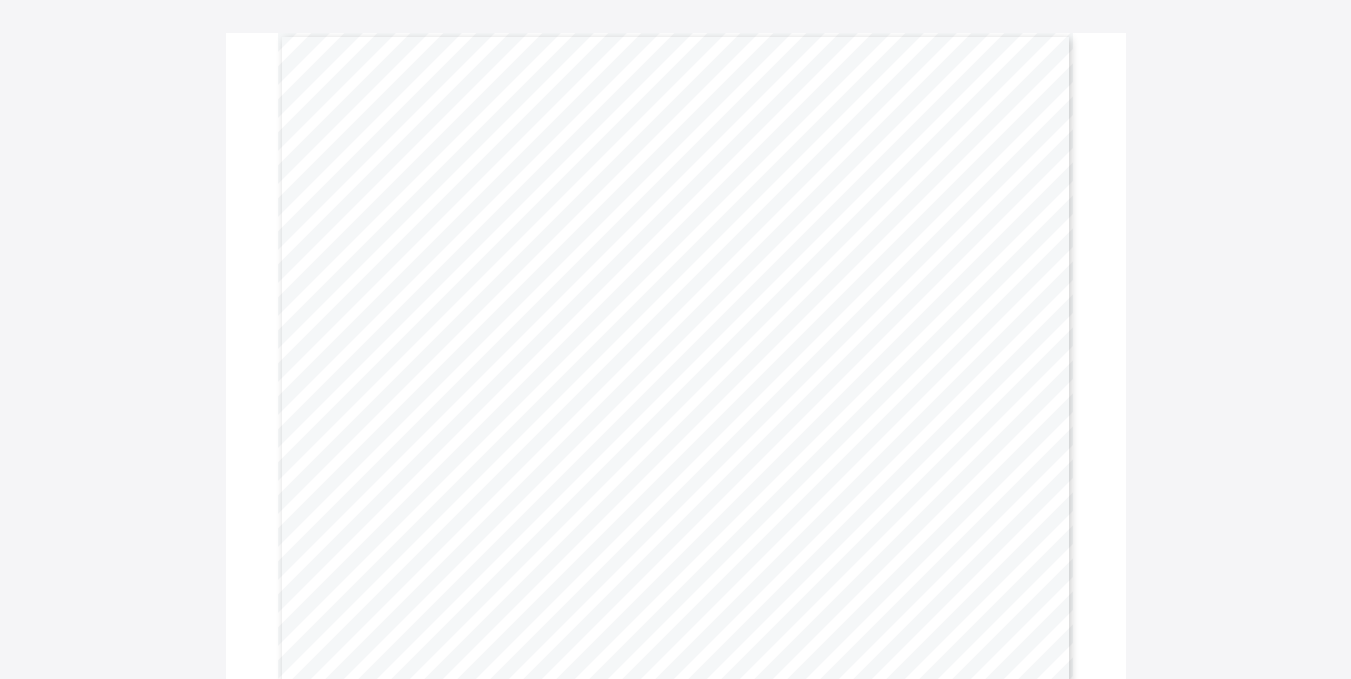 scroll, scrollTop: 0, scrollLeft: 0, axis: both 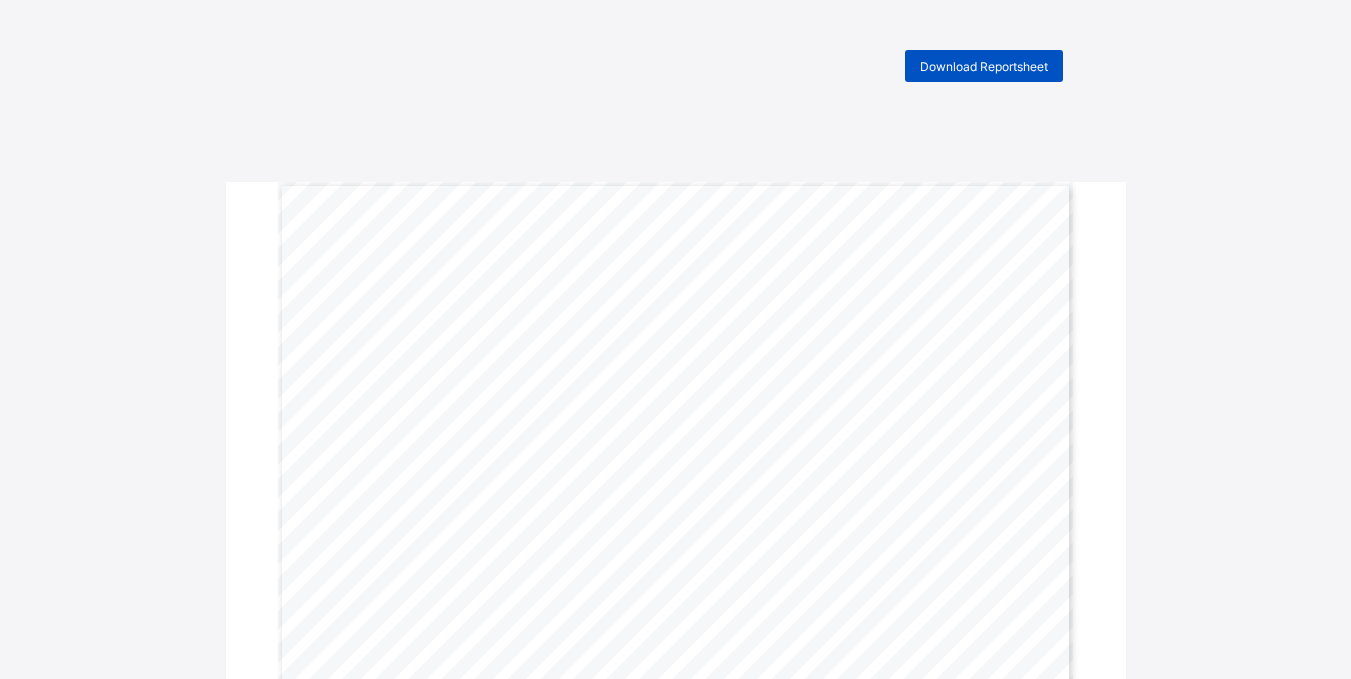 click on "Download Reportsheet" at bounding box center (984, 66) 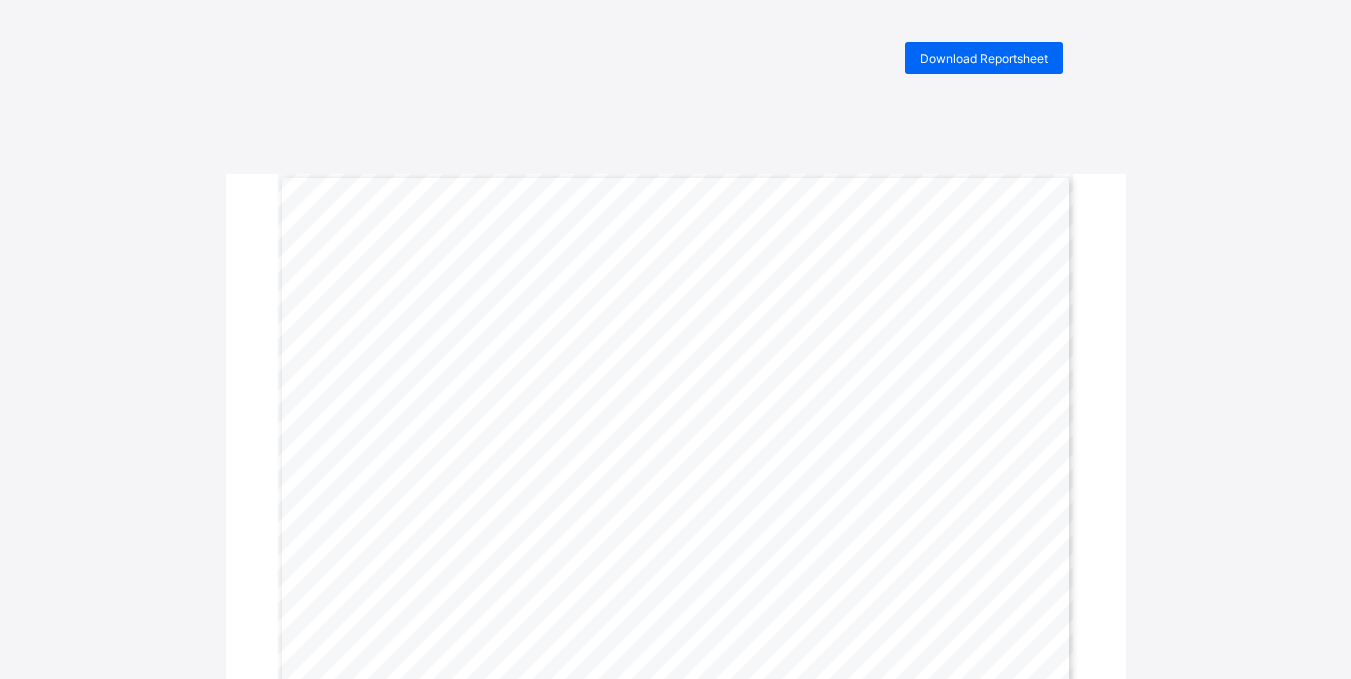 scroll, scrollTop: 0, scrollLeft: 0, axis: both 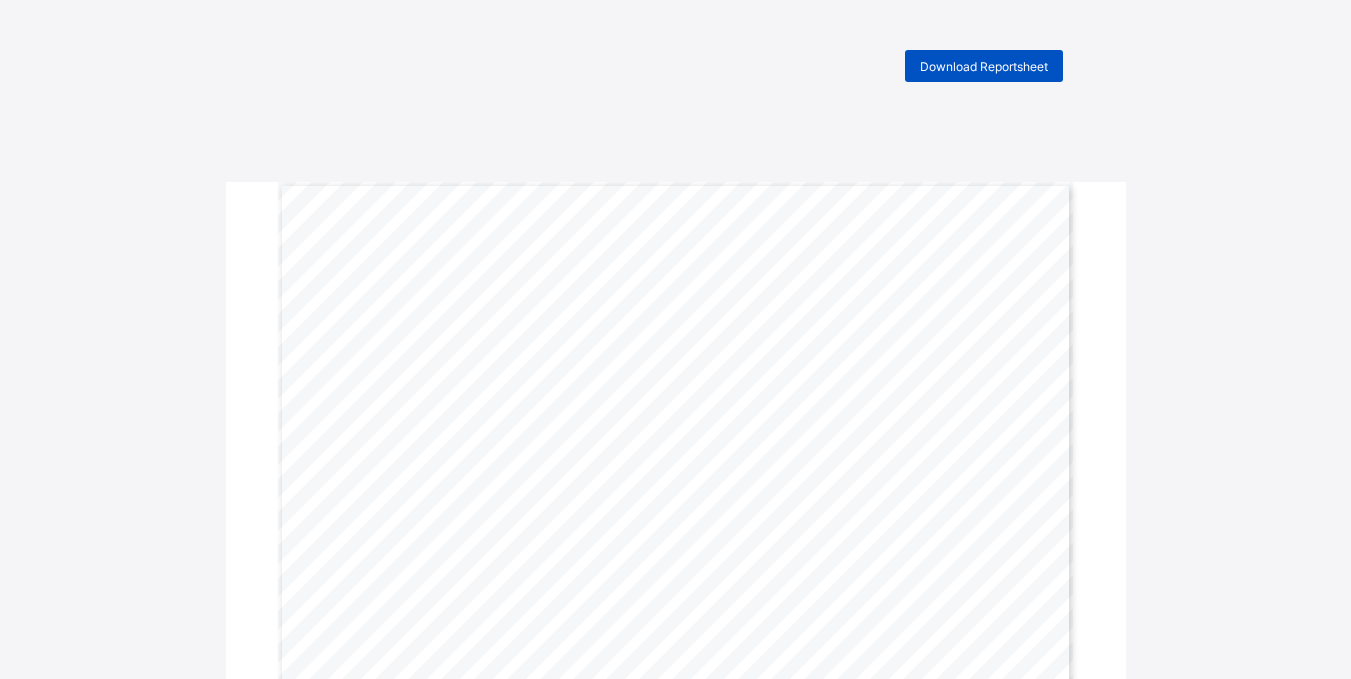 click on "Download Reportsheet" at bounding box center (984, 66) 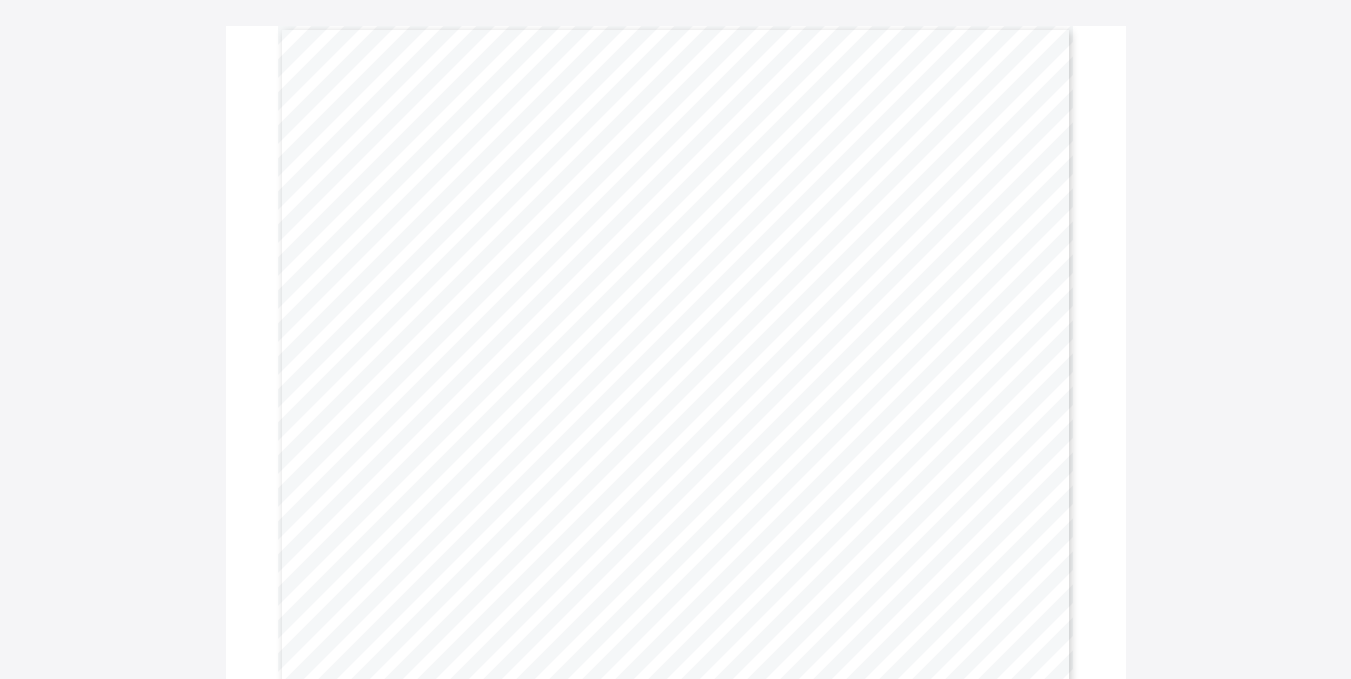 scroll, scrollTop: 0, scrollLeft: 0, axis: both 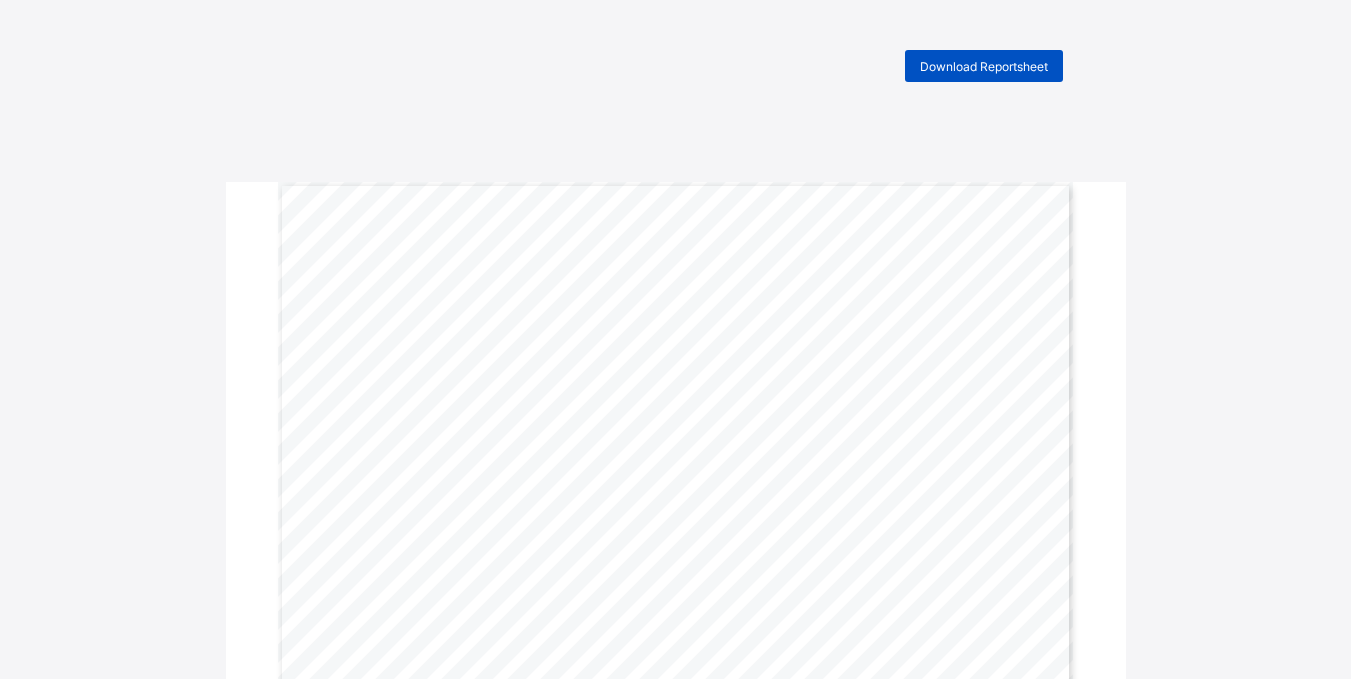 click on "Download Reportsheet" at bounding box center [984, 66] 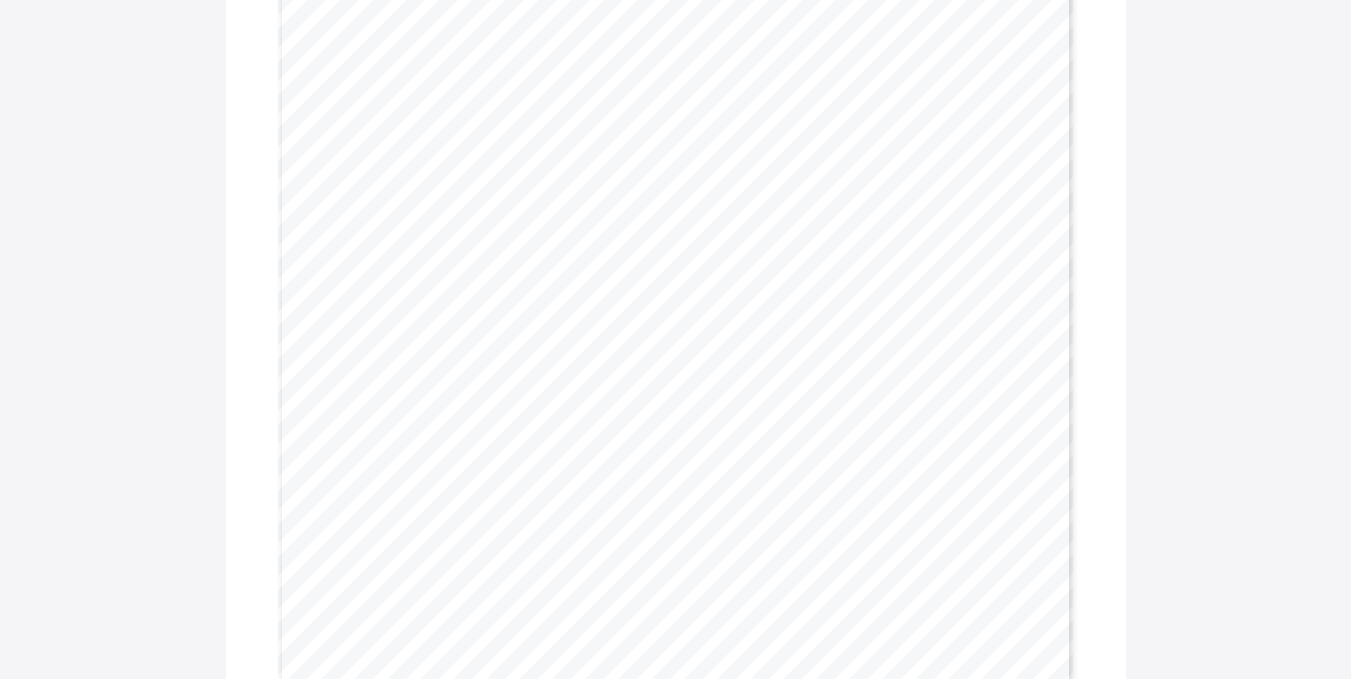 scroll, scrollTop: 0, scrollLeft: 0, axis: both 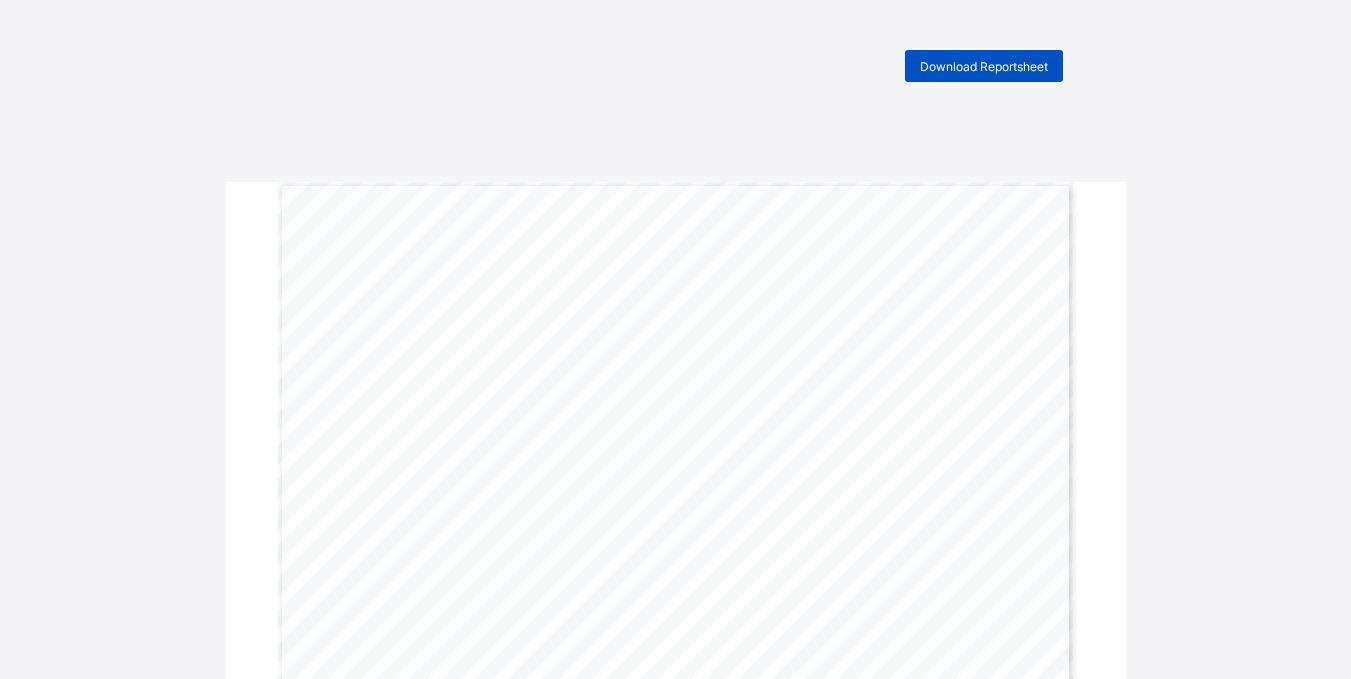 click on "Download Reportsheet" at bounding box center [984, 66] 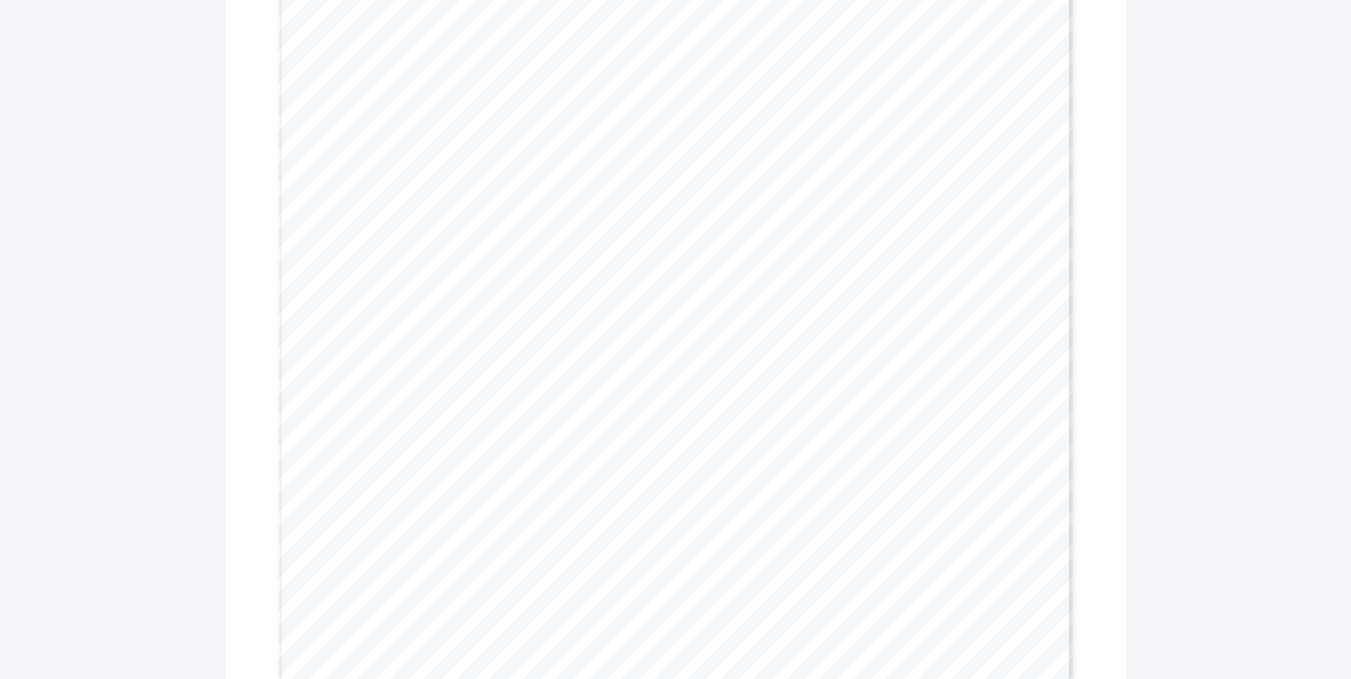 scroll, scrollTop: 0, scrollLeft: 0, axis: both 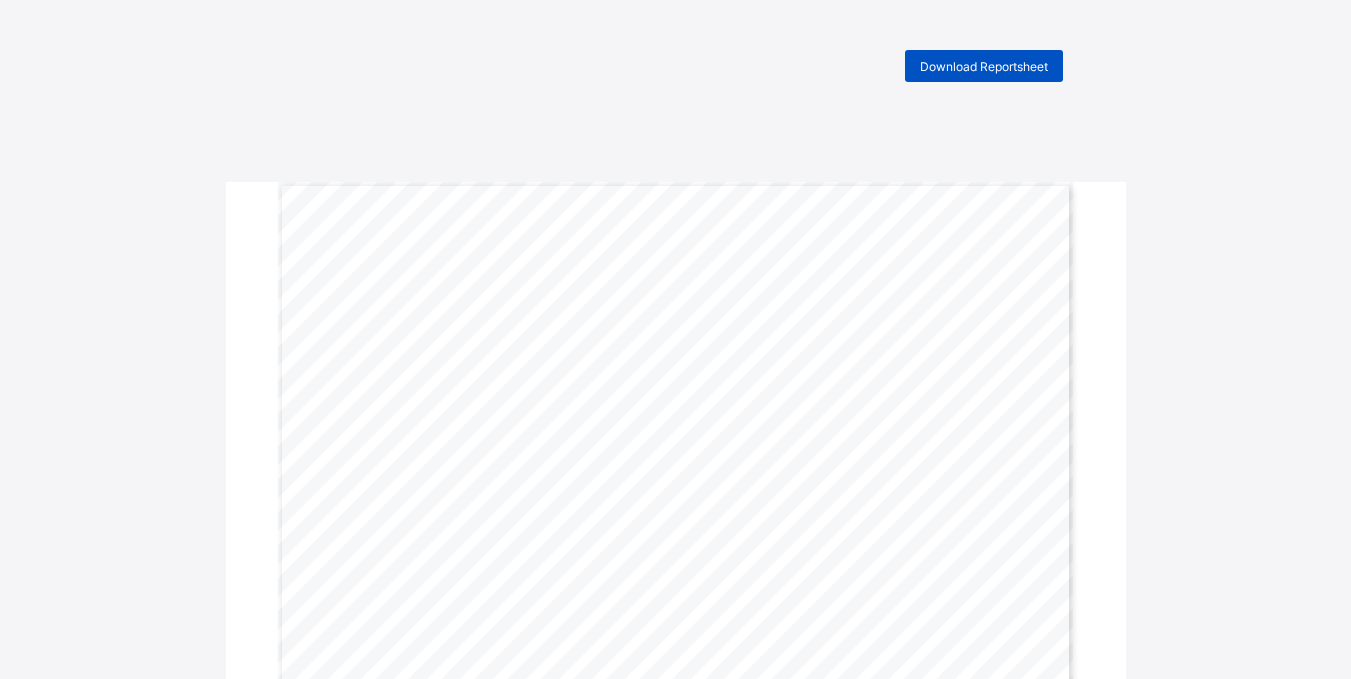 click on "Download Reportsheet" at bounding box center [984, 66] 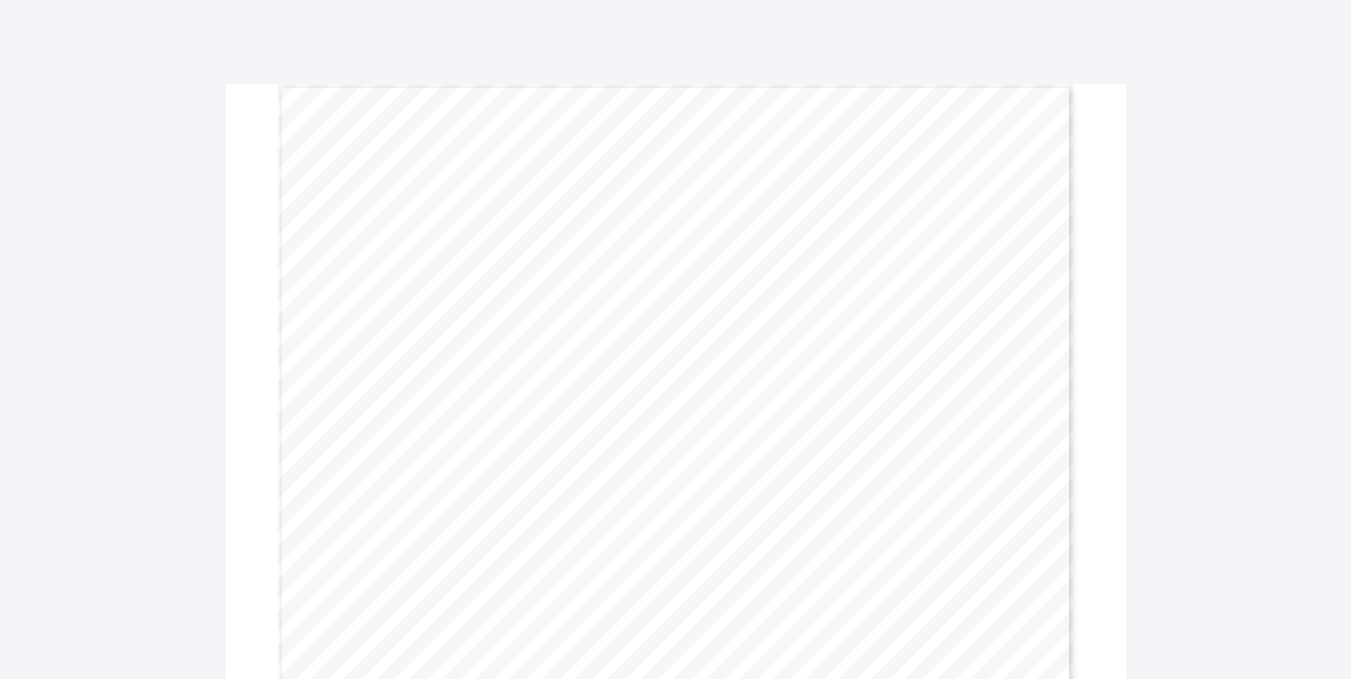 scroll, scrollTop: 0, scrollLeft: 0, axis: both 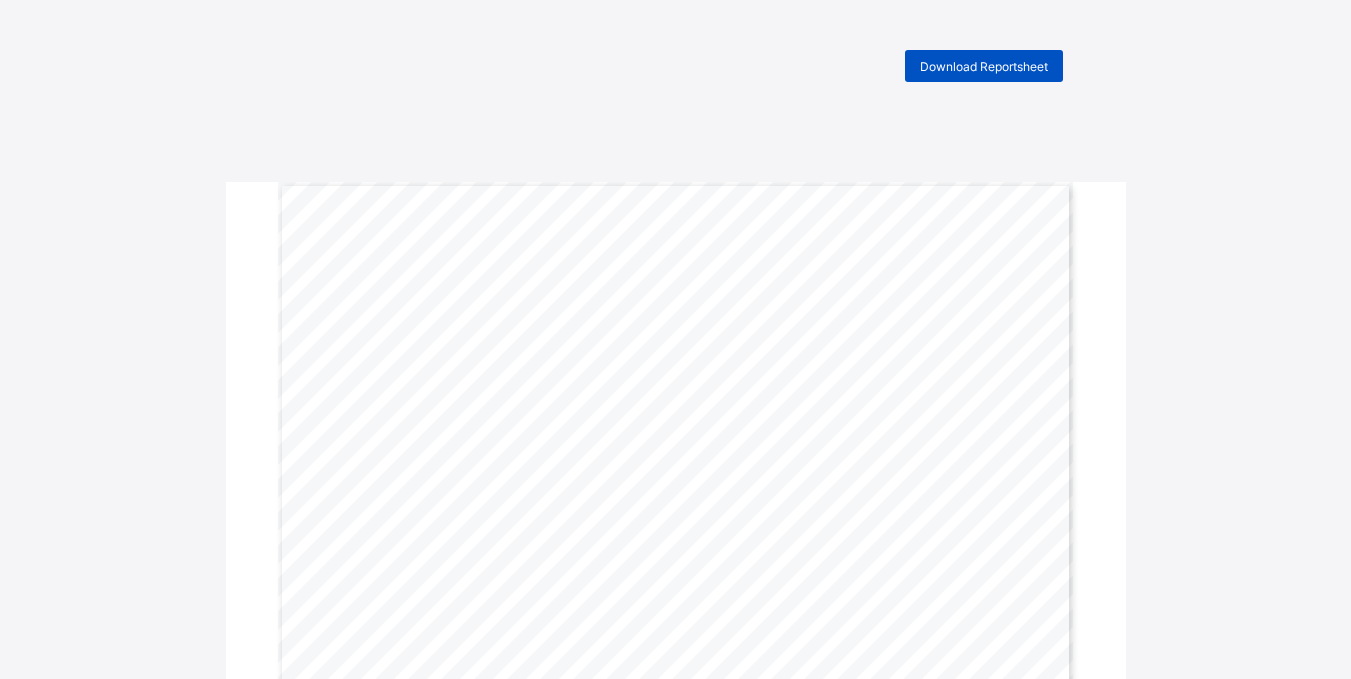 click on "Download Reportsheet" at bounding box center [984, 66] 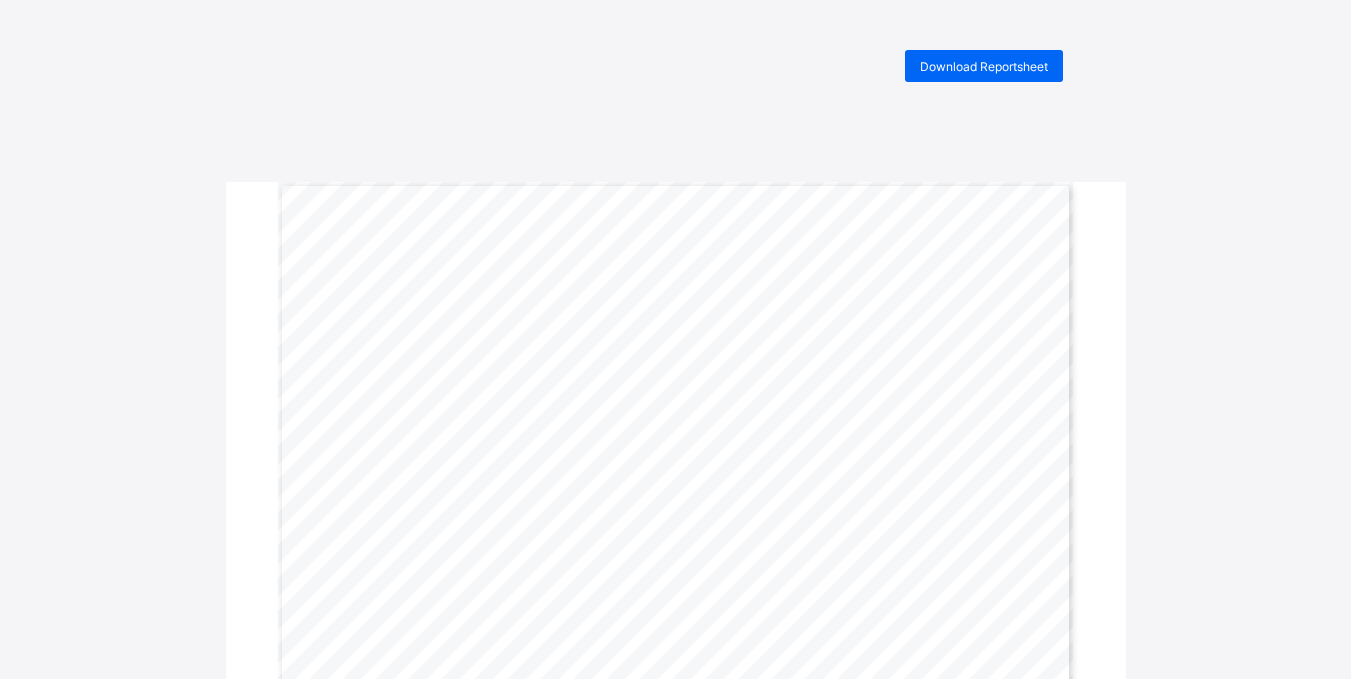 scroll, scrollTop: 0, scrollLeft: 0, axis: both 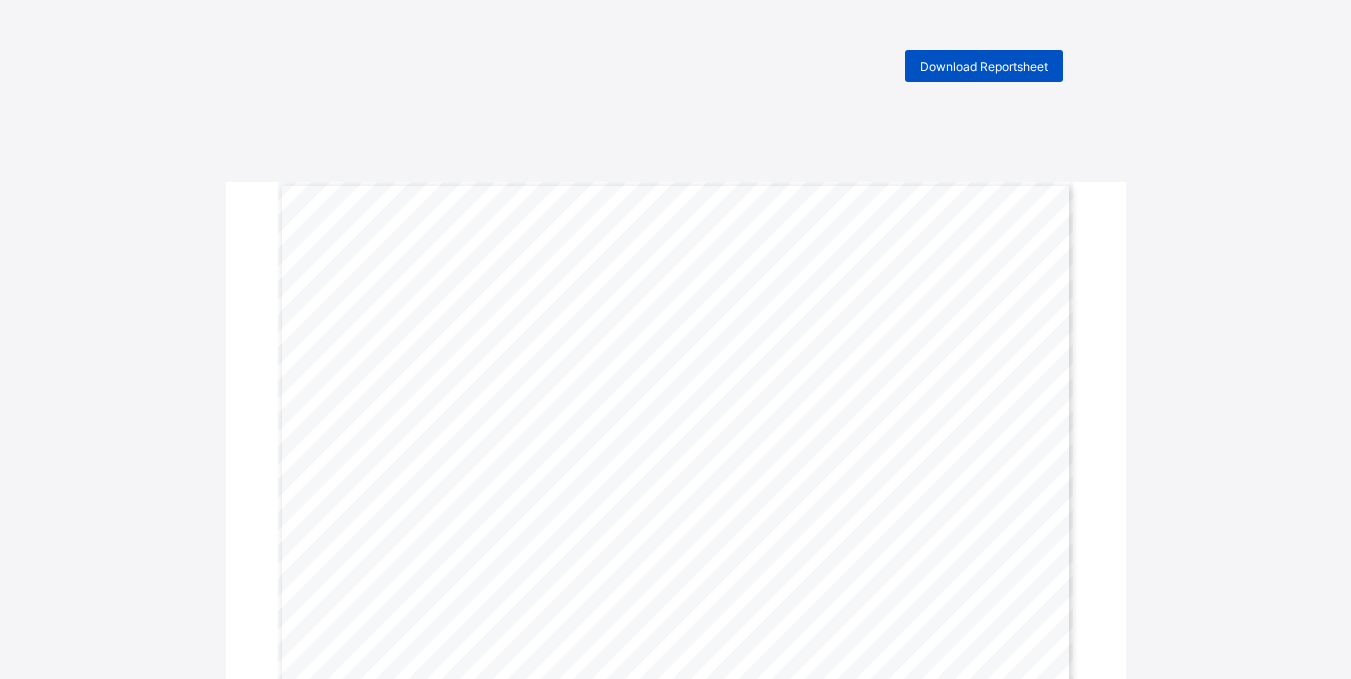 click on "Download Reportsheet" at bounding box center (984, 66) 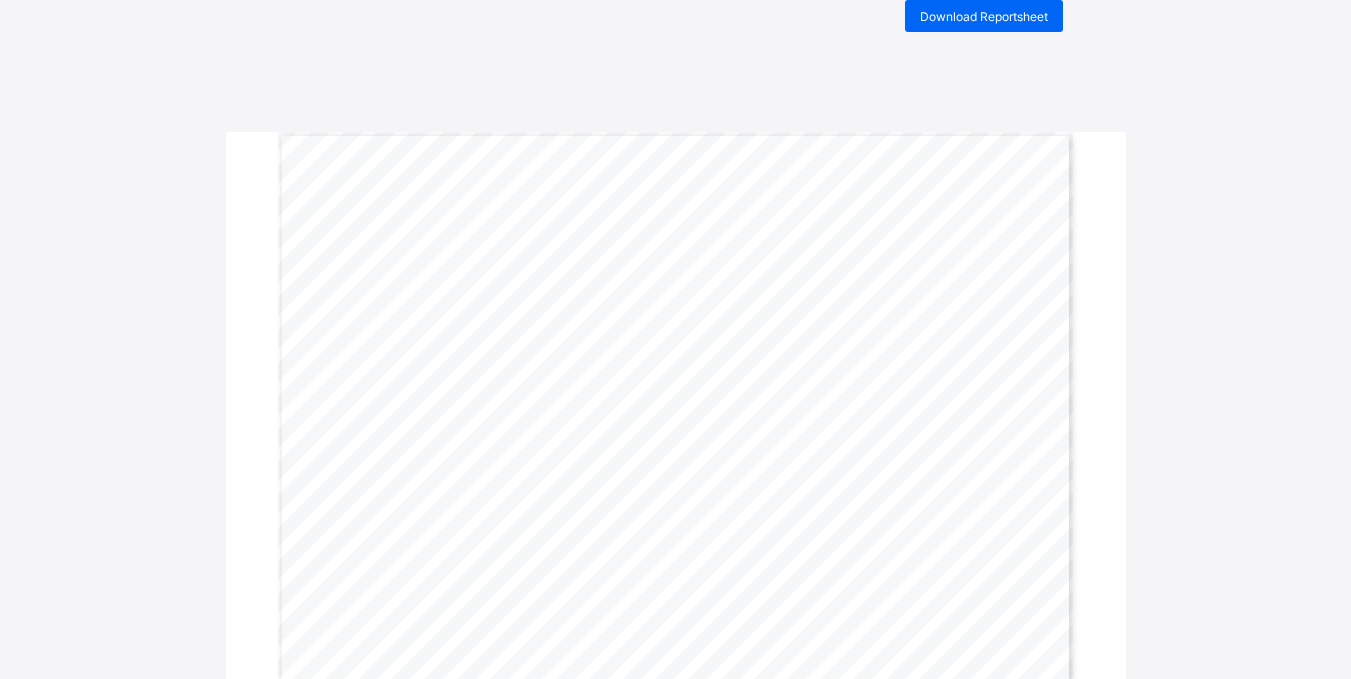 scroll, scrollTop: 0, scrollLeft: 0, axis: both 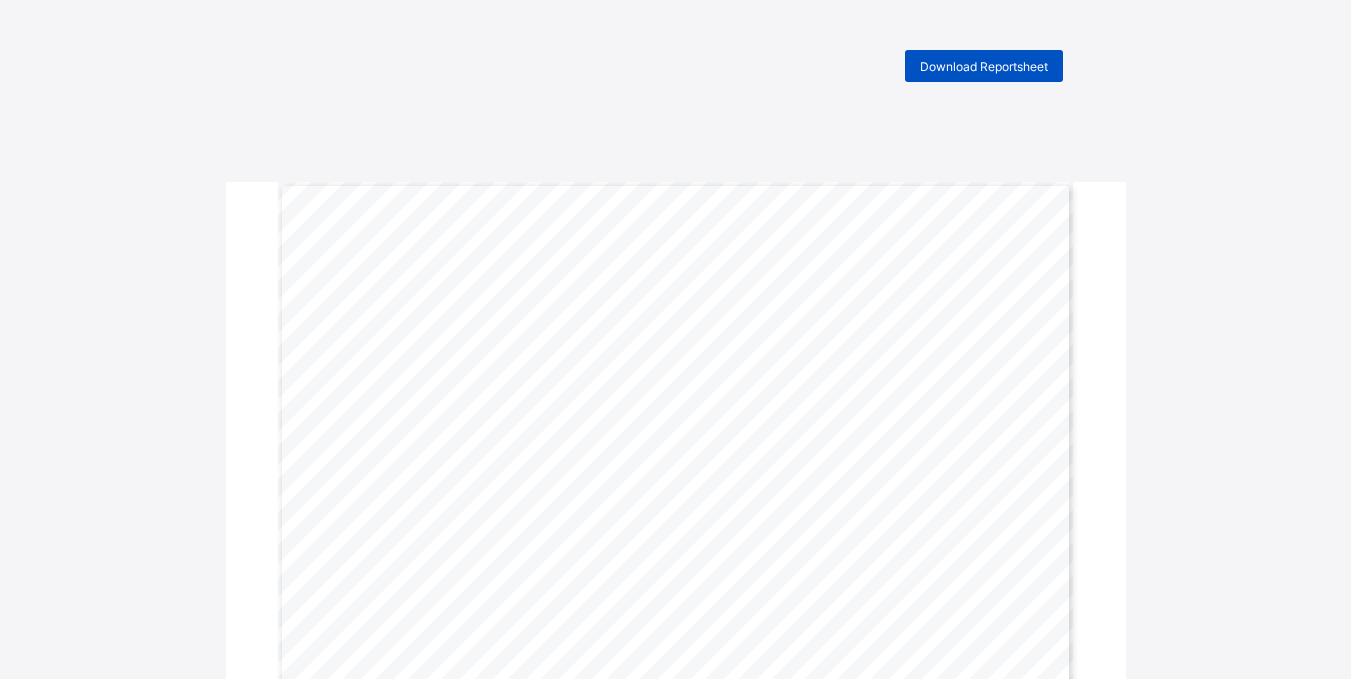 click on "Download Reportsheet" at bounding box center (984, 66) 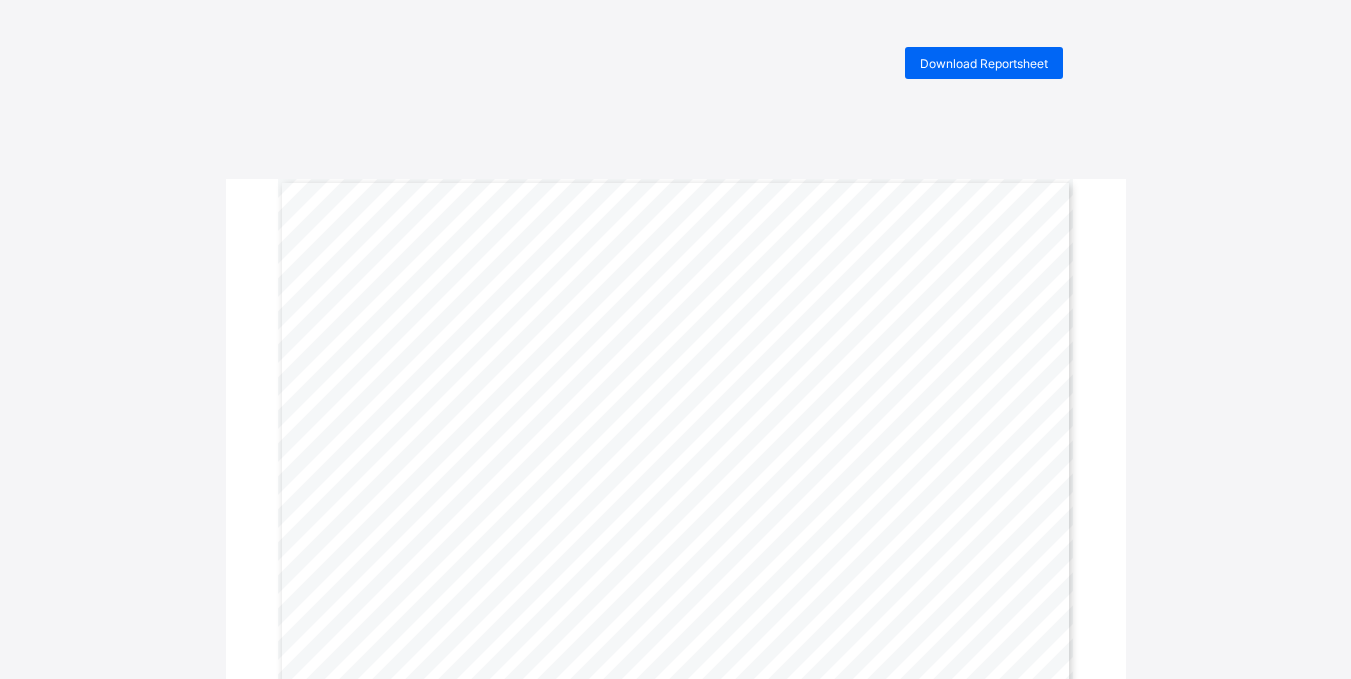 scroll, scrollTop: 0, scrollLeft: 0, axis: both 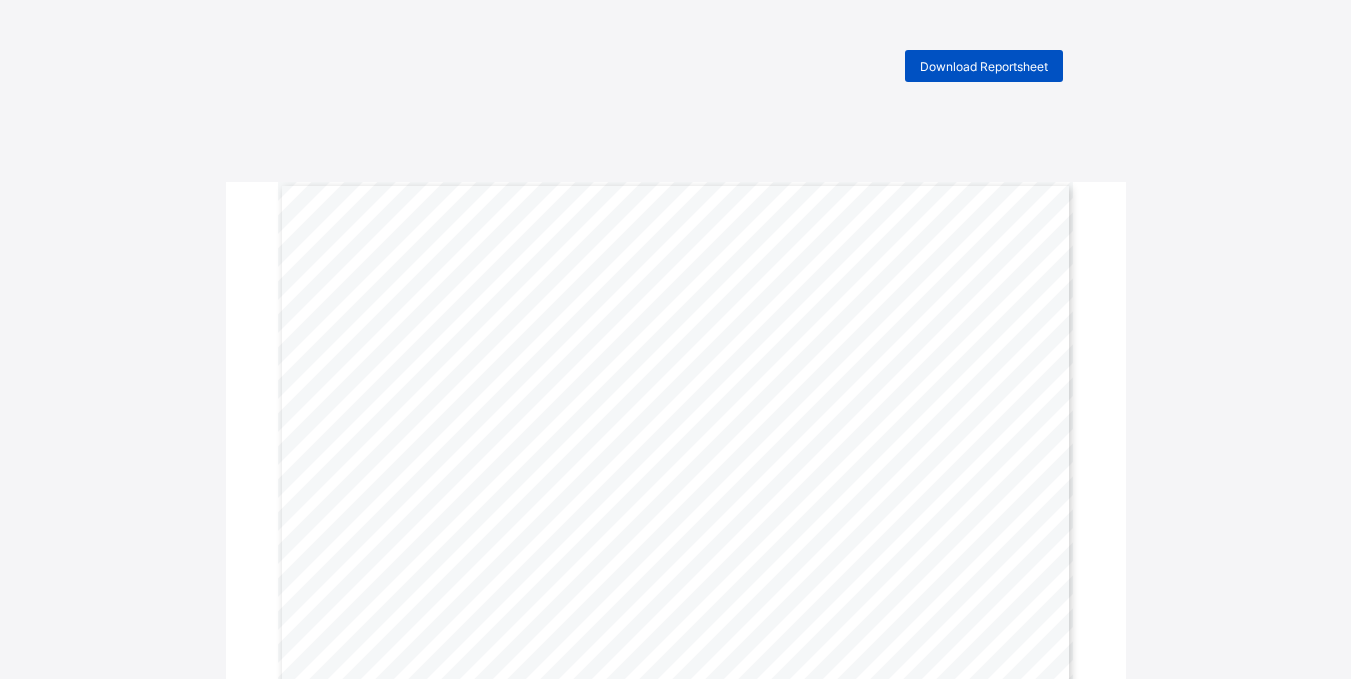 click on "Download Reportsheet" at bounding box center (984, 66) 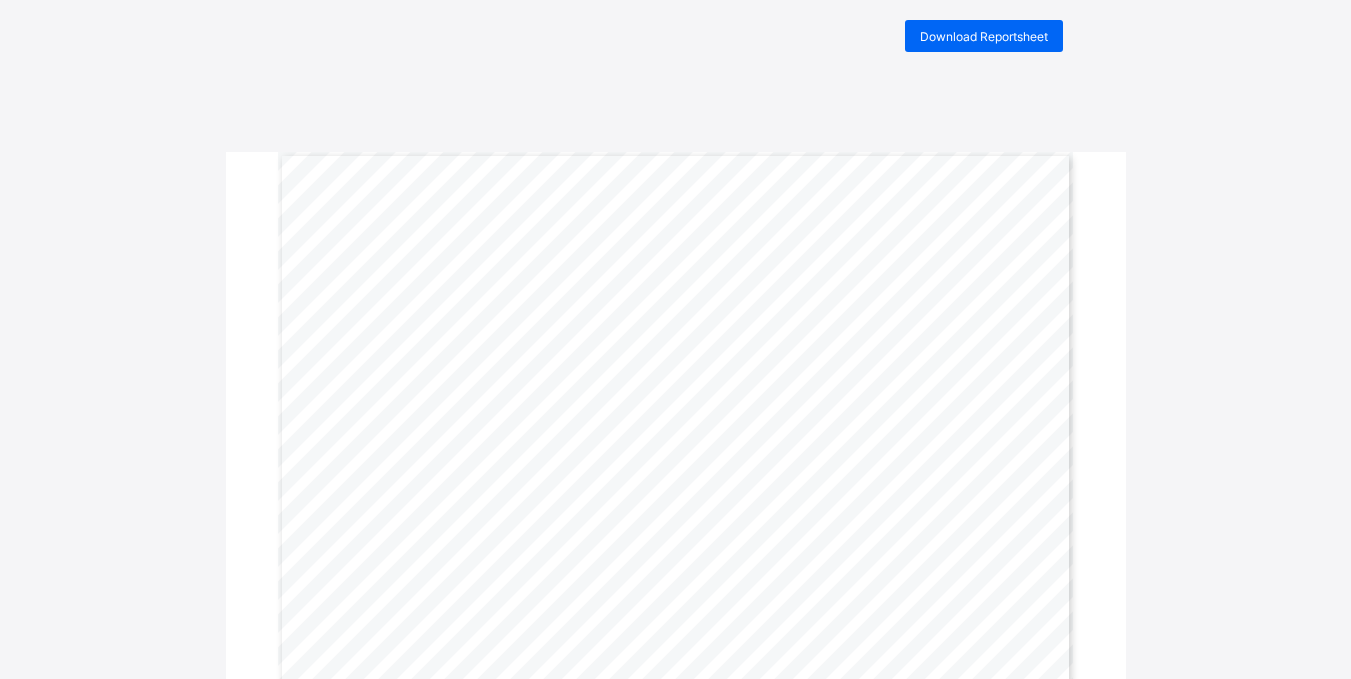 scroll, scrollTop: 0, scrollLeft: 0, axis: both 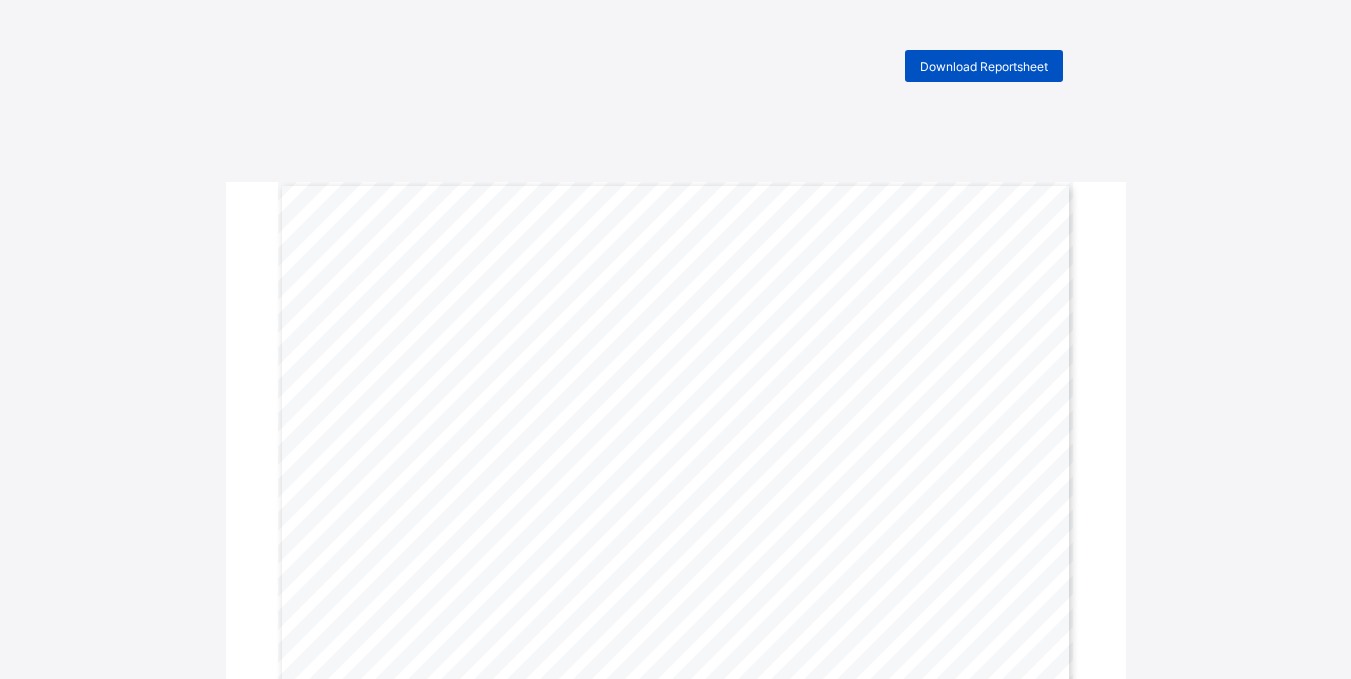 click on "Download Reportsheet" at bounding box center [984, 66] 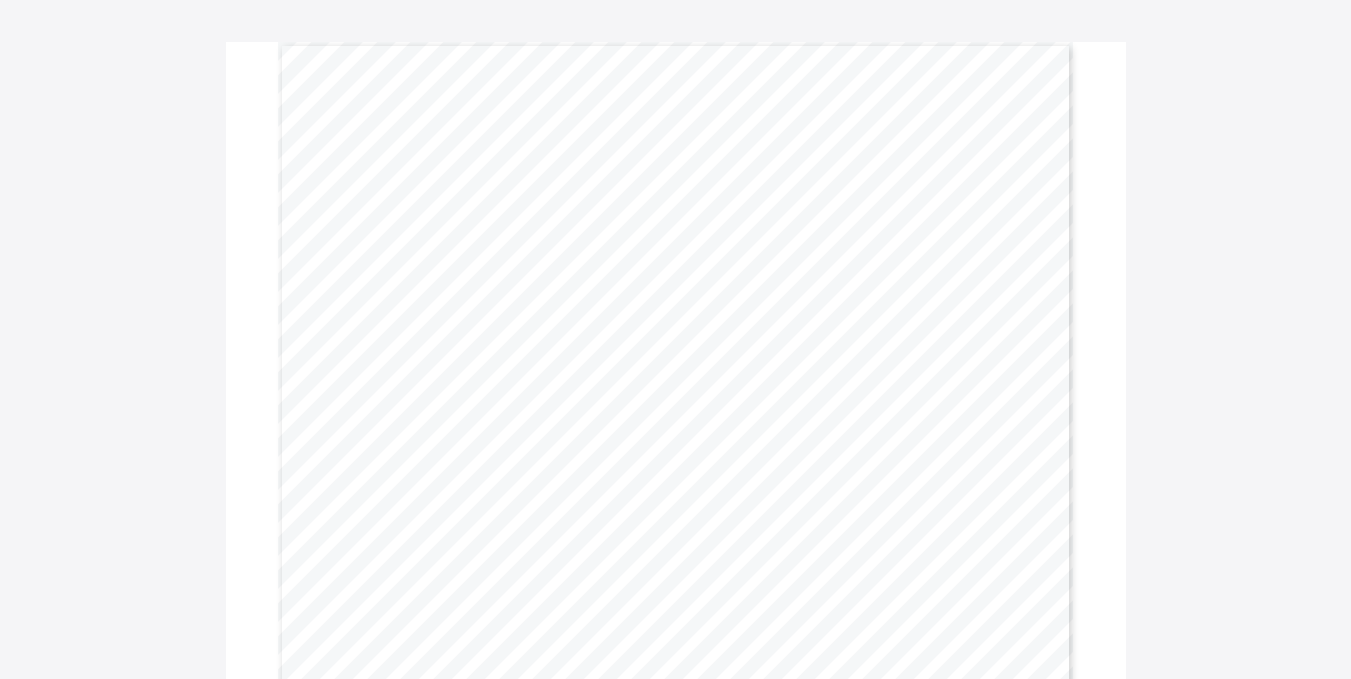 scroll, scrollTop: 0, scrollLeft: 0, axis: both 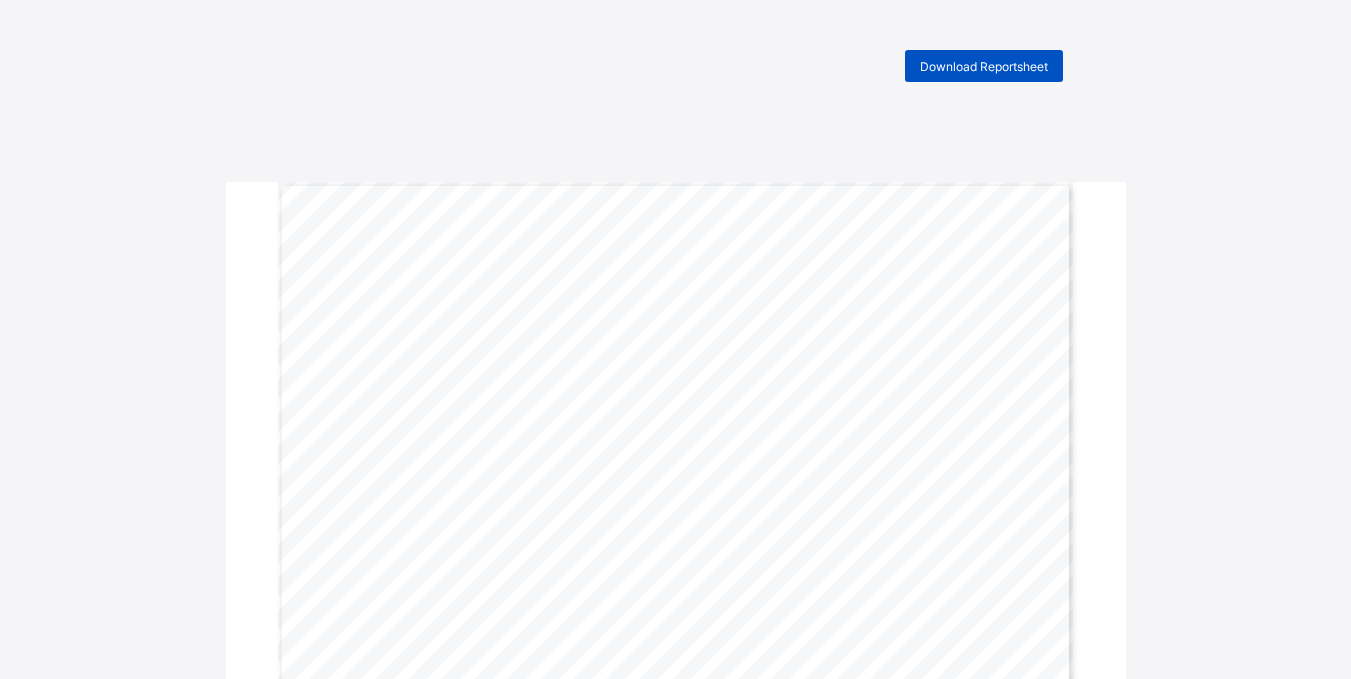 click on "Download Reportsheet" at bounding box center [984, 66] 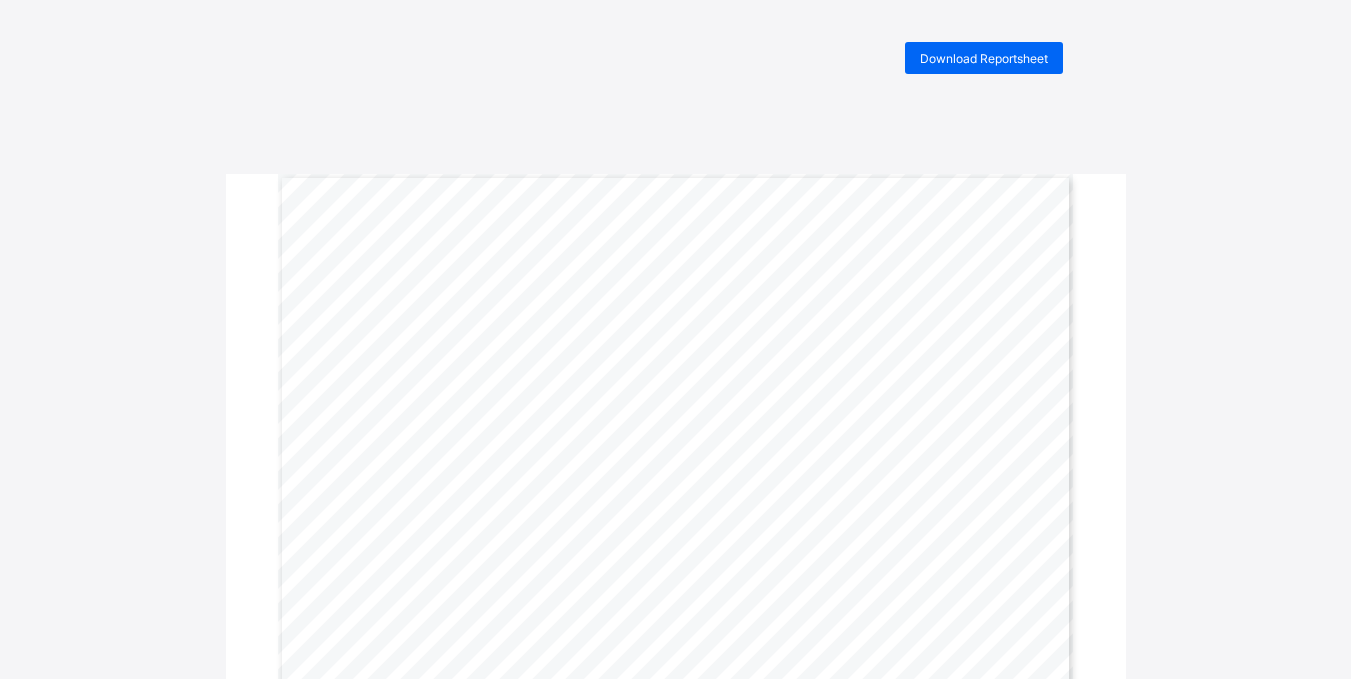 scroll, scrollTop: 0, scrollLeft: 0, axis: both 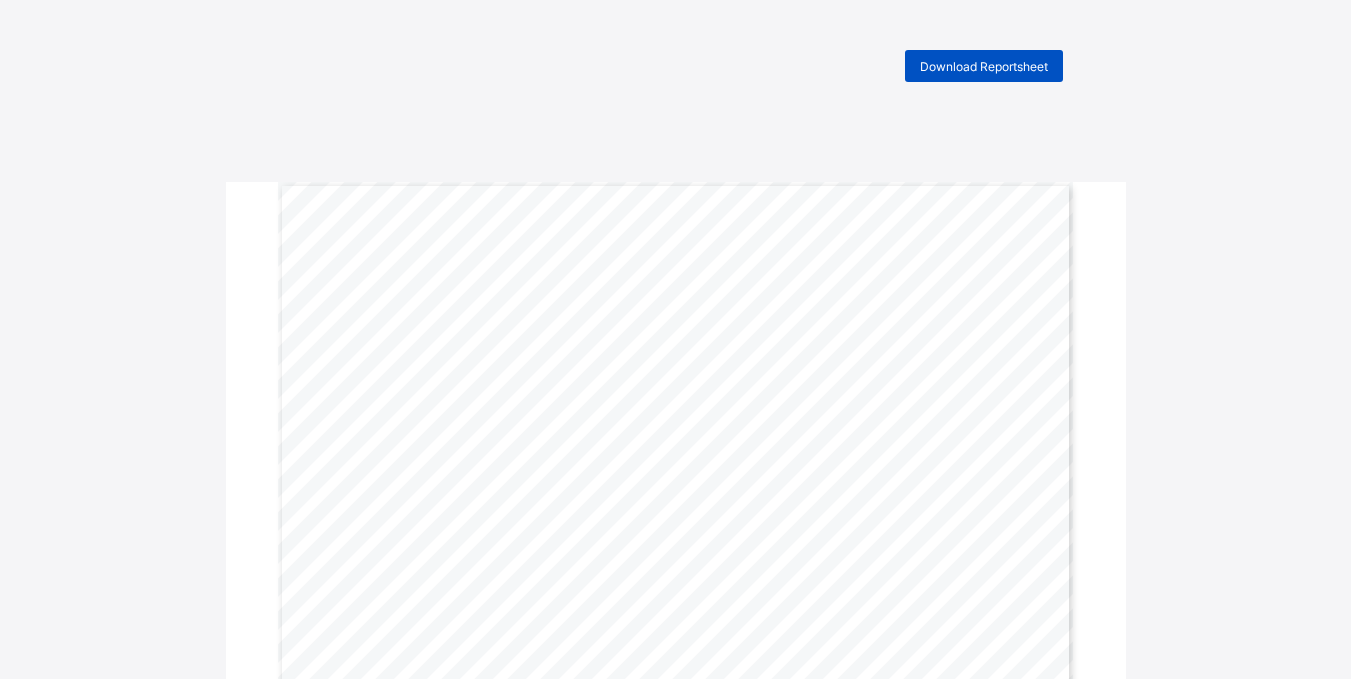 click on "Download Reportsheet" at bounding box center [984, 66] 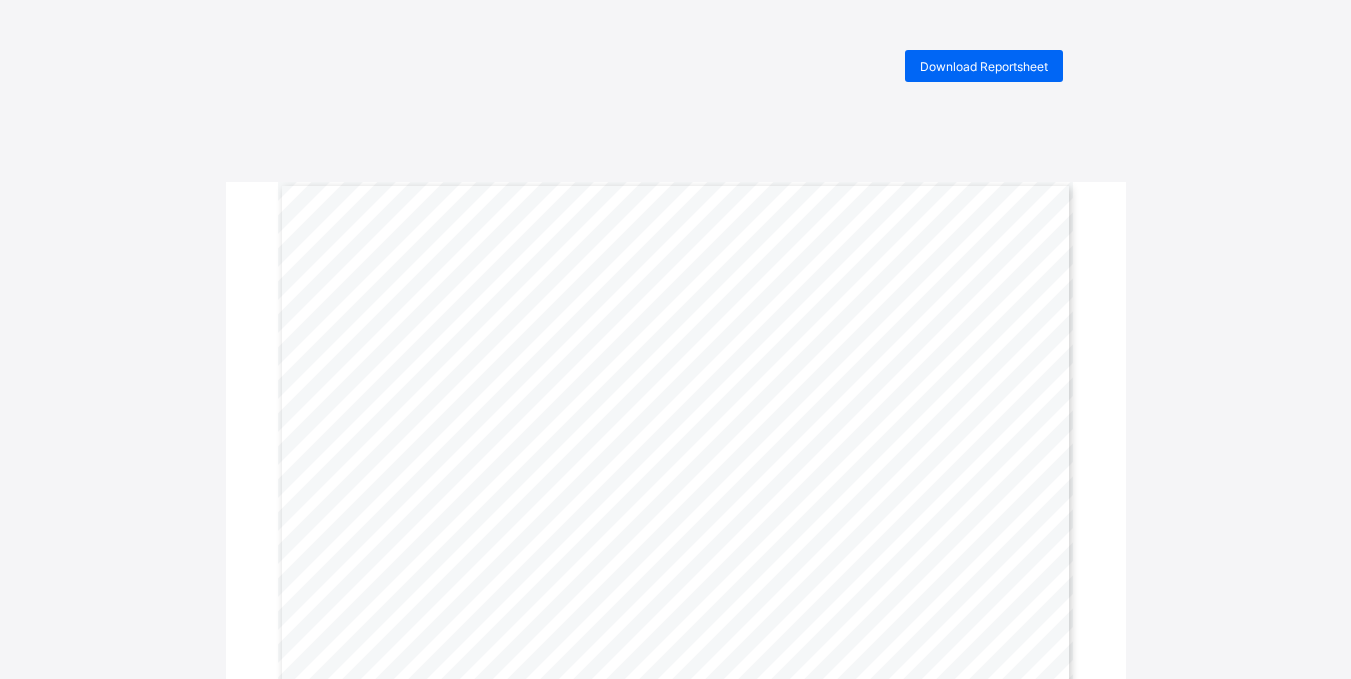 click on "Download Reportsheet A l - H i d a a y a h A c a d e m y Motto: Aspire. Act. Achieve Address: 7, Clement Iso ng S tr ee t , R o ad 116, G w a r im p a, [CITY] Name: [FIRST] [LAST] Total Score: 952.6 Final Grade : S Gender: FEMALE Class Average: 77.84 Final Average: 68.0 Term: Third Term Highest In Class: 85.56 Session: 2024-2025 Lowest In Class: 55.57 Class: Year 7 No. in Class: 12 Student ID: AHA/ST/24/198 Academic Performance S u b j e c t s CAT (15) QUIZ (10) CLASSWO RK (15) HOMEWORK (10) PROJECT (10) ATTENDANCE (10) EXAM (30) TOTAL GRADE LOW. IN CLASS HIGH. IN CLASS CLASS AVERAGE REMARK Qur'an 8.6 6.0 11.1 8.0 7.0 10.0 25.0 75.7 S 68.2 97.2 79.4 Secure English 9.0 5.0 10.0 7.0 5.0 10.0 18.0 64.0 S 46.3 89.7 72.3 Secure Mathematics 8.9 6.0 11.7 7.5 6.5 10.0 17.1 67.7 S 43.7 92.9 75.5 Secure Science 10.8 8.0 11.7 7.0 7.0 10.0 20.0 74.5 S 54.0" at bounding box center (675, 631) 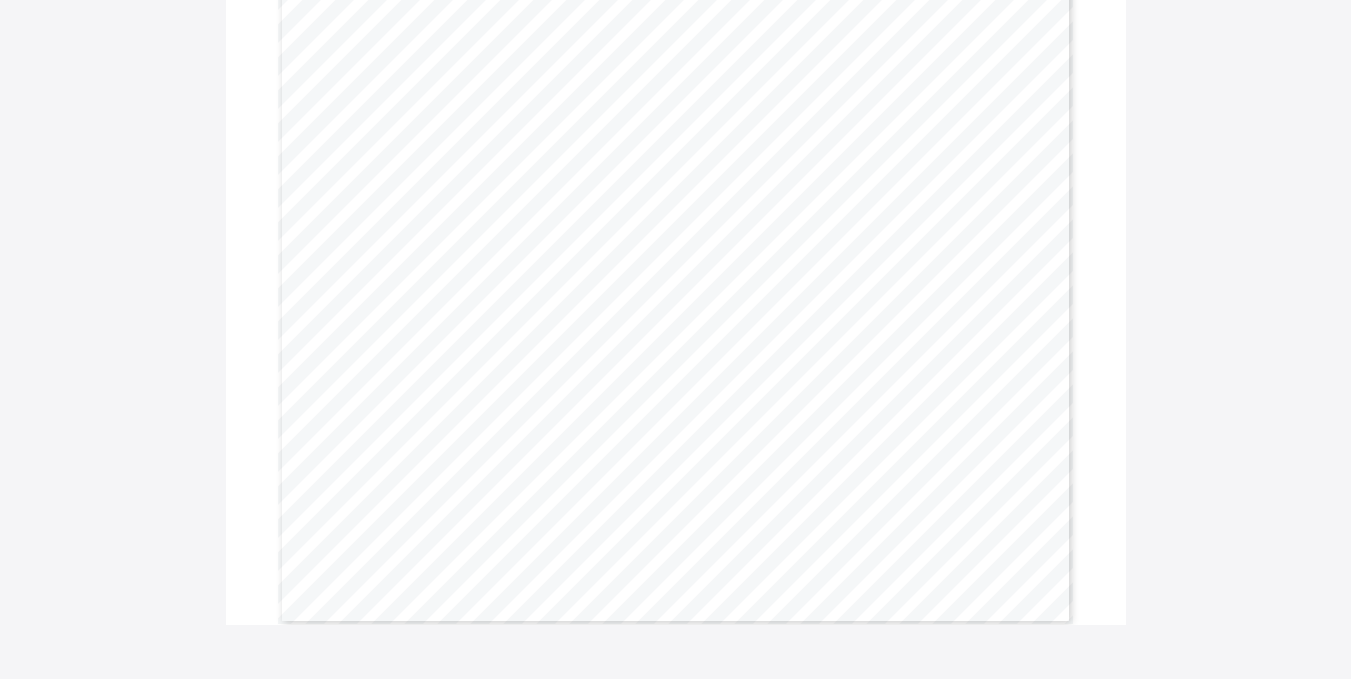 scroll, scrollTop: 633, scrollLeft: 0, axis: vertical 